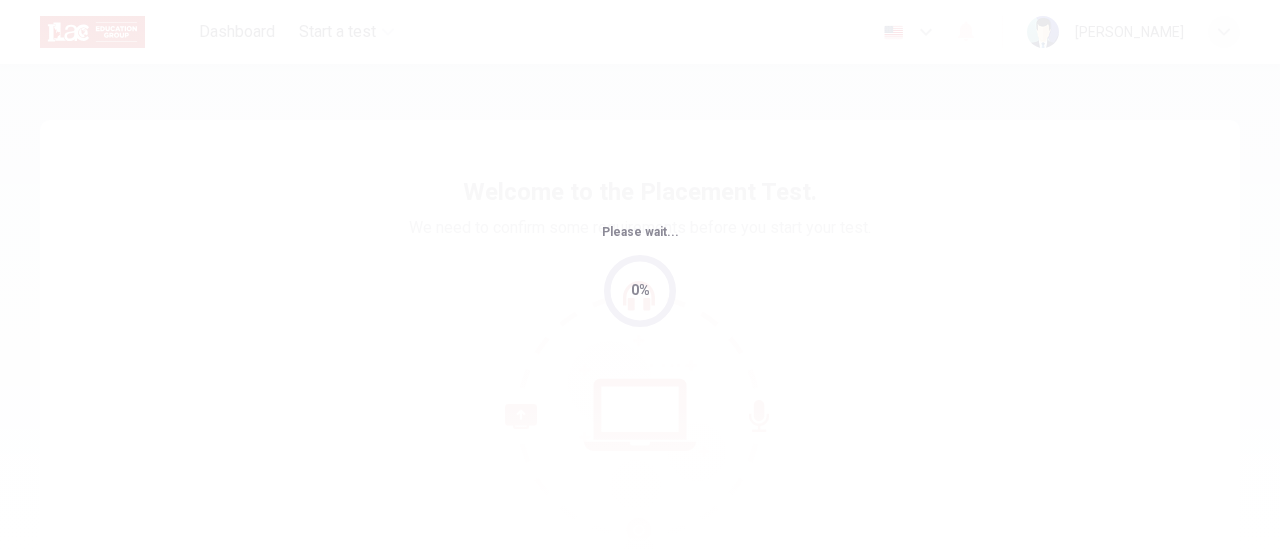 scroll, scrollTop: 0, scrollLeft: 0, axis: both 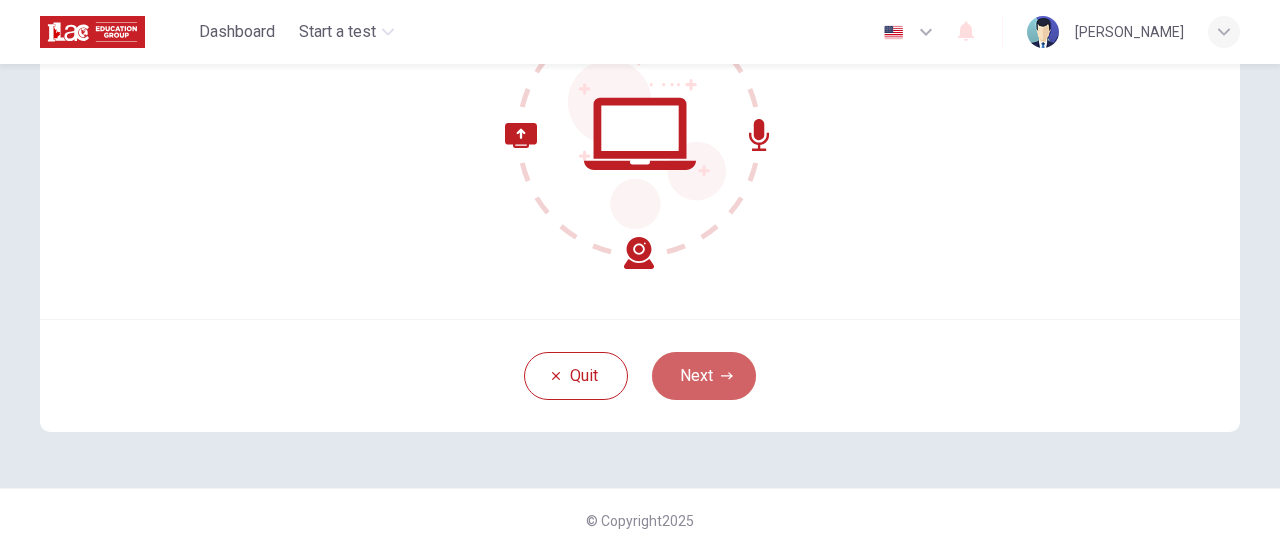 click 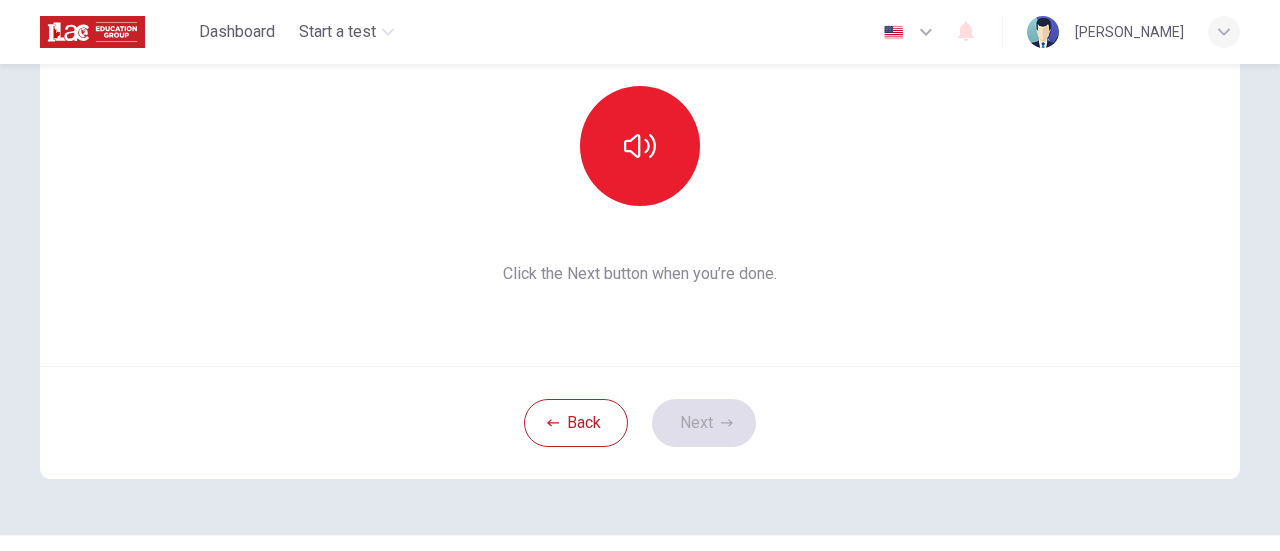 scroll, scrollTop: 0, scrollLeft: 0, axis: both 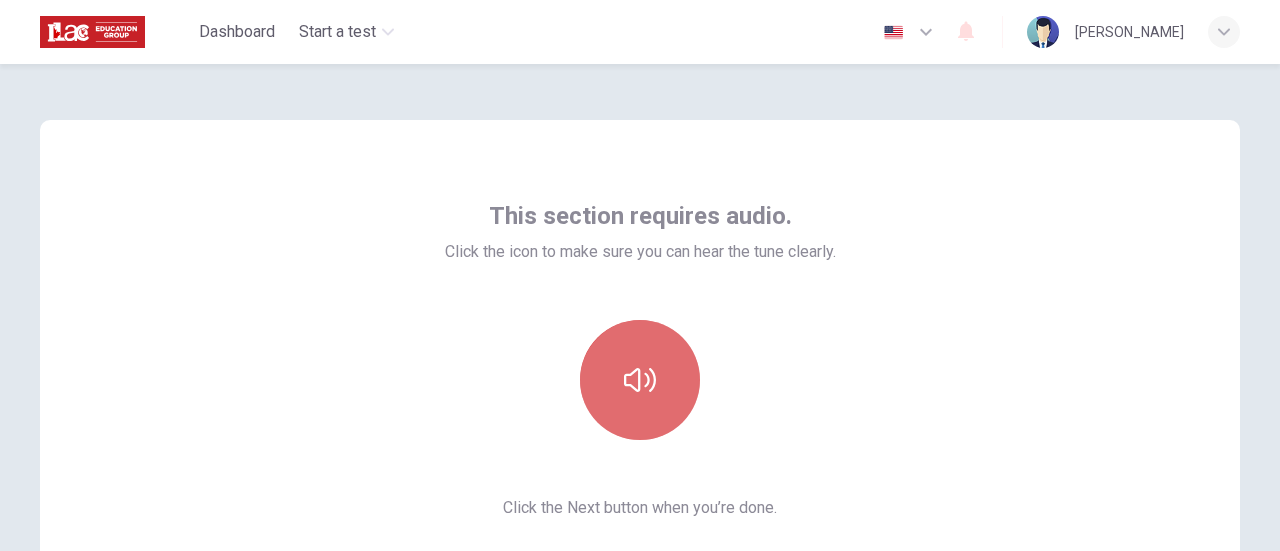 click at bounding box center [640, 380] 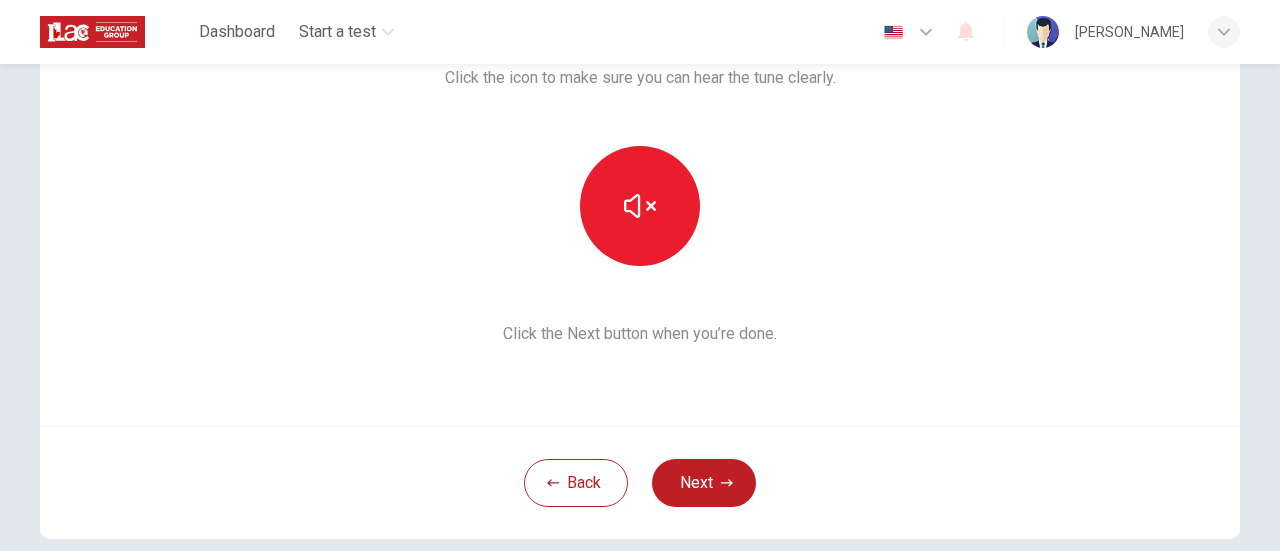 scroll, scrollTop: 200, scrollLeft: 0, axis: vertical 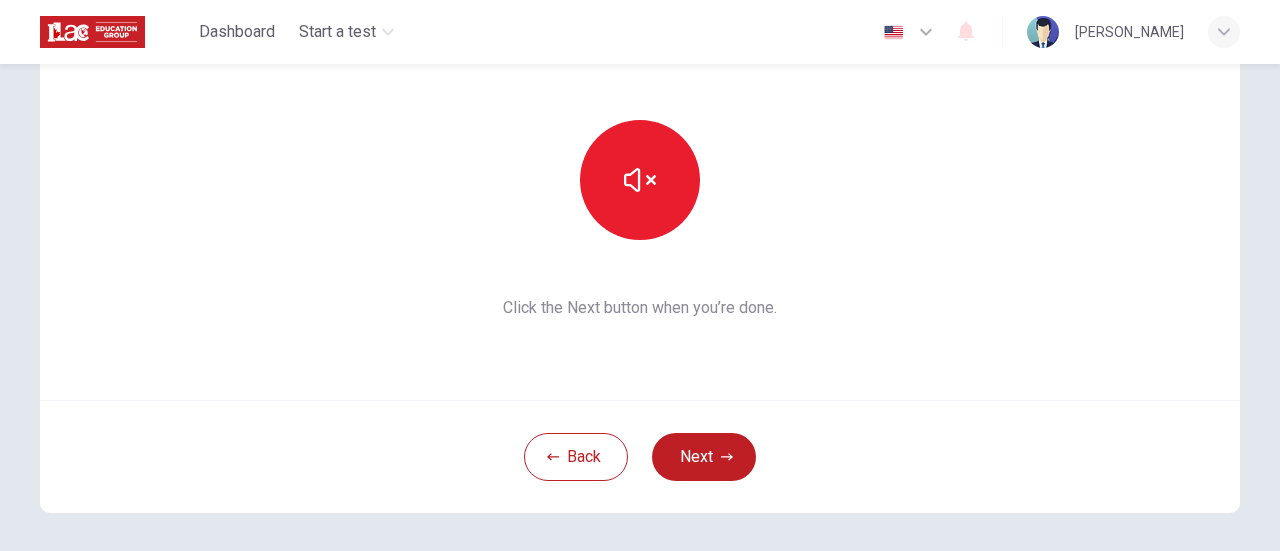 type 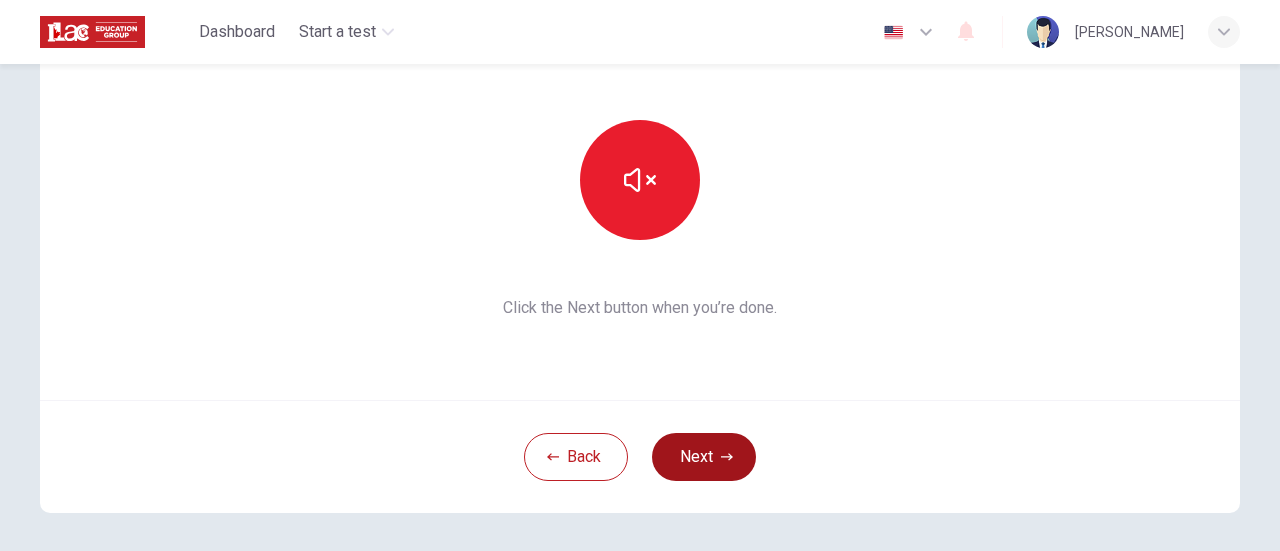 click on "Next" at bounding box center (704, 457) 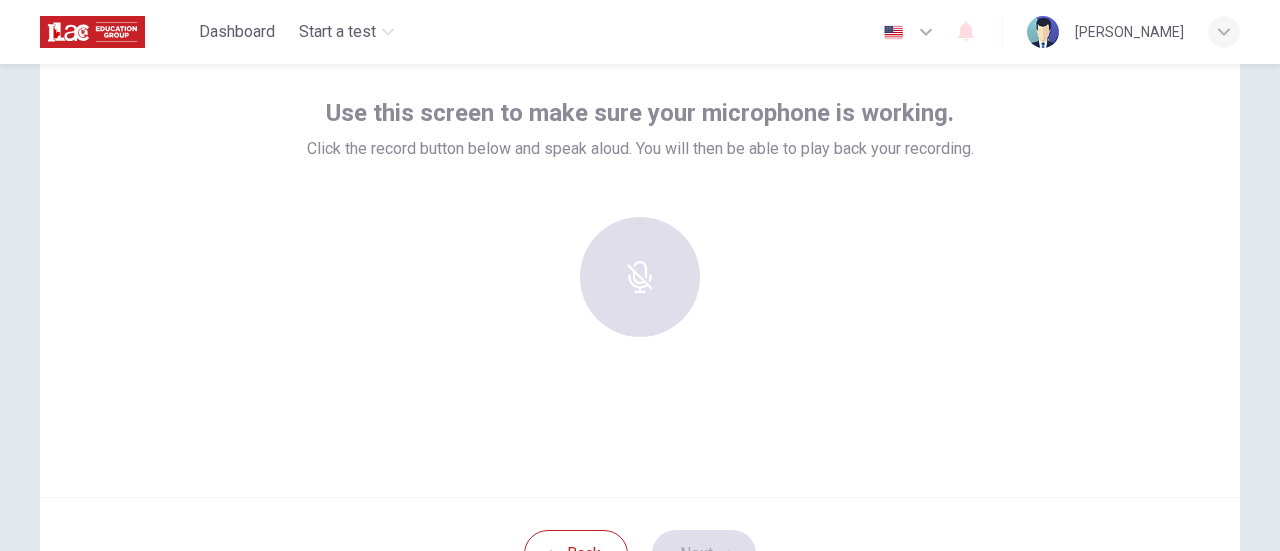 scroll, scrollTop: 100, scrollLeft: 0, axis: vertical 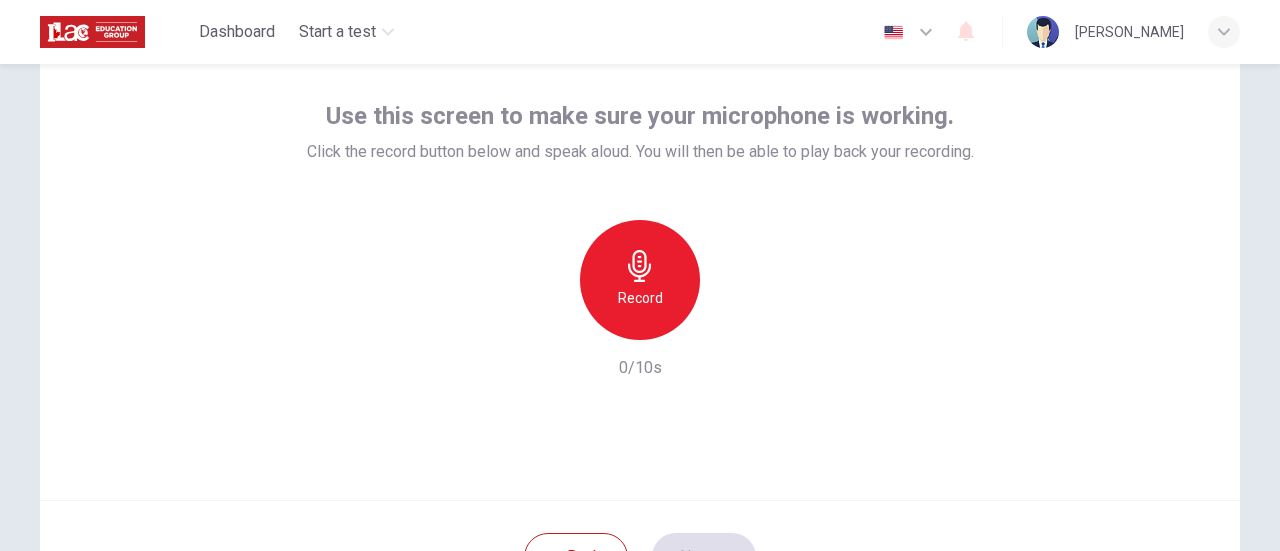 click on "Record" at bounding box center (640, 280) 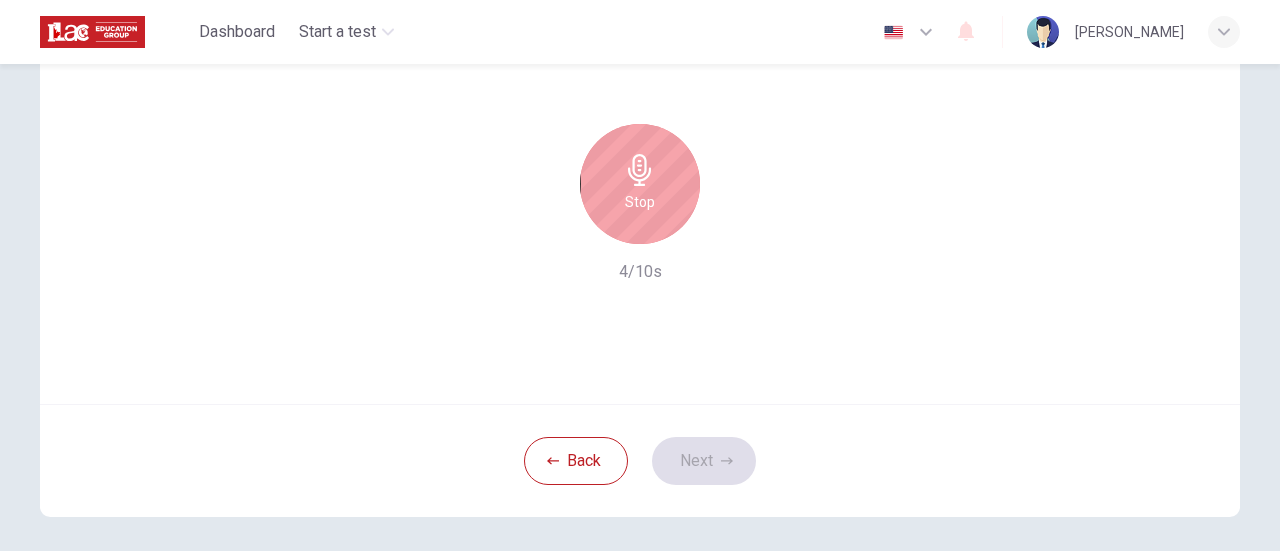 scroll, scrollTop: 200, scrollLeft: 0, axis: vertical 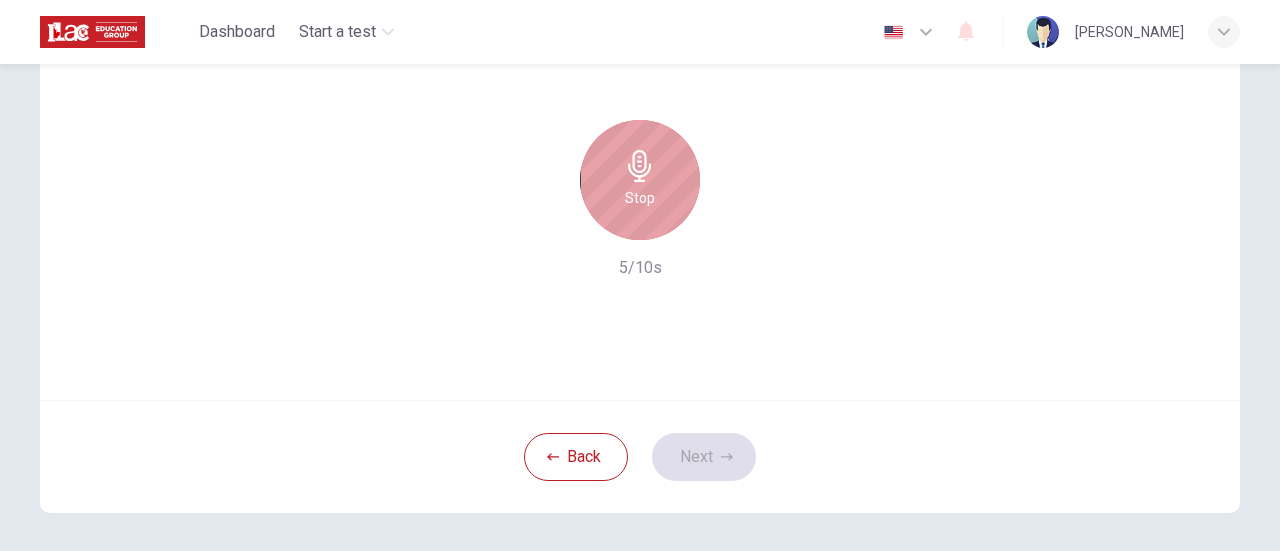 click on "Stop" at bounding box center [640, 180] 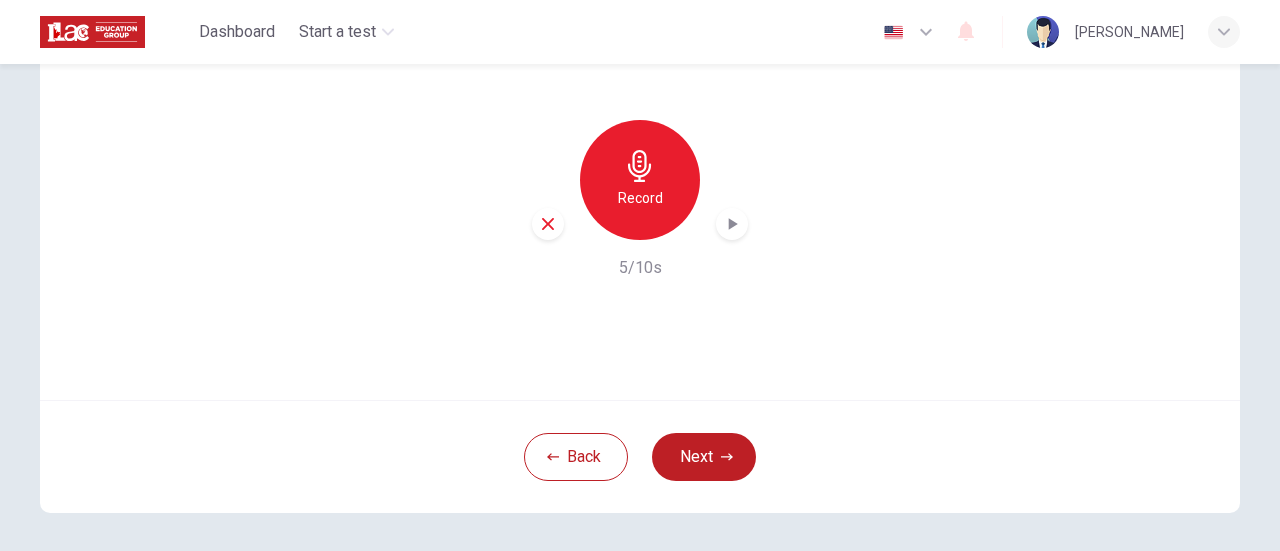 click at bounding box center (732, 224) 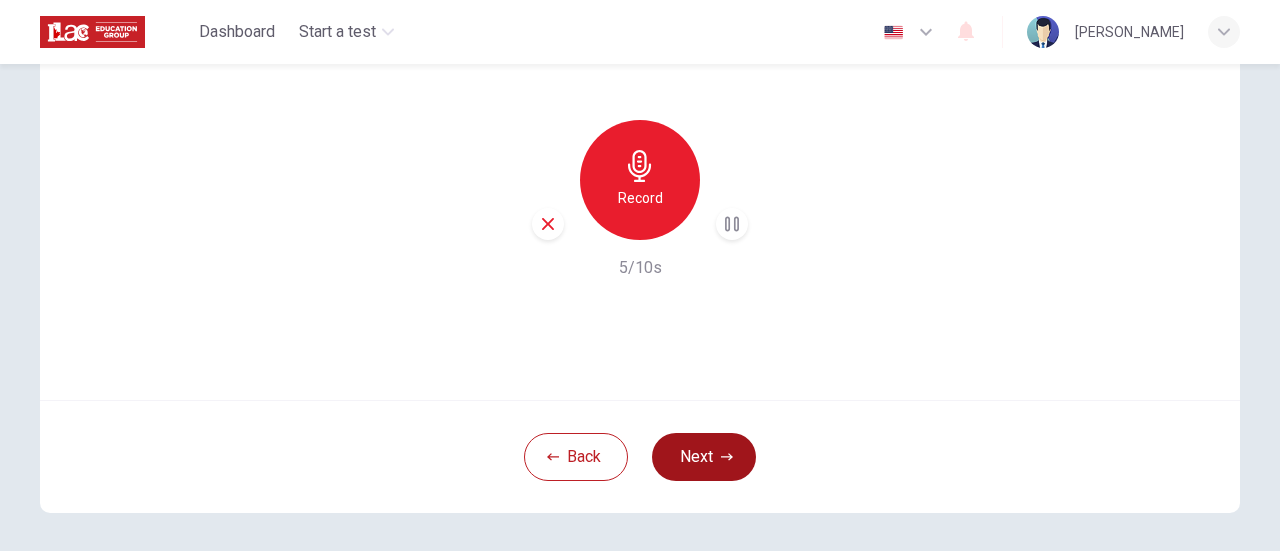 click on "Next" at bounding box center [704, 457] 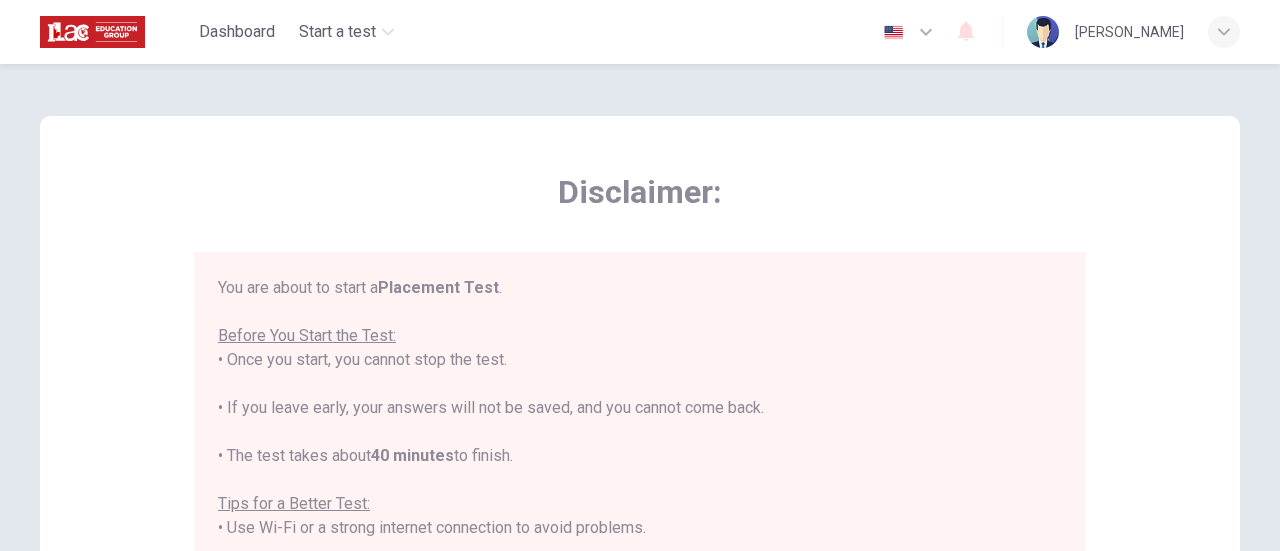 scroll, scrollTop: 0, scrollLeft: 0, axis: both 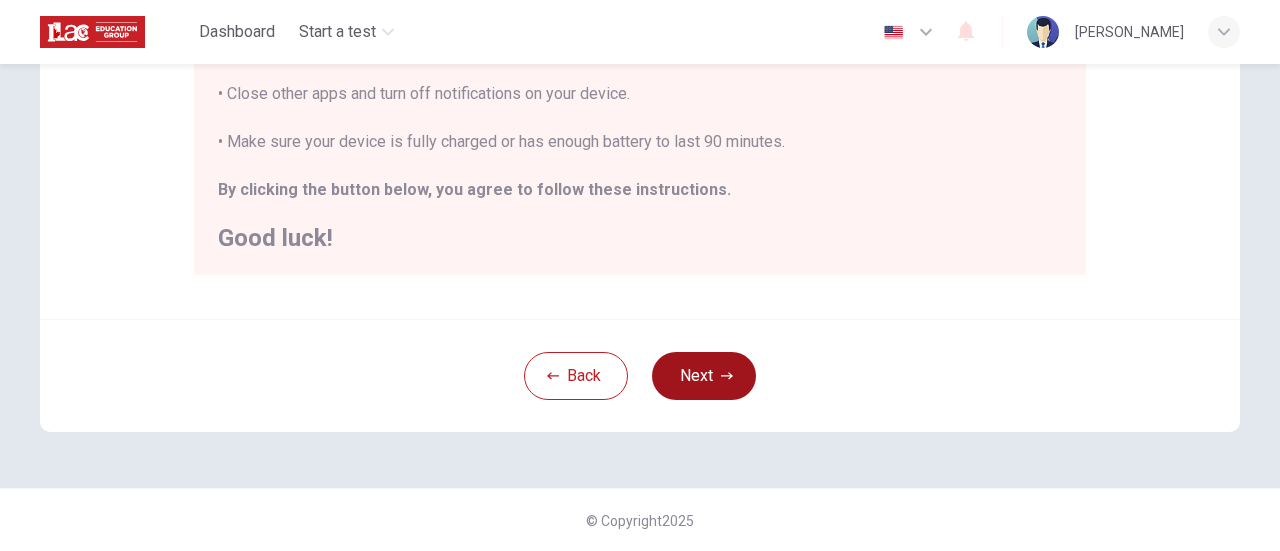 click on "Next" at bounding box center [704, 376] 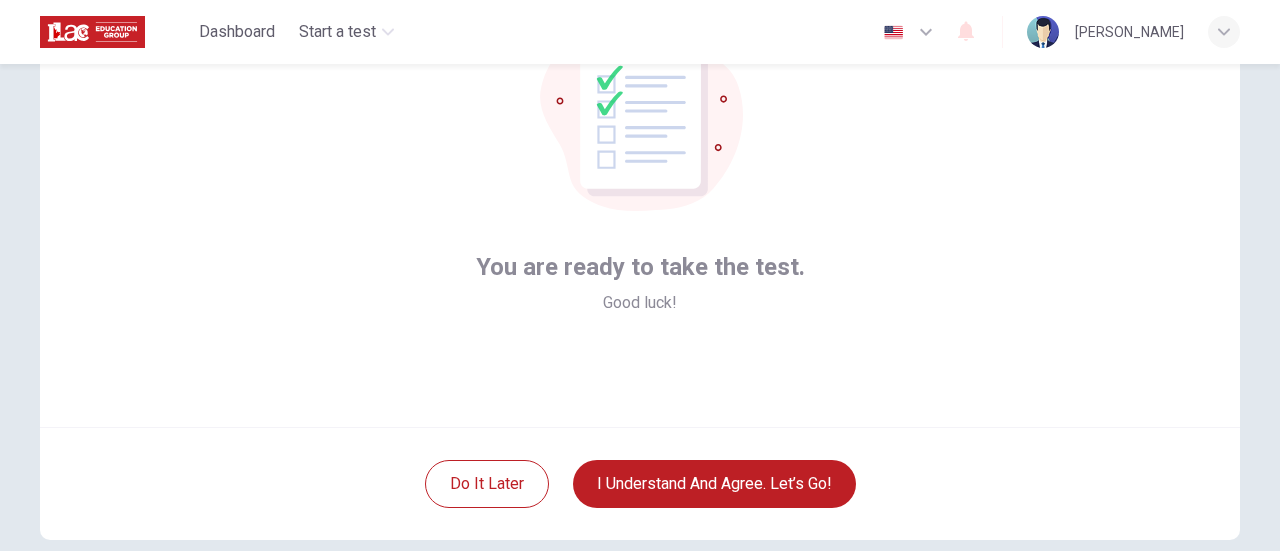 scroll, scrollTop: 181, scrollLeft: 0, axis: vertical 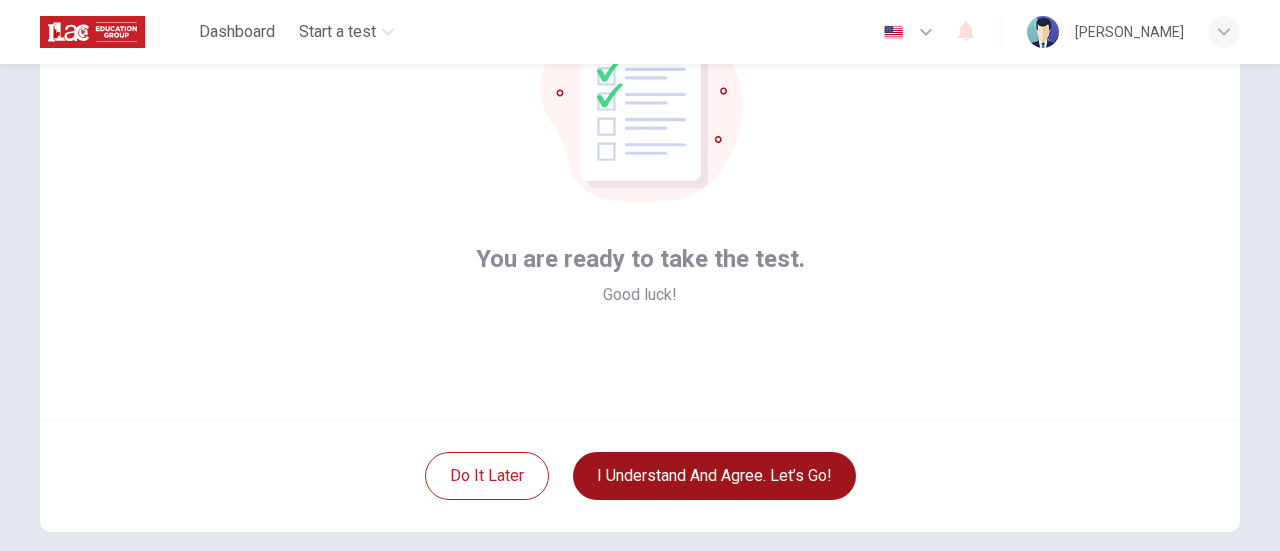 click on "I understand and agree. Let’s go!" at bounding box center (714, 476) 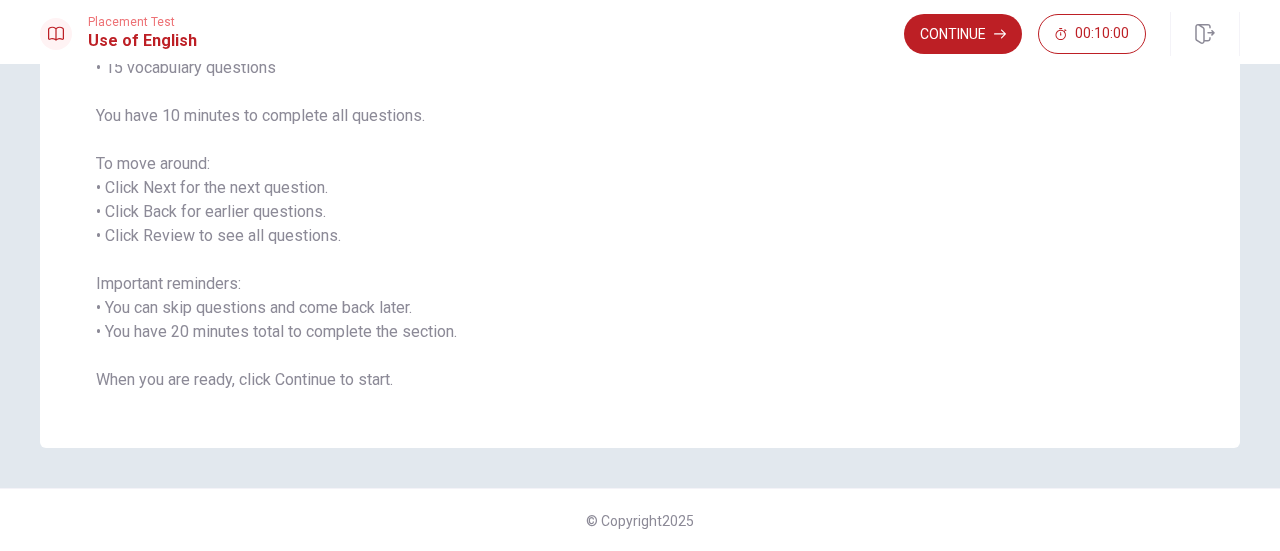 scroll, scrollTop: 0, scrollLeft: 0, axis: both 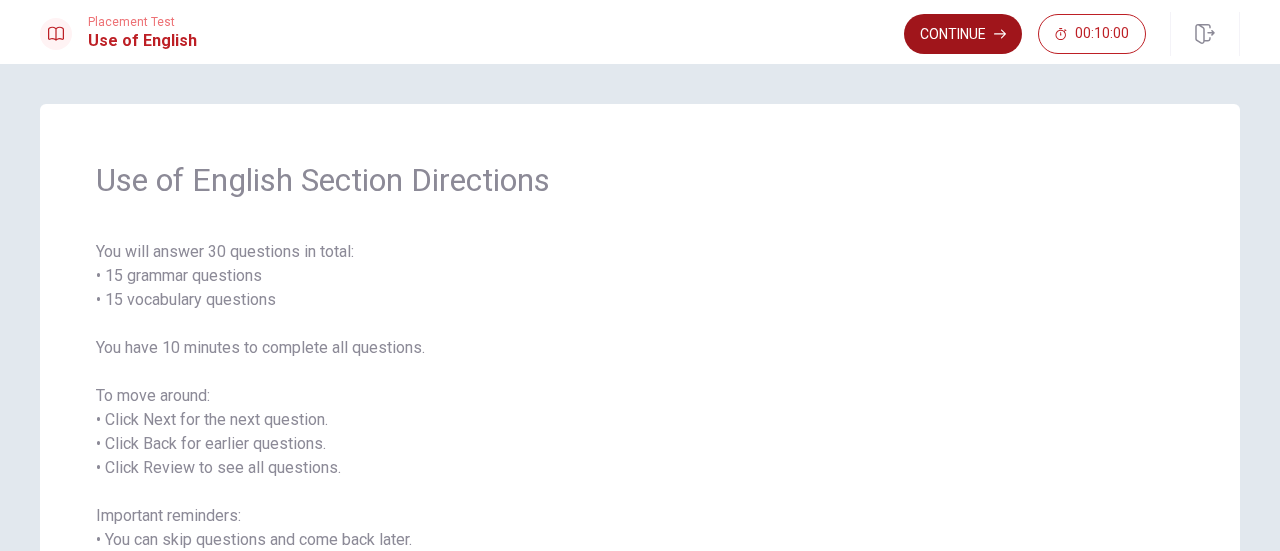 click on "Continue" at bounding box center (963, 34) 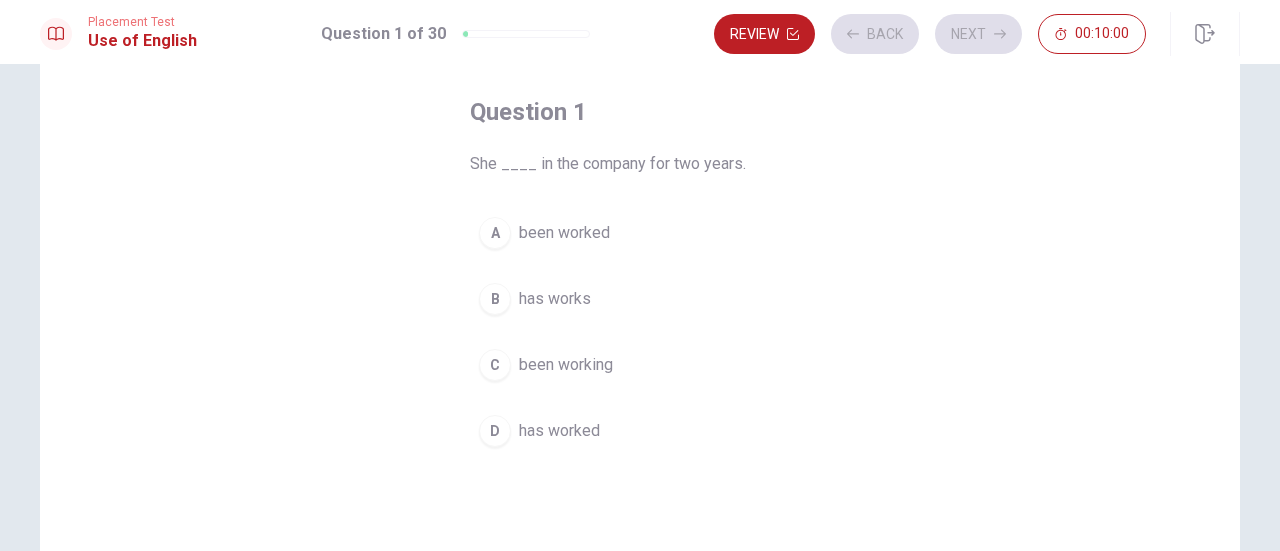 scroll, scrollTop: 100, scrollLeft: 0, axis: vertical 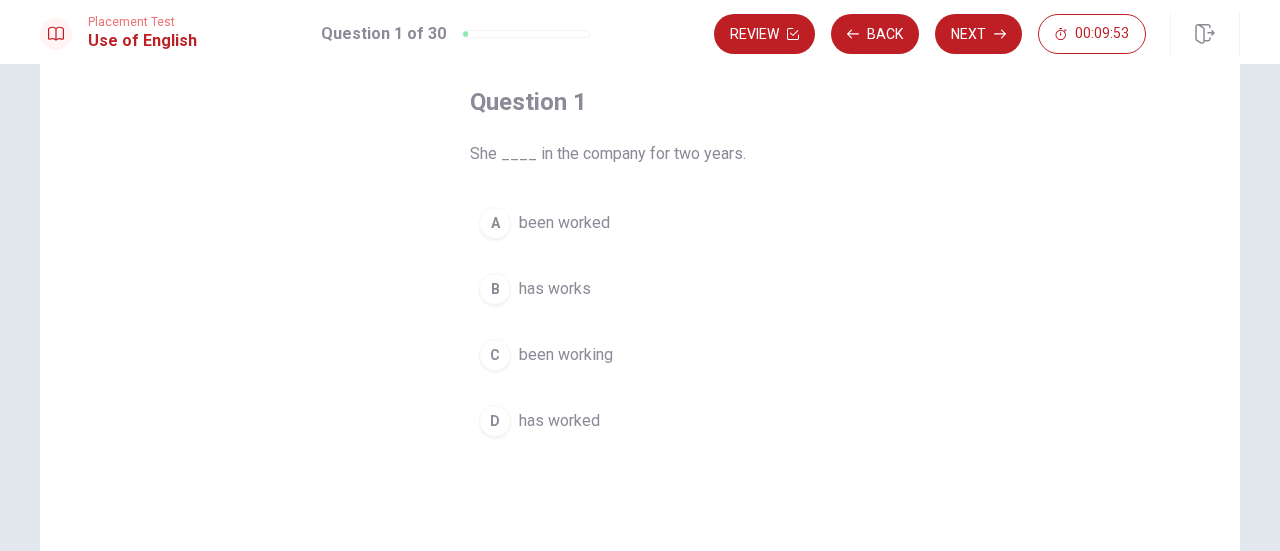 click on "has worked" at bounding box center [559, 421] 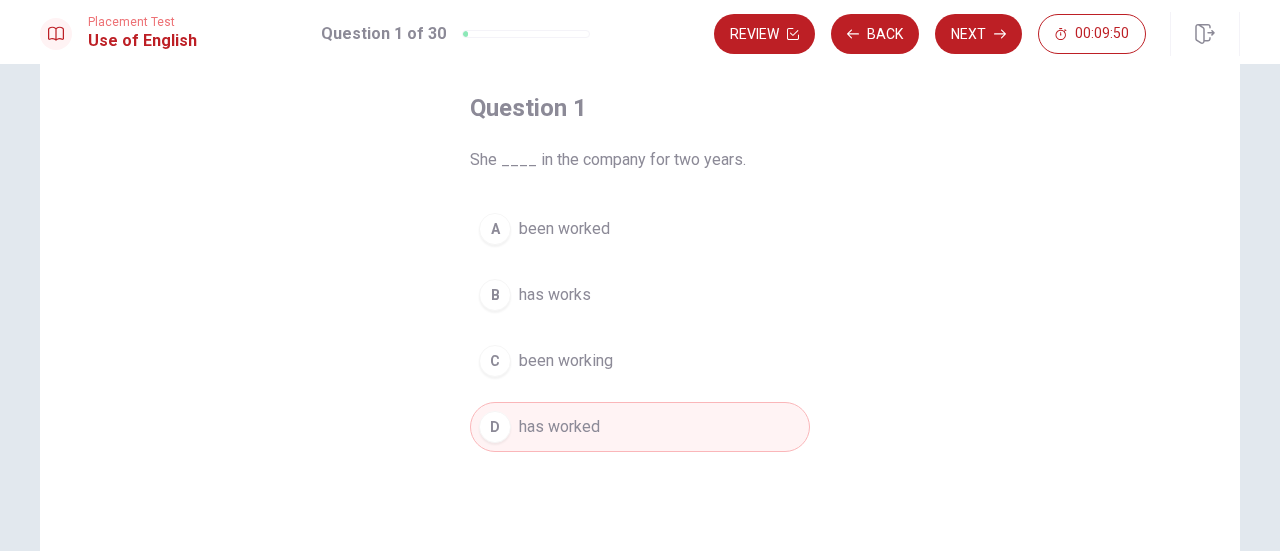 scroll, scrollTop: 100, scrollLeft: 0, axis: vertical 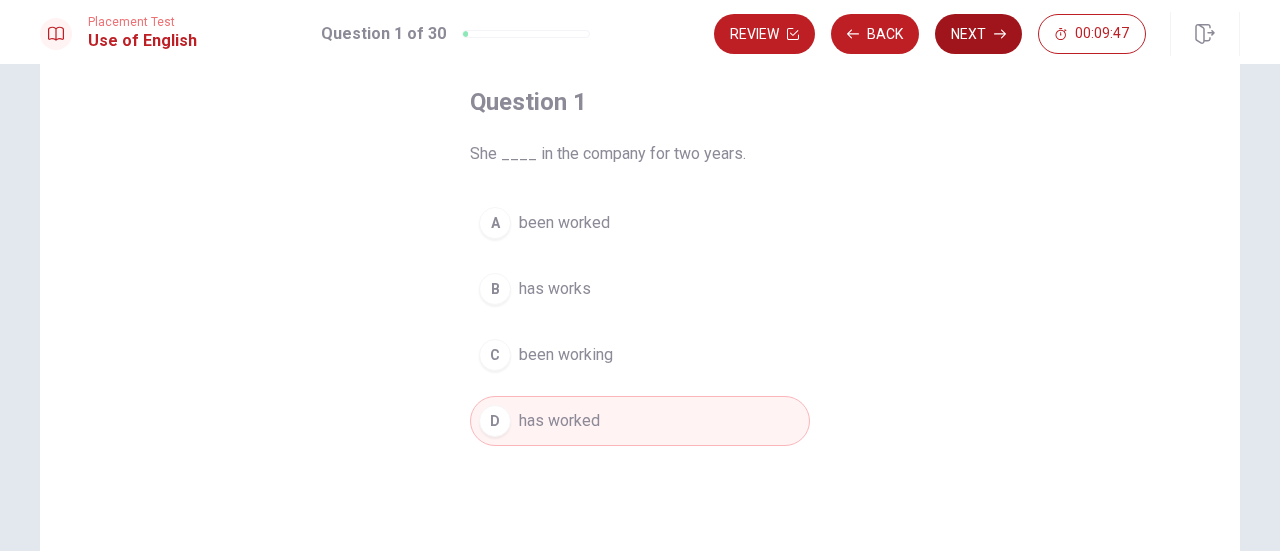 click on "Next" at bounding box center [978, 34] 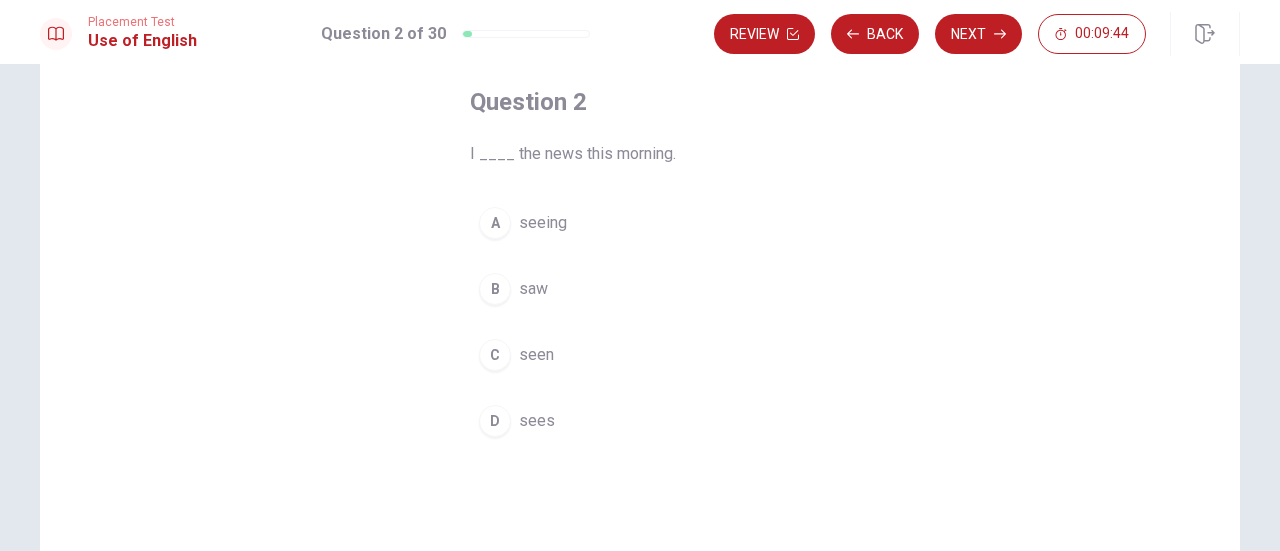 click on "saw" at bounding box center [533, 289] 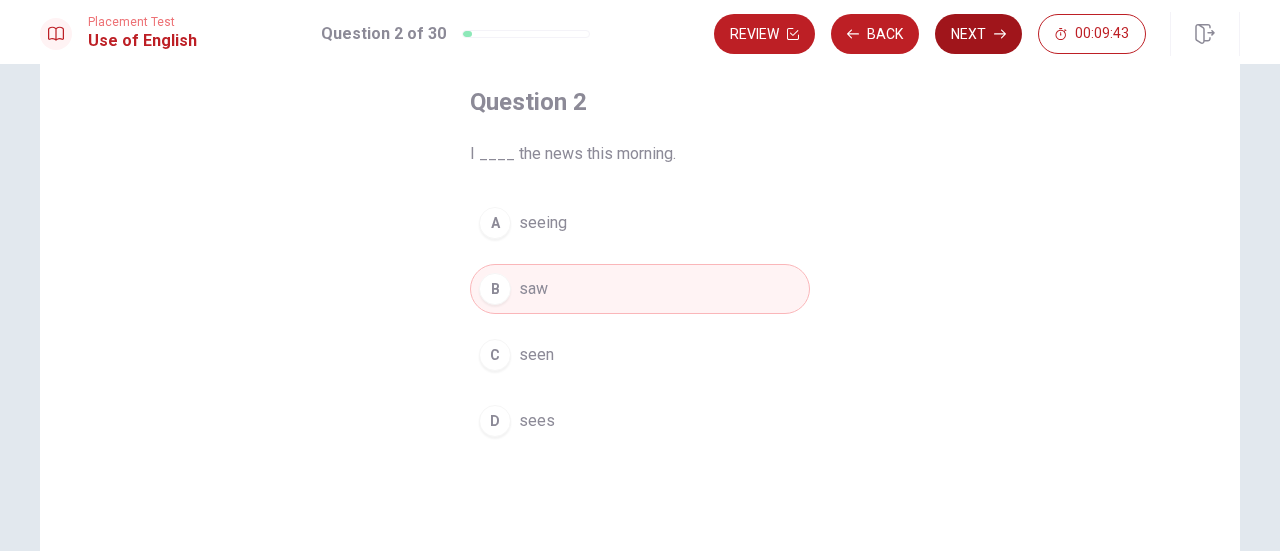click on "Next" at bounding box center (978, 34) 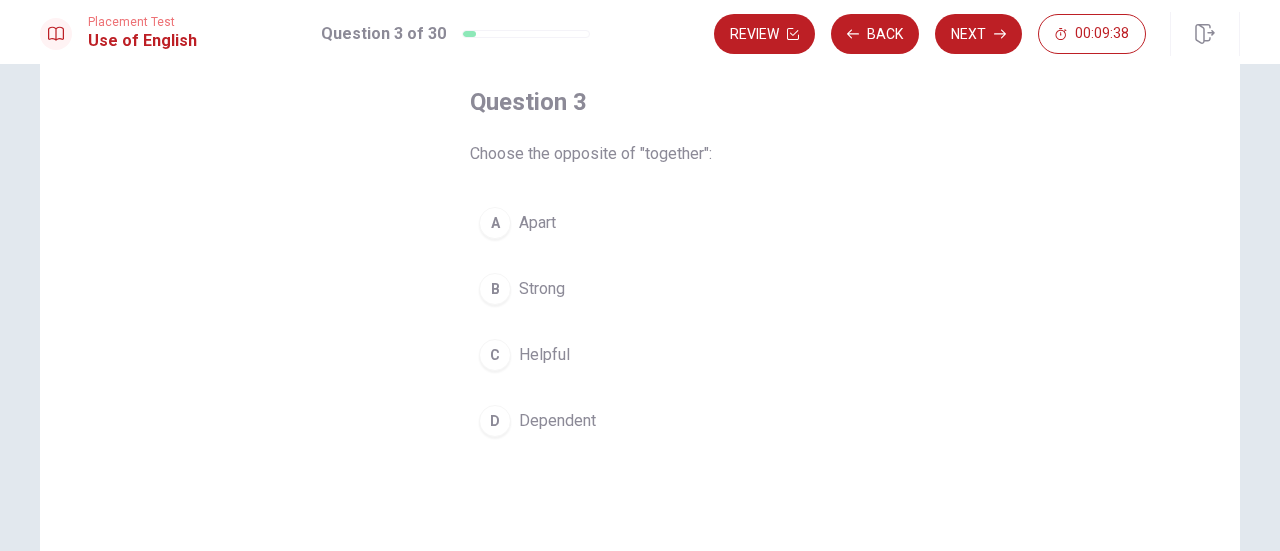 click on "Dependent" at bounding box center [557, 421] 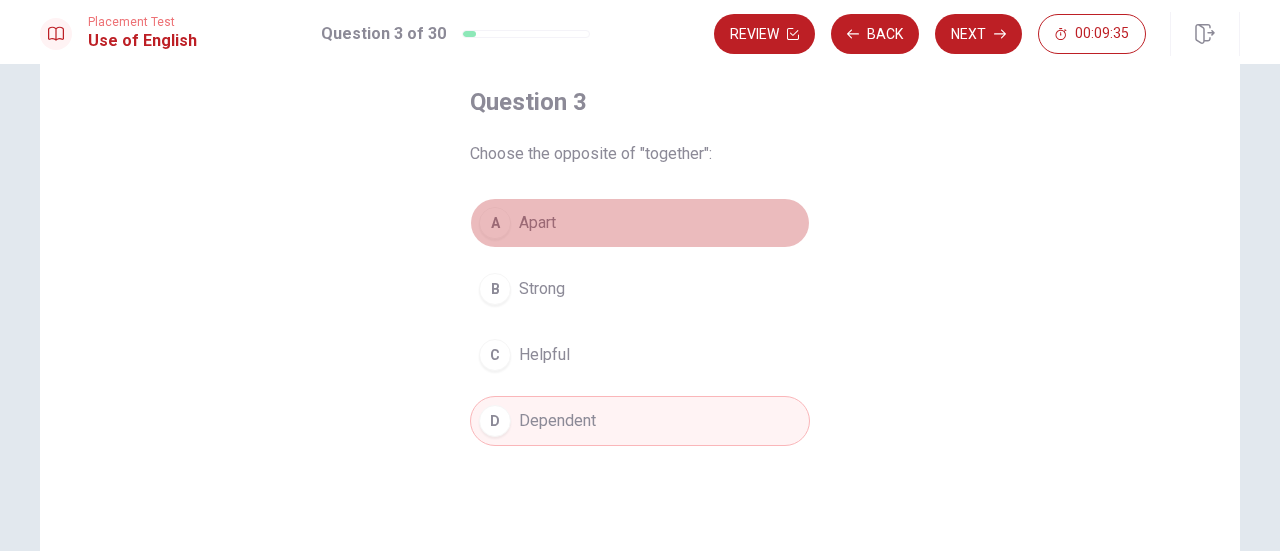 click on "A Apart" at bounding box center (640, 223) 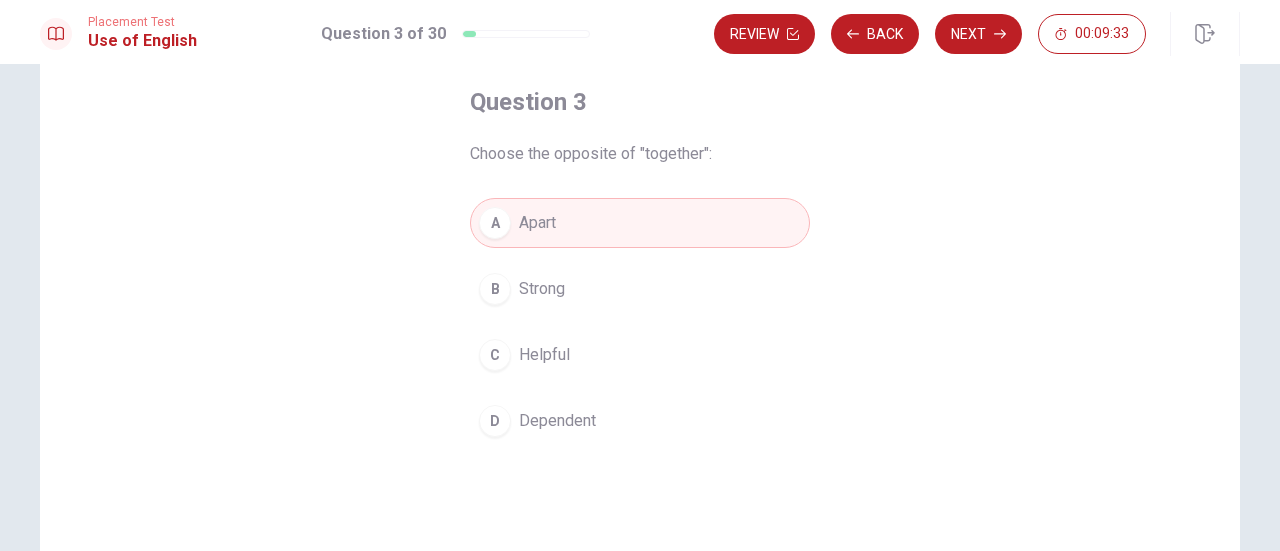 drag, startPoint x: 476, startPoint y: 153, endPoint x: 699, endPoint y: 158, distance: 223.05605 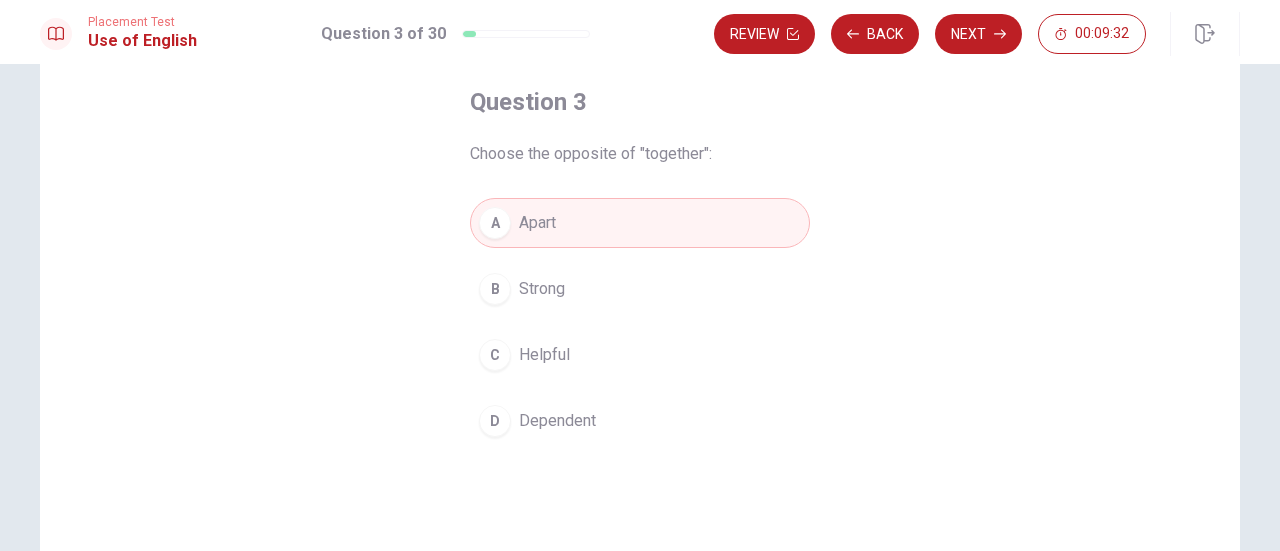 drag, startPoint x: 586, startPoint y: 135, endPoint x: 504, endPoint y: 141, distance: 82.219215 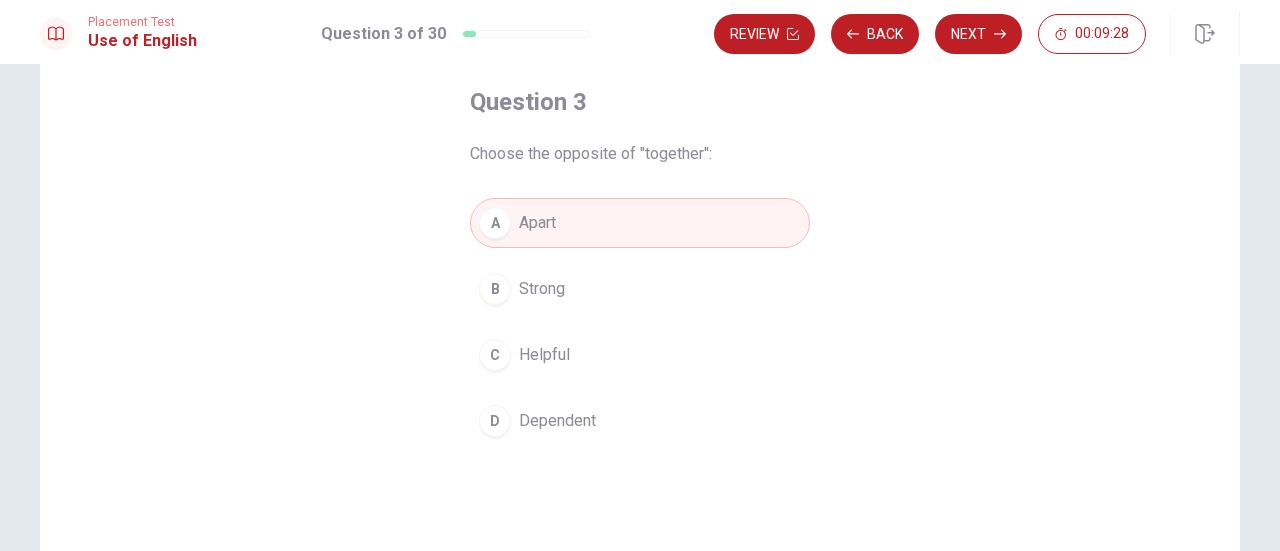 click on "Next" at bounding box center [978, 34] 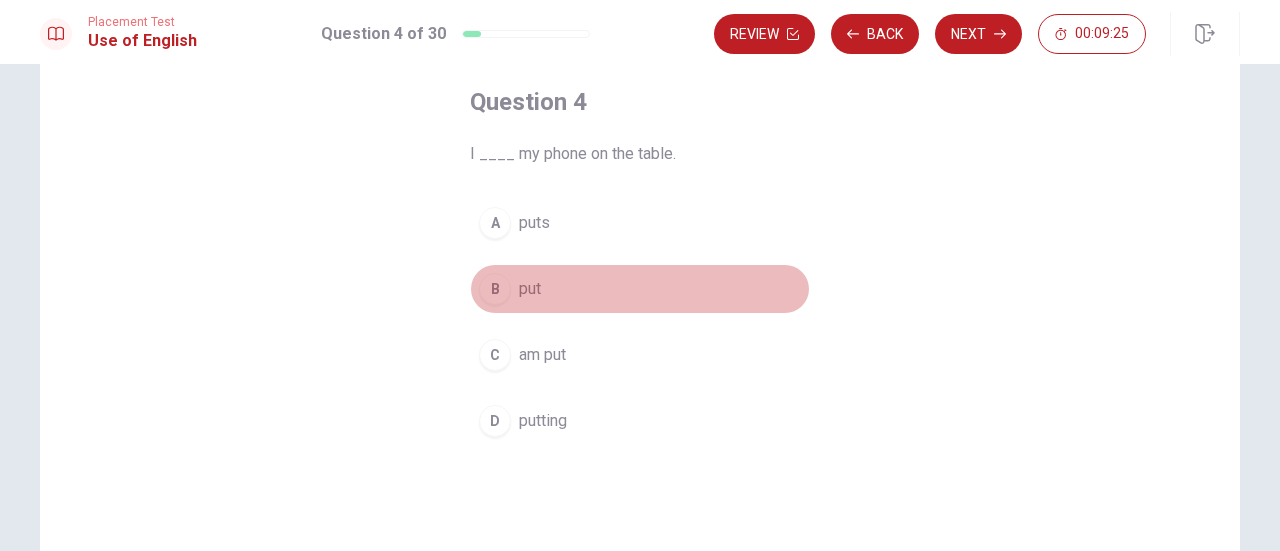 click on "put" at bounding box center [530, 289] 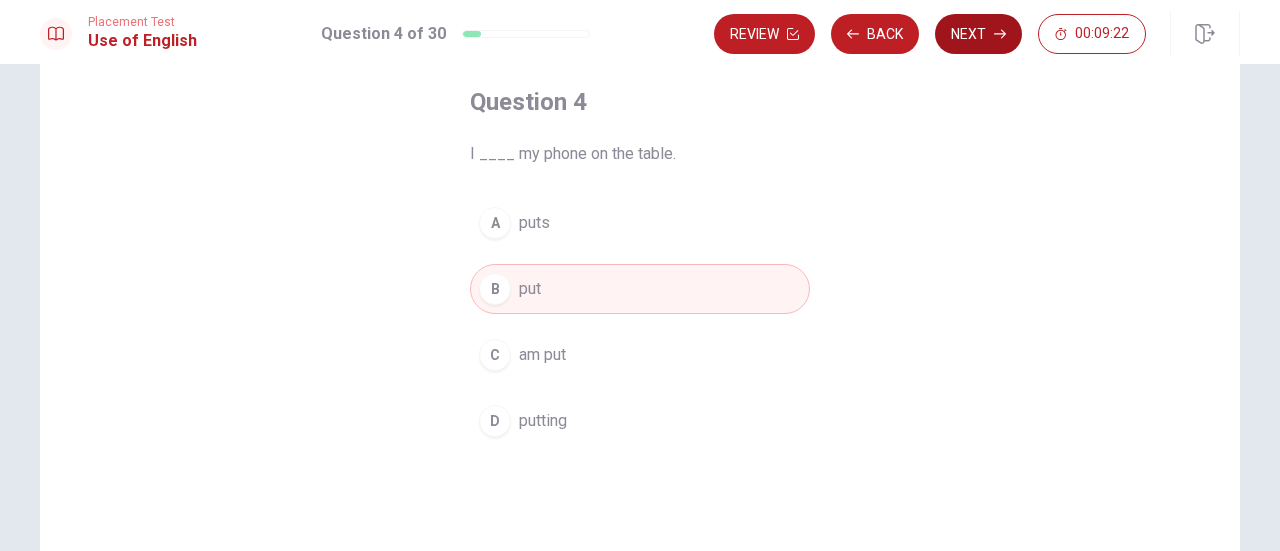 click on "Next" at bounding box center [978, 34] 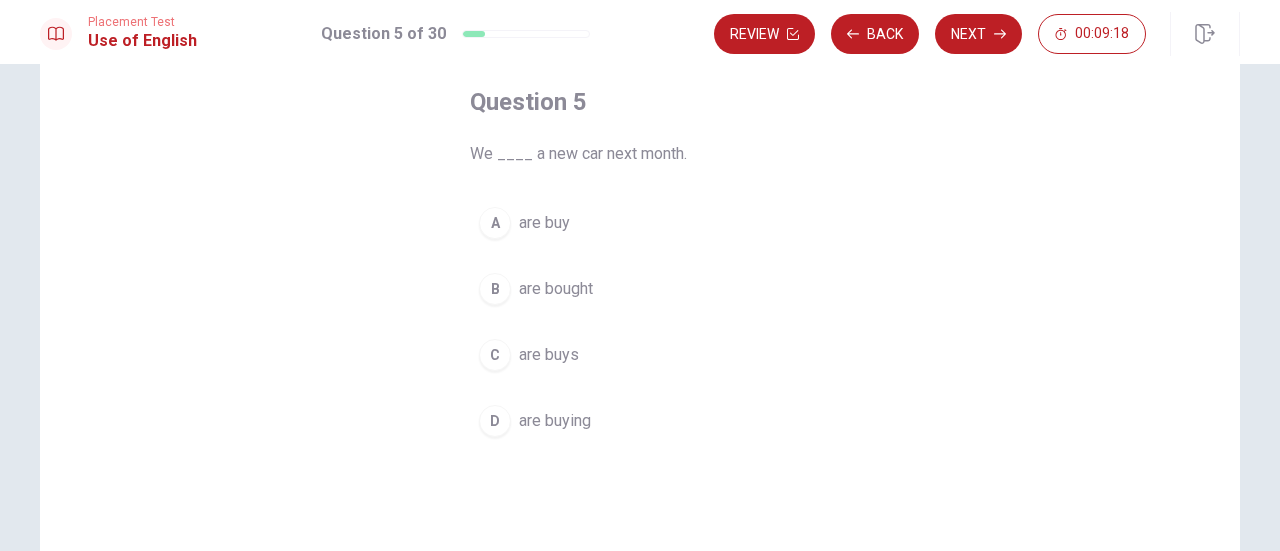 click on "are buying" at bounding box center [555, 421] 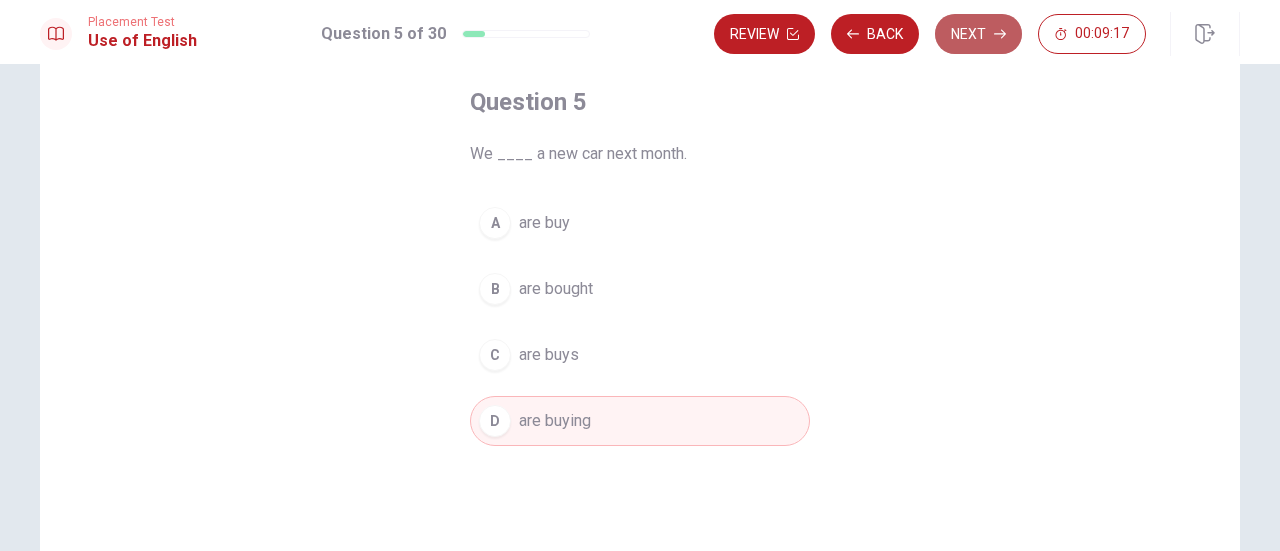 click on "Next" at bounding box center (978, 34) 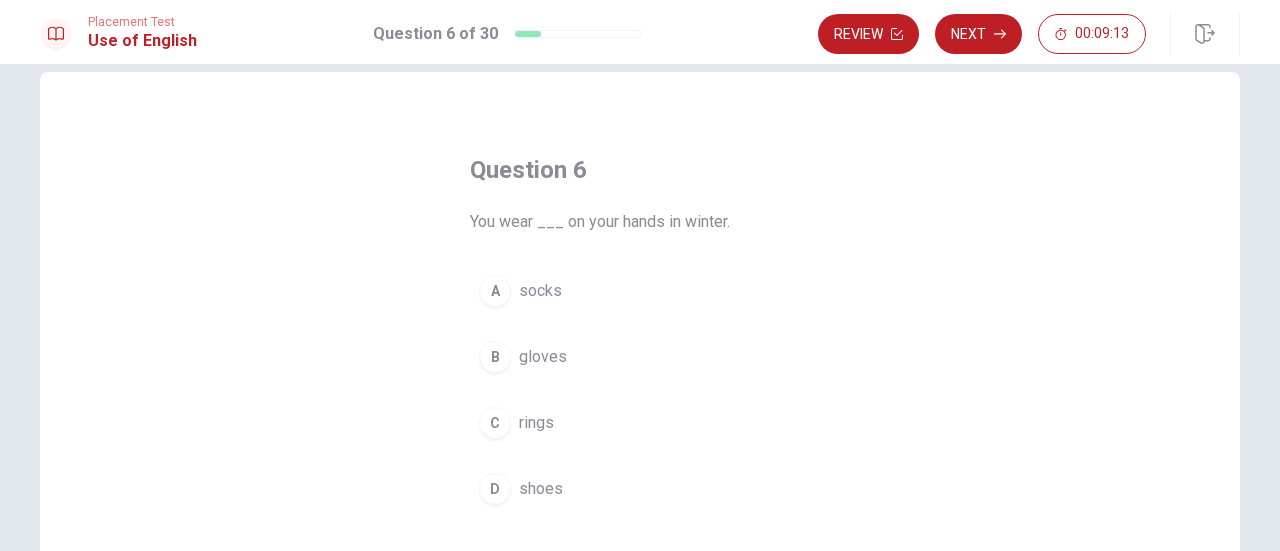 scroll, scrollTop: 100, scrollLeft: 0, axis: vertical 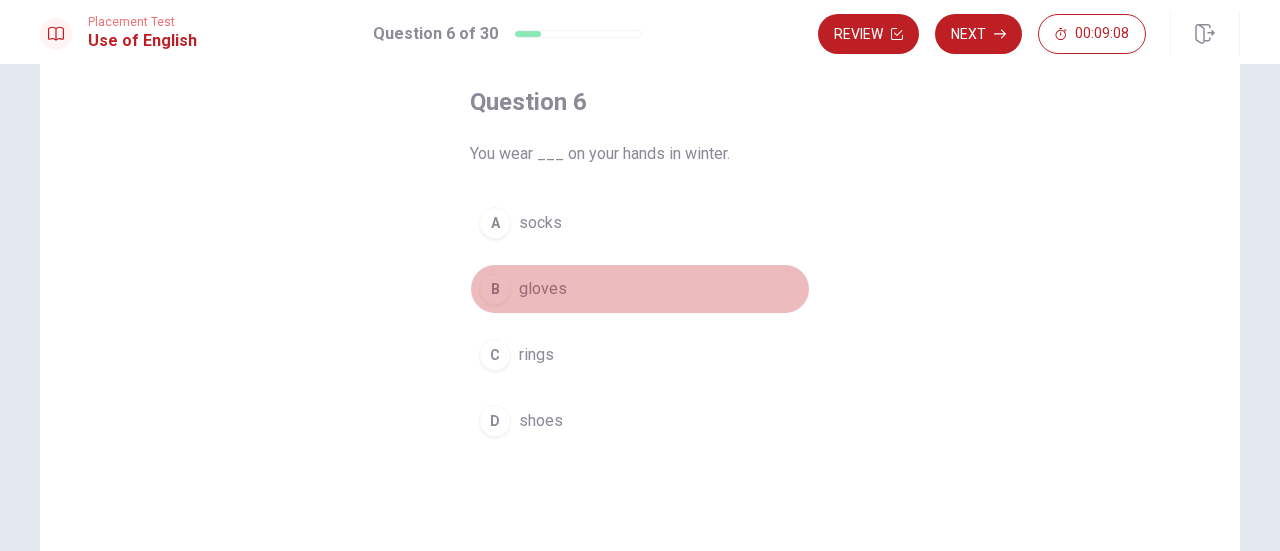 click on "gloves" at bounding box center [543, 289] 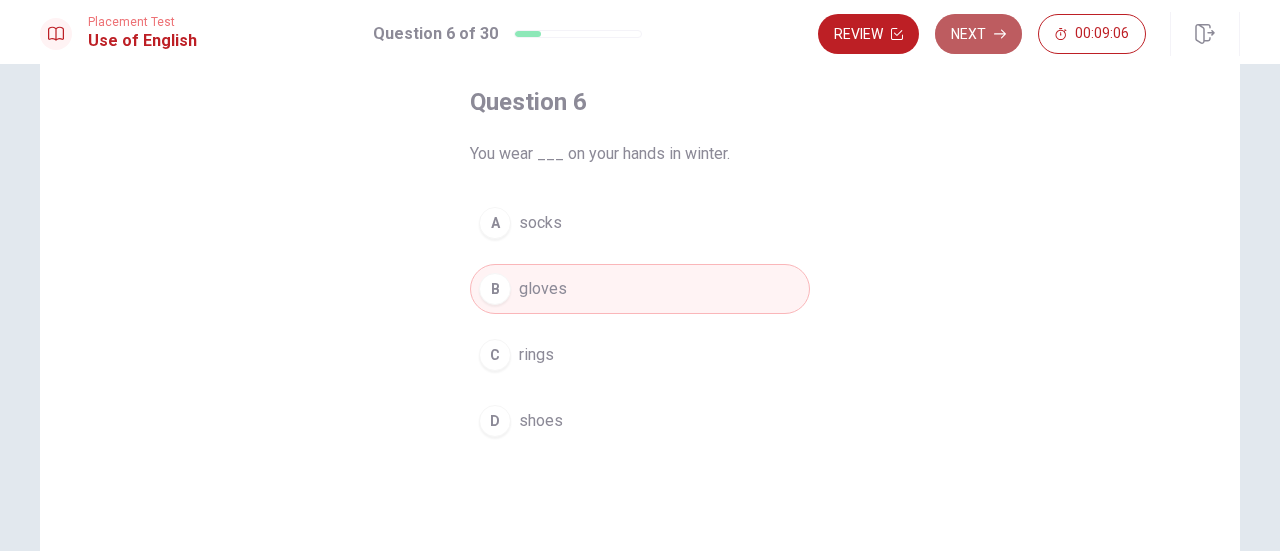 click on "Next" at bounding box center [978, 34] 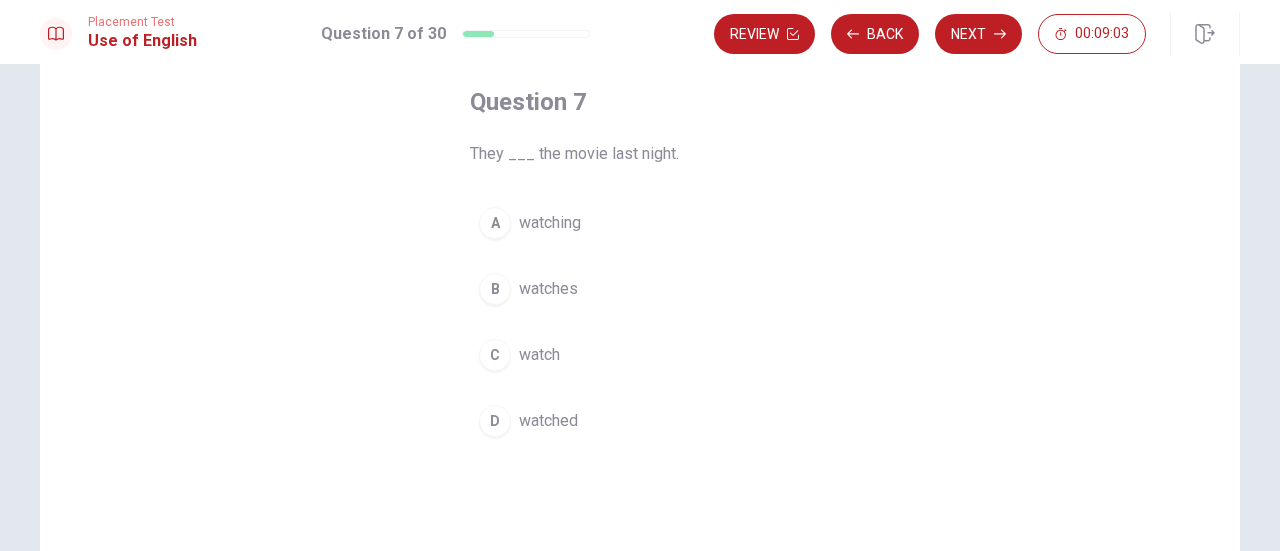 click on "watched" at bounding box center [548, 421] 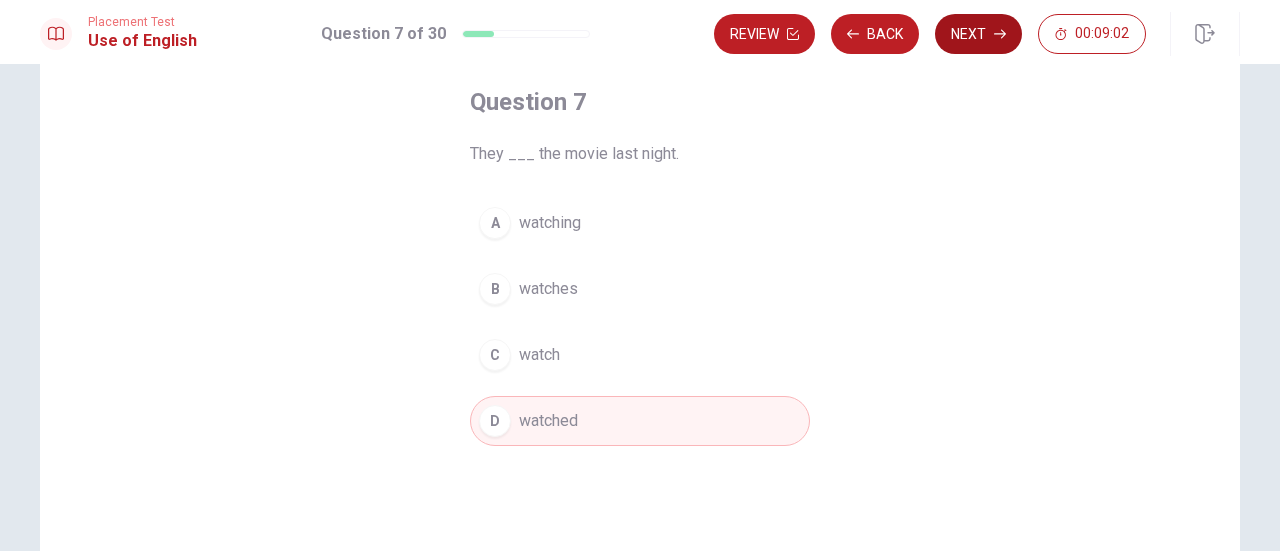 click on "Next" at bounding box center [978, 34] 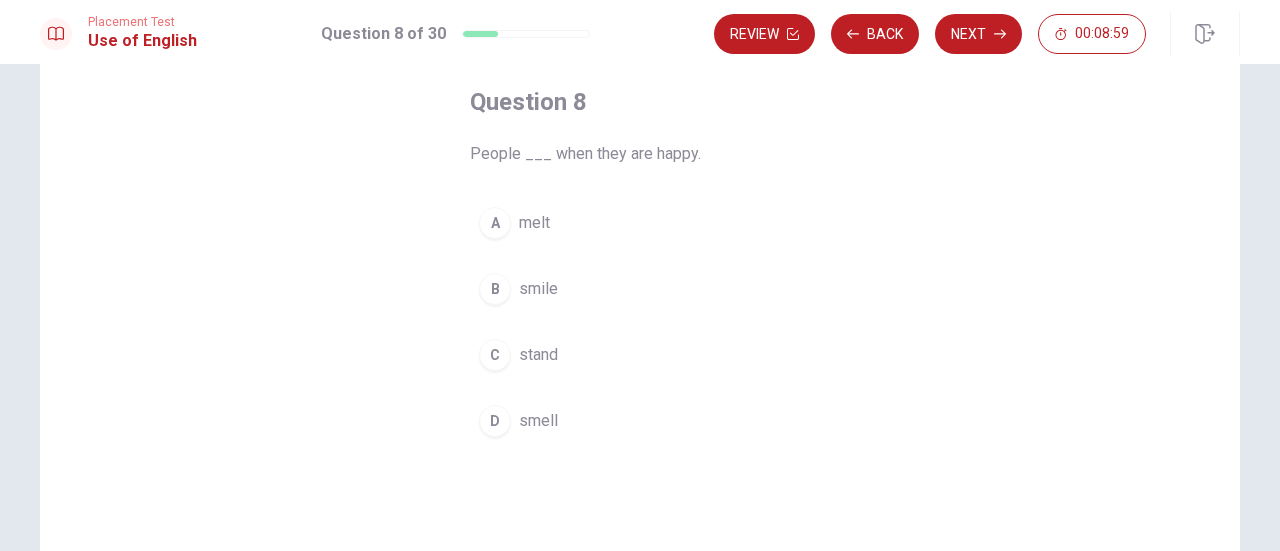 click on "smile" at bounding box center (538, 289) 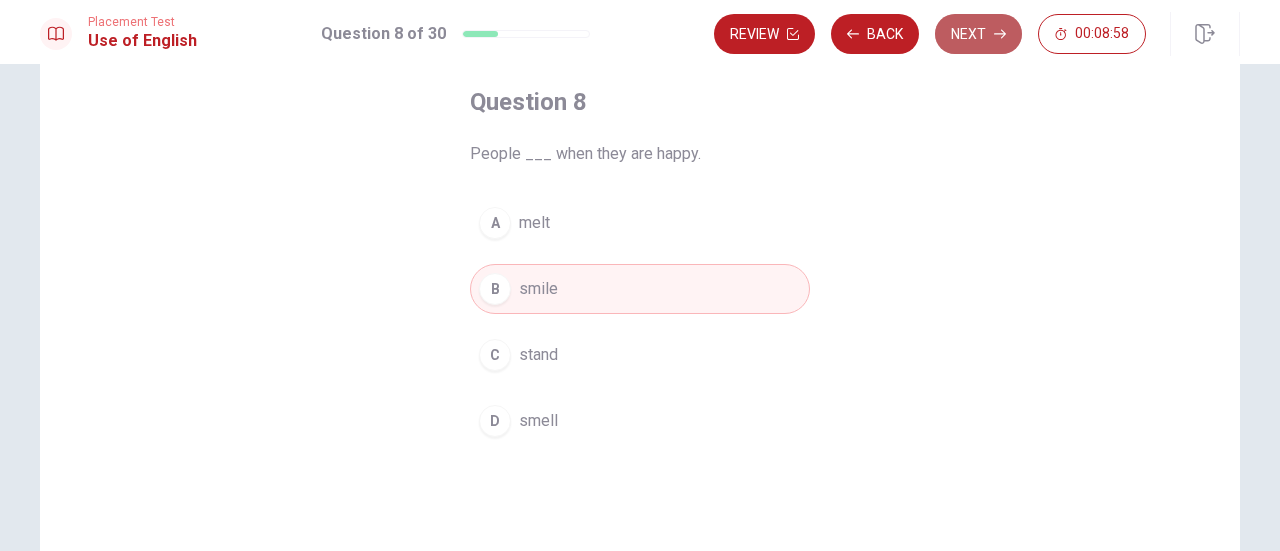 click on "Next" at bounding box center [978, 34] 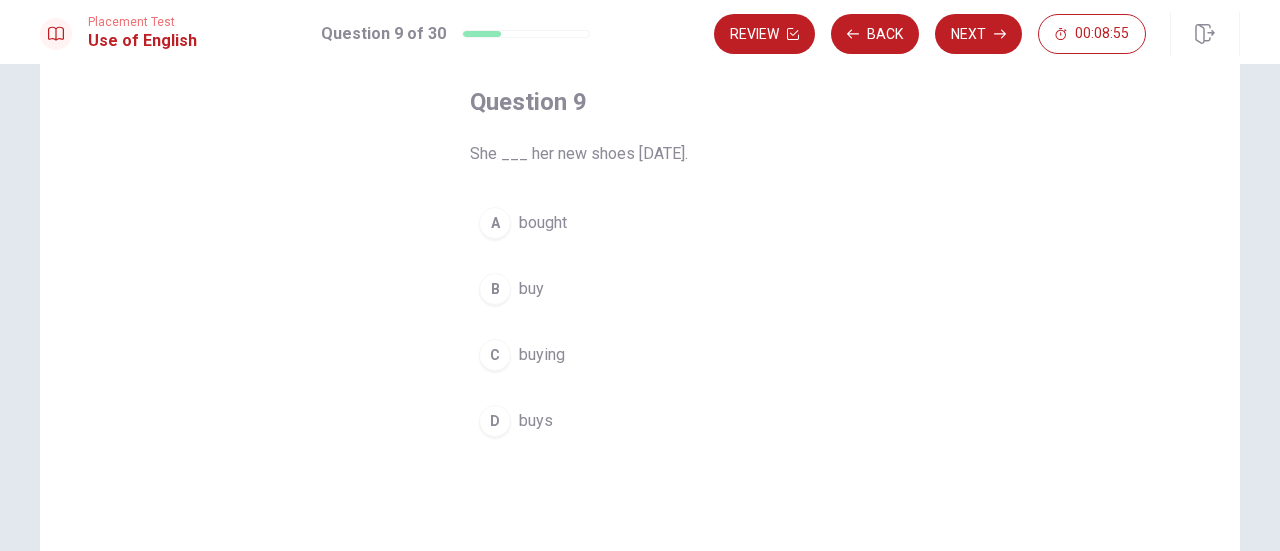 click on "bought" at bounding box center [543, 223] 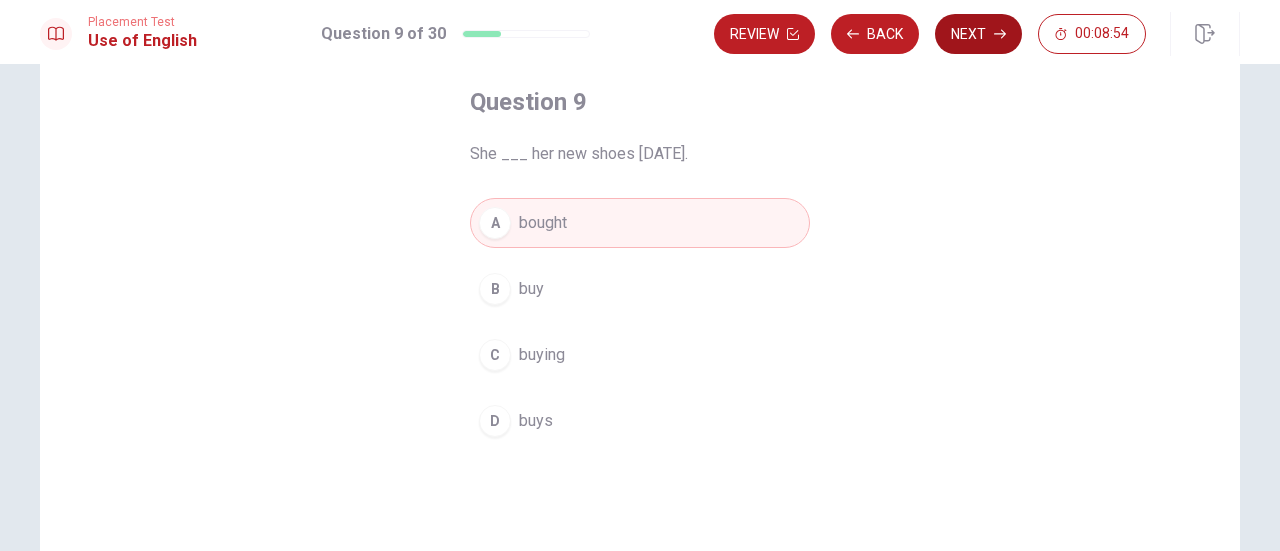 click on "Next" at bounding box center [978, 34] 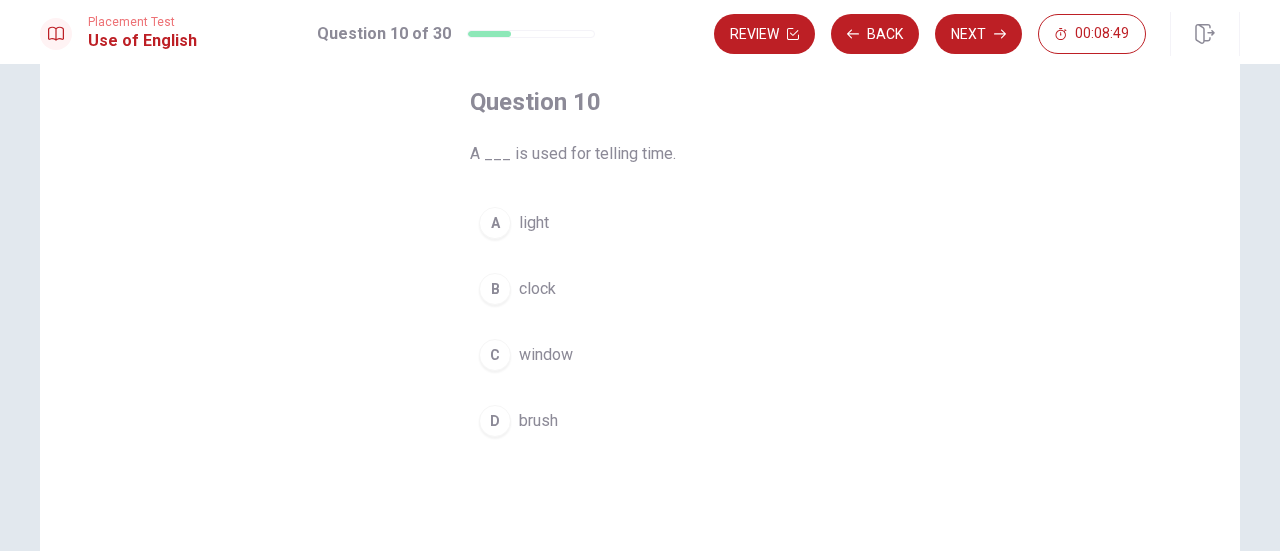 click on "clock" at bounding box center [537, 289] 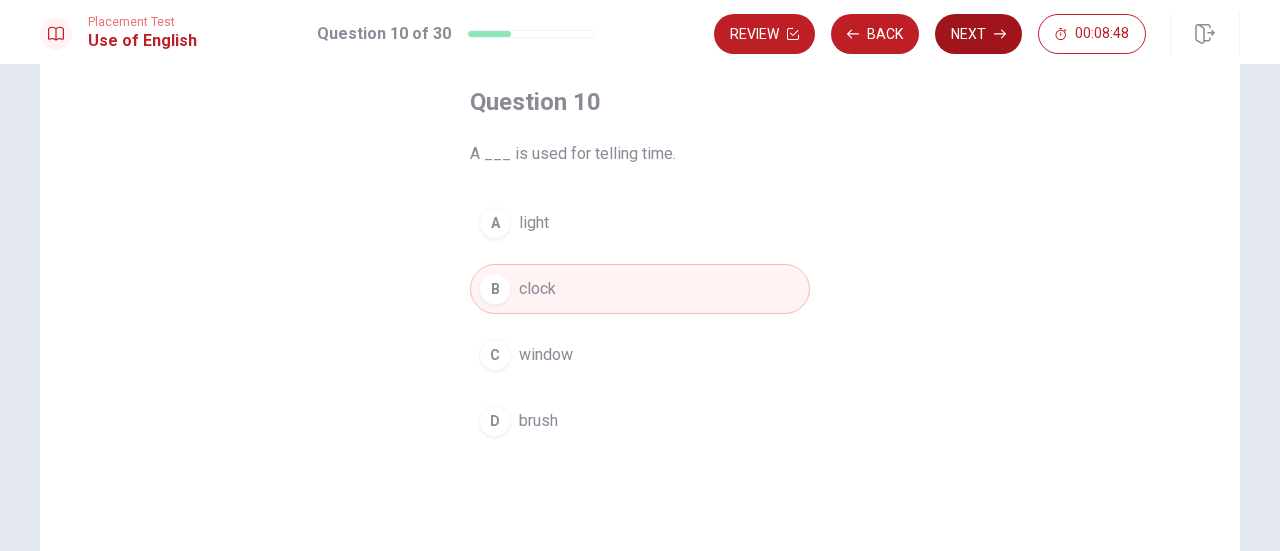 click on "Next" at bounding box center (978, 34) 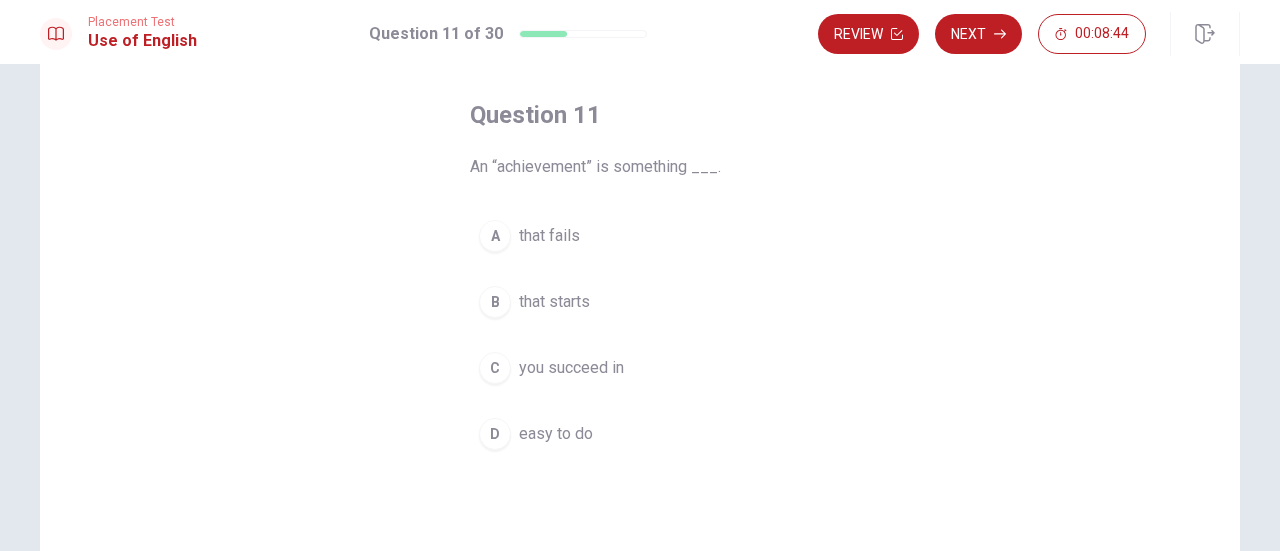 scroll, scrollTop: 100, scrollLeft: 0, axis: vertical 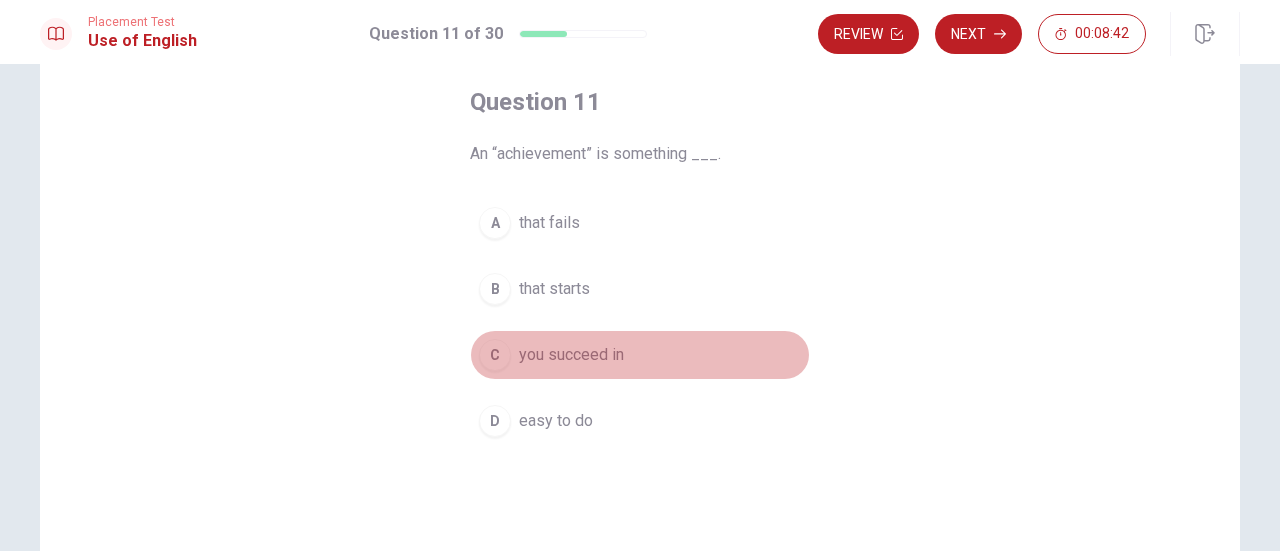 click on "you succeed in" at bounding box center [571, 355] 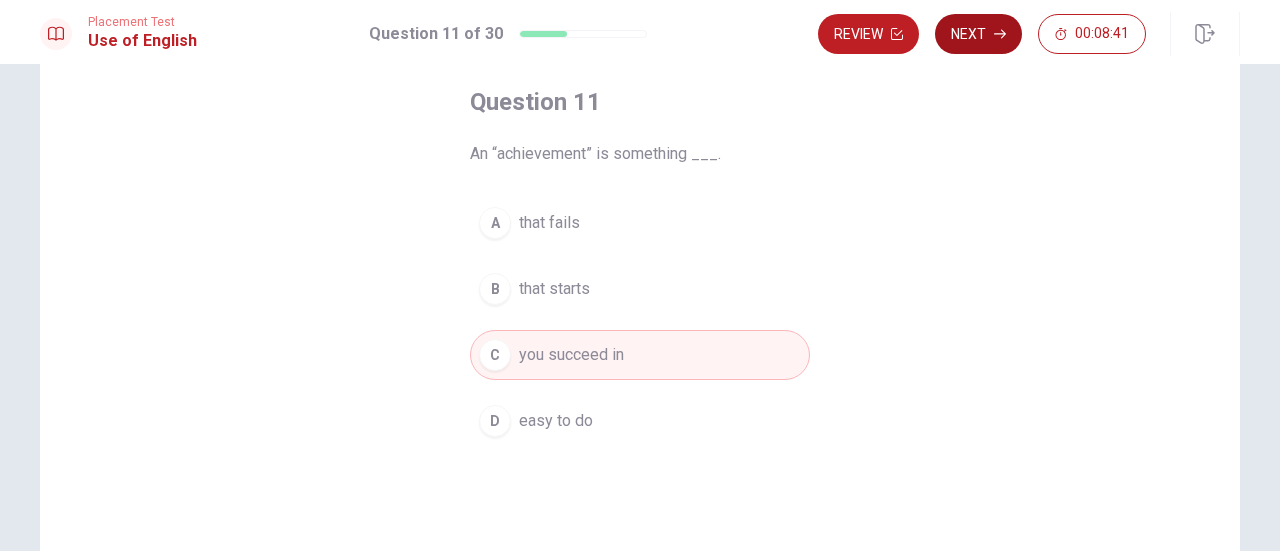 click on "Next" at bounding box center (978, 34) 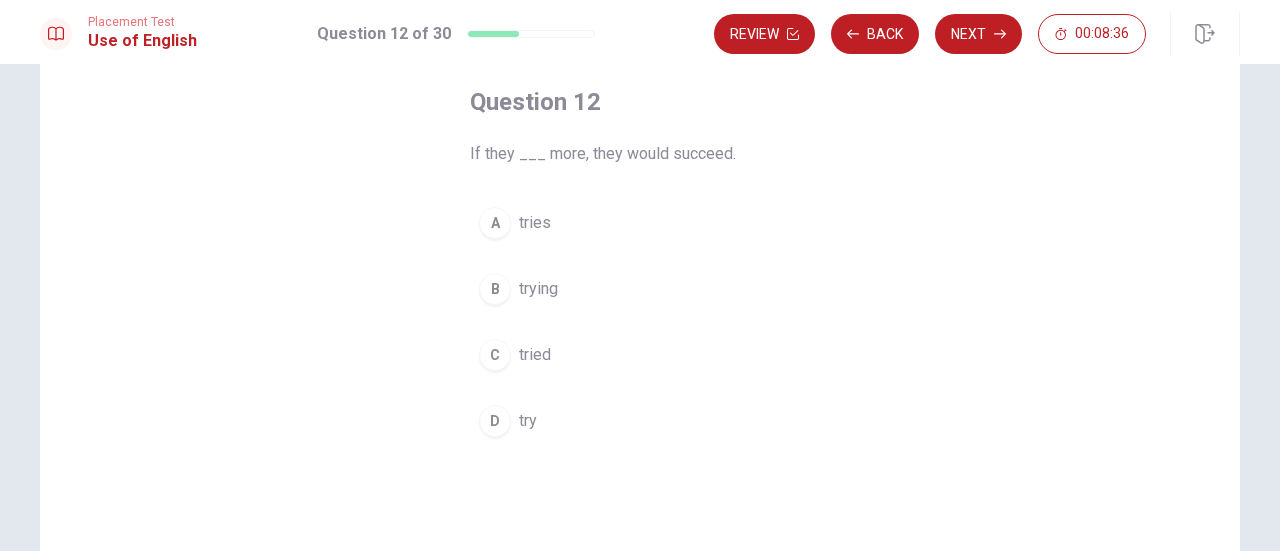 click on "try" at bounding box center (528, 421) 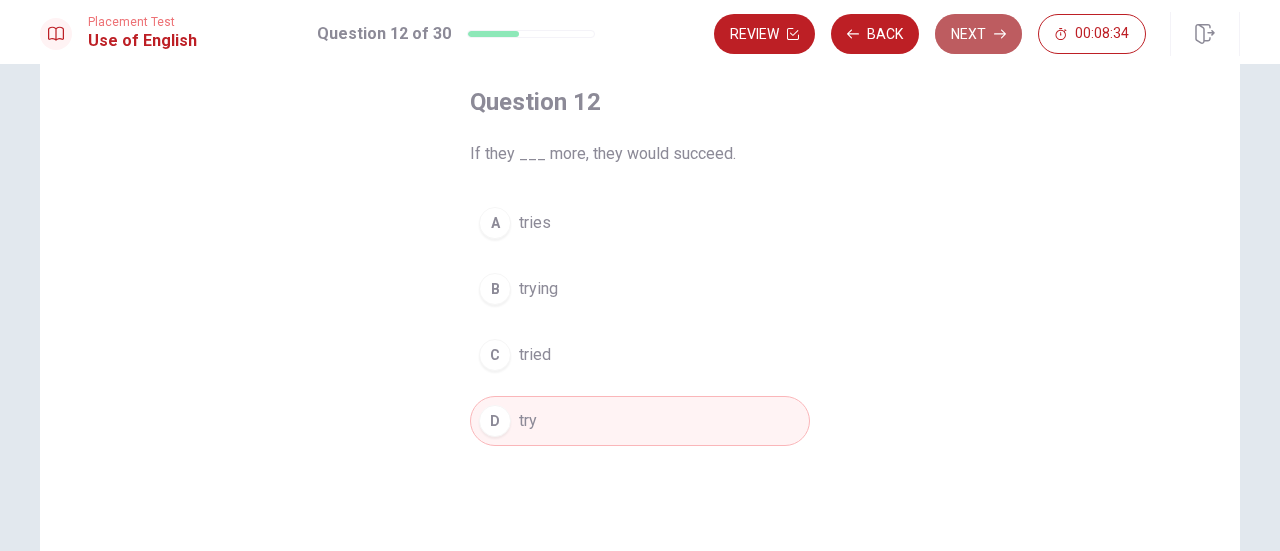 click on "Next" at bounding box center [978, 34] 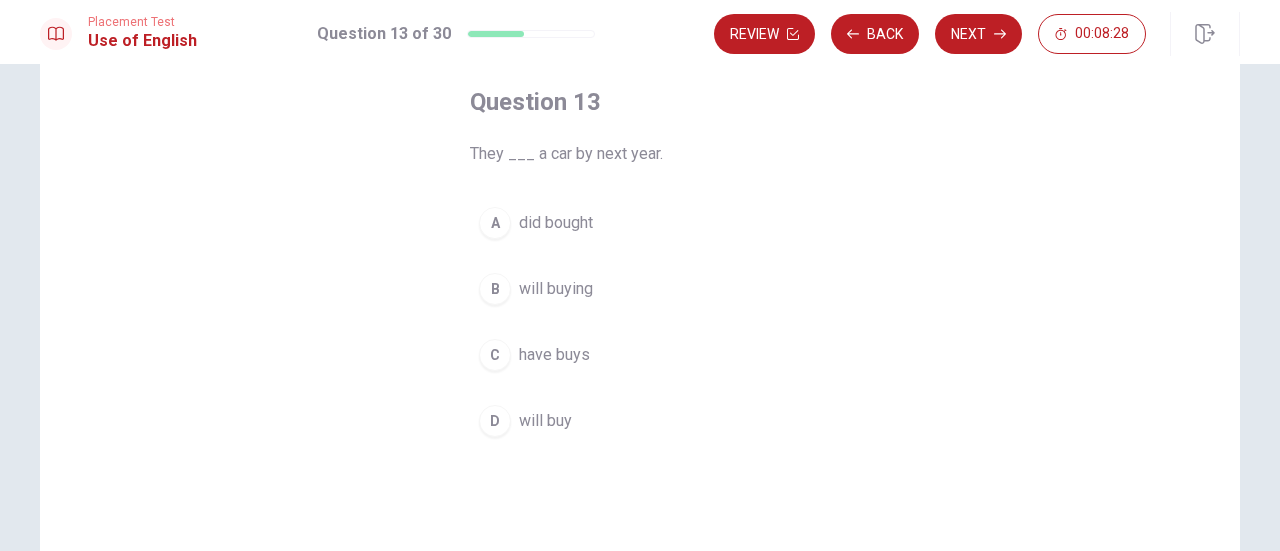 click on "will buy" at bounding box center (545, 421) 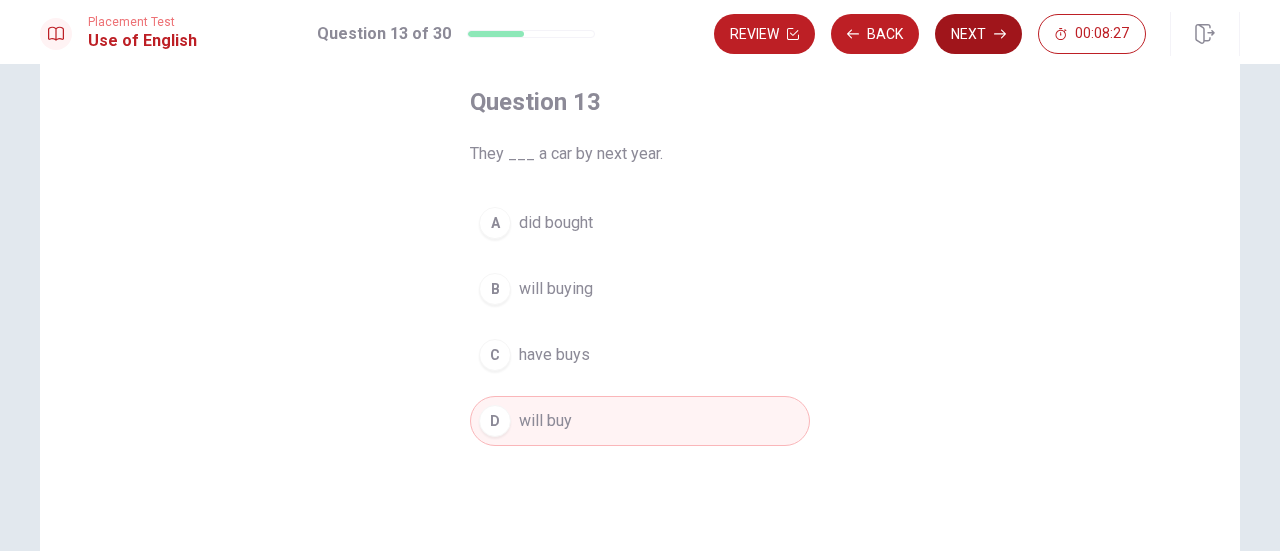 click on "Next" at bounding box center [978, 34] 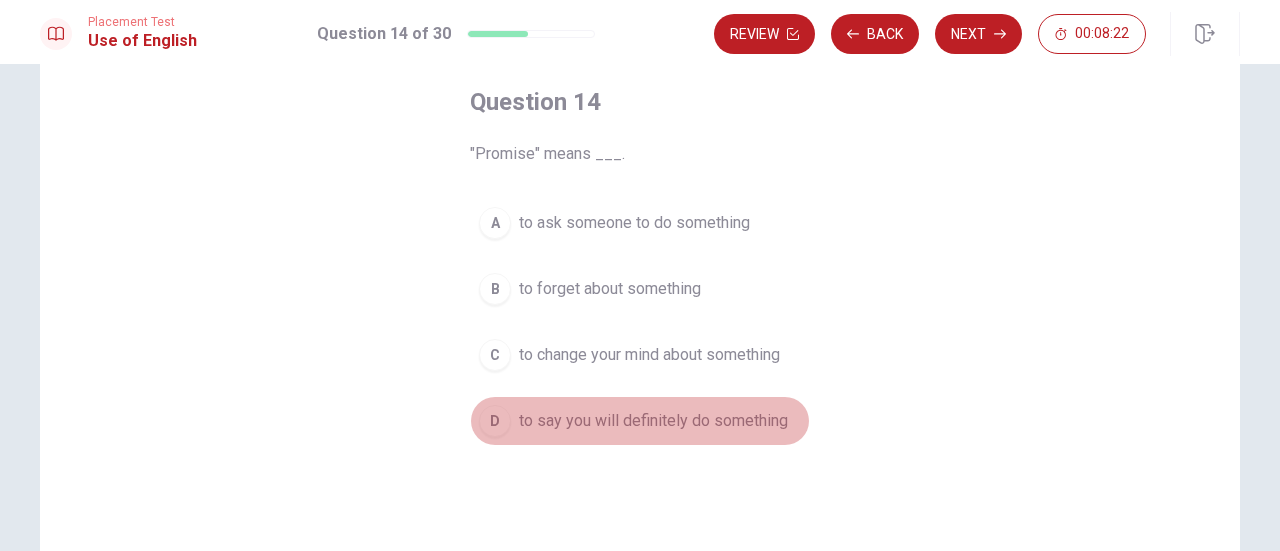 click on "to say you will definitely do something" at bounding box center [653, 421] 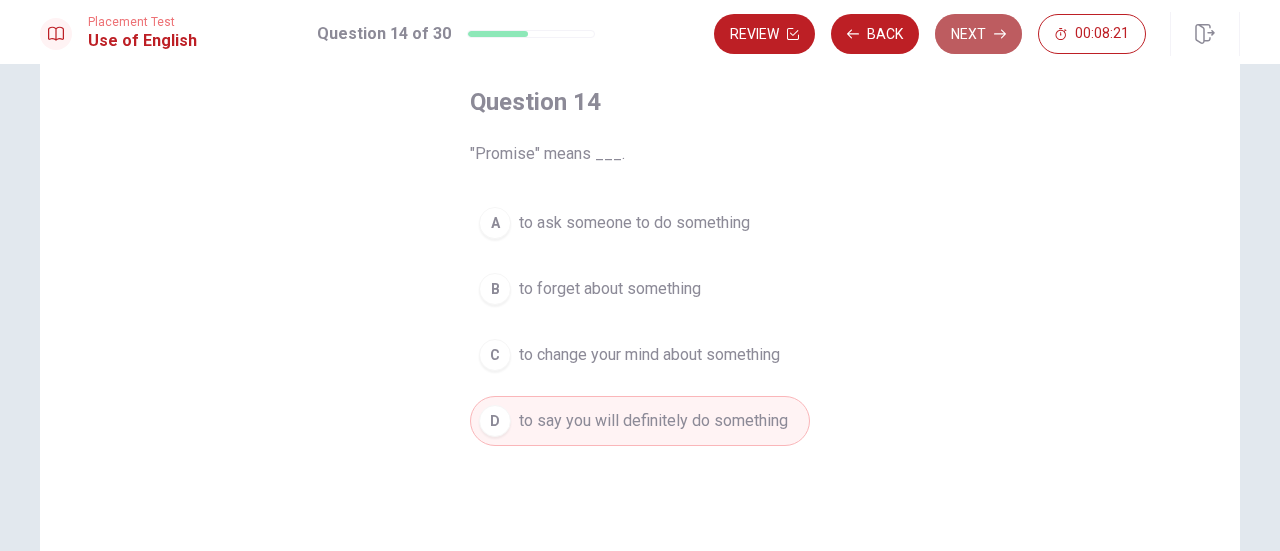 click on "Next" at bounding box center (978, 34) 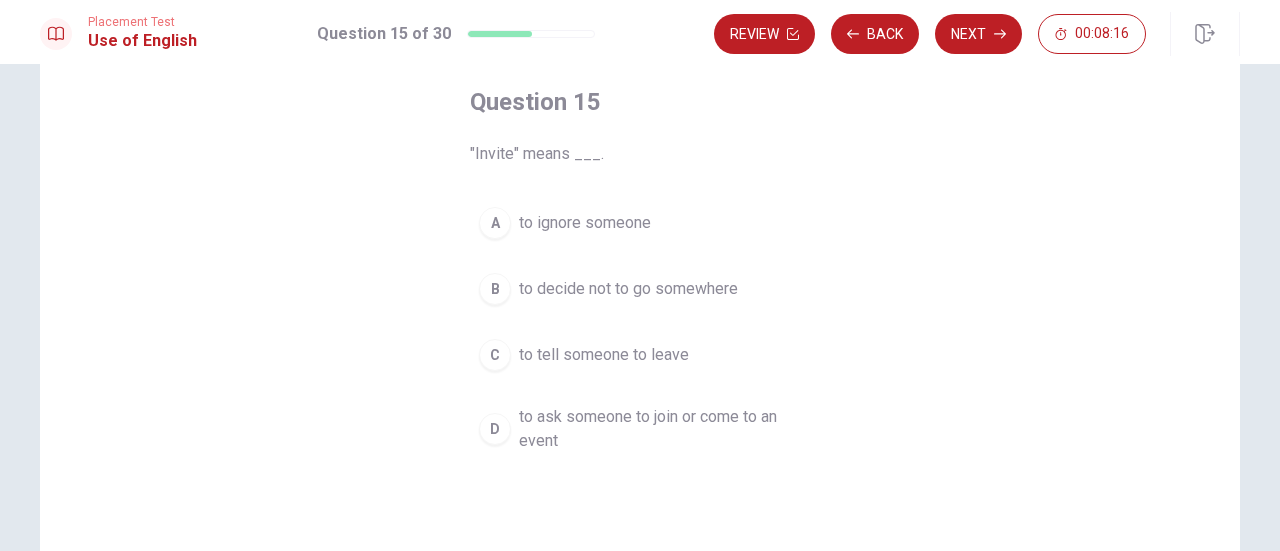 click on "to ask someone to join or come to an event" at bounding box center (660, 429) 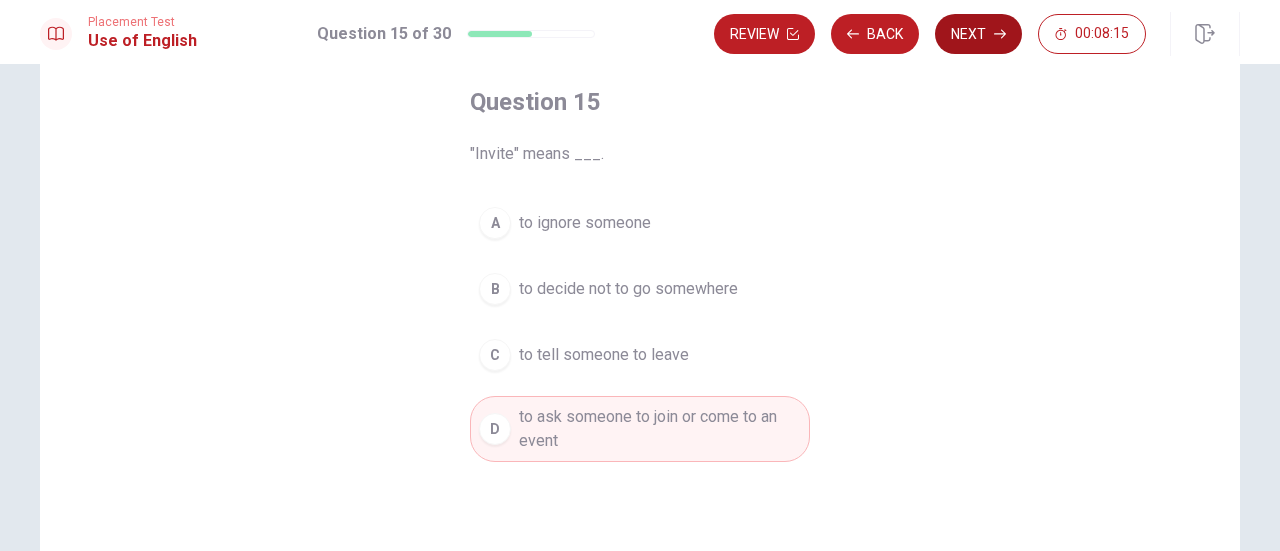 click on "Next" at bounding box center (978, 34) 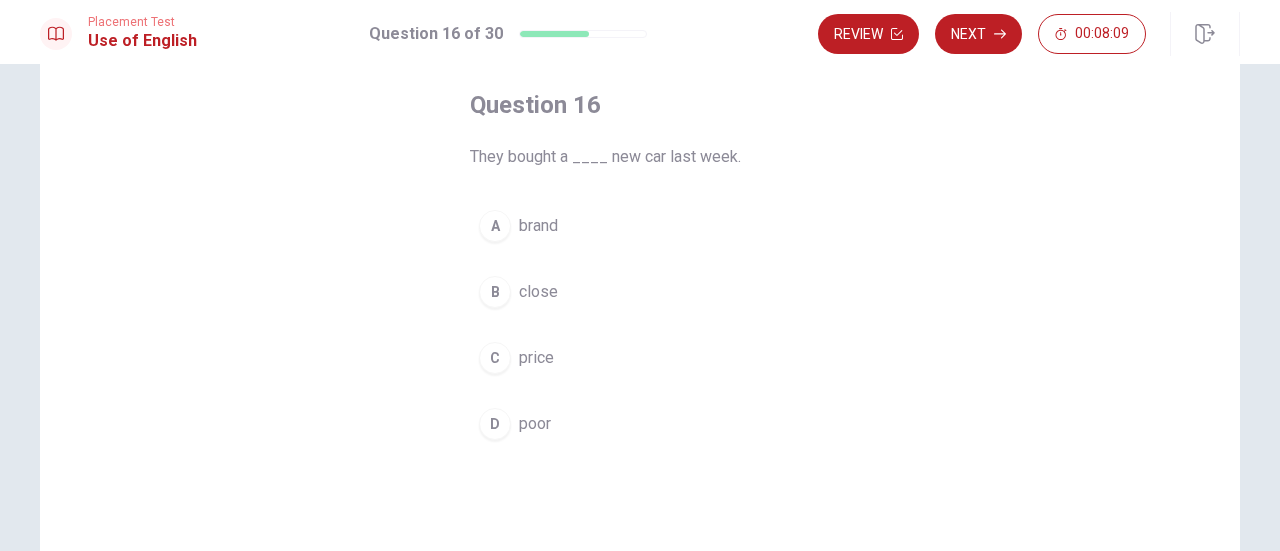scroll, scrollTop: 100, scrollLeft: 0, axis: vertical 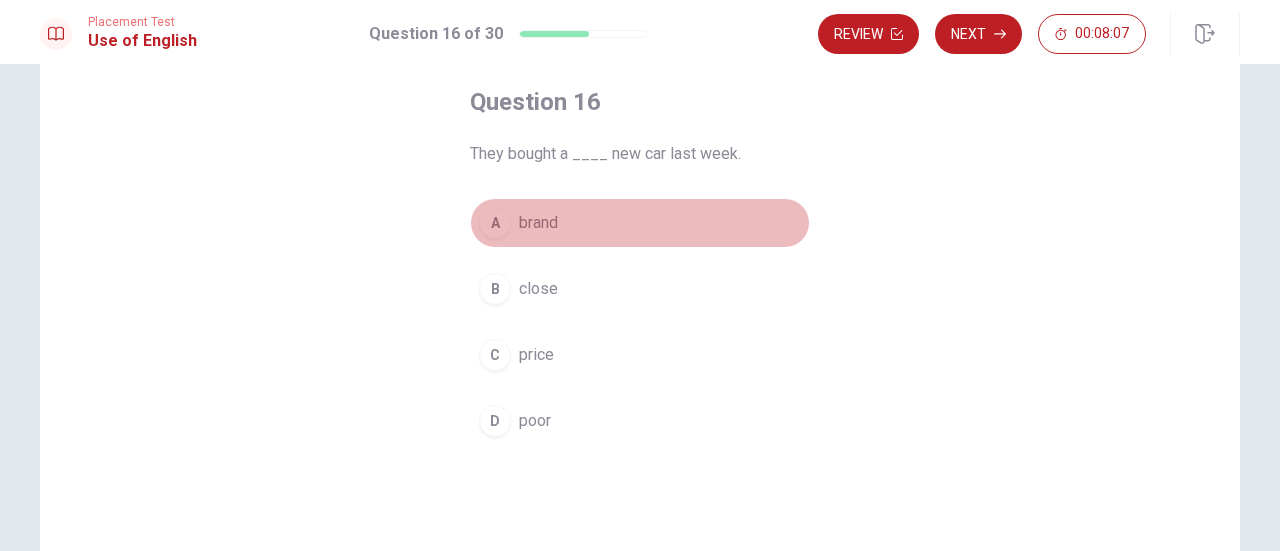 click on "brand" at bounding box center (538, 223) 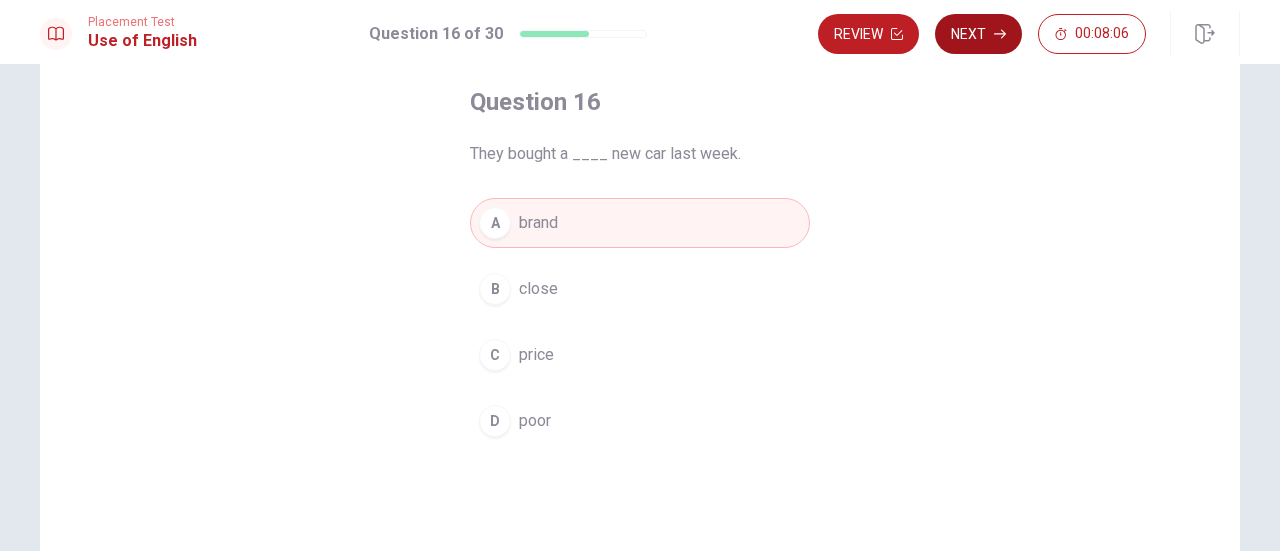 click on "Next" at bounding box center [978, 34] 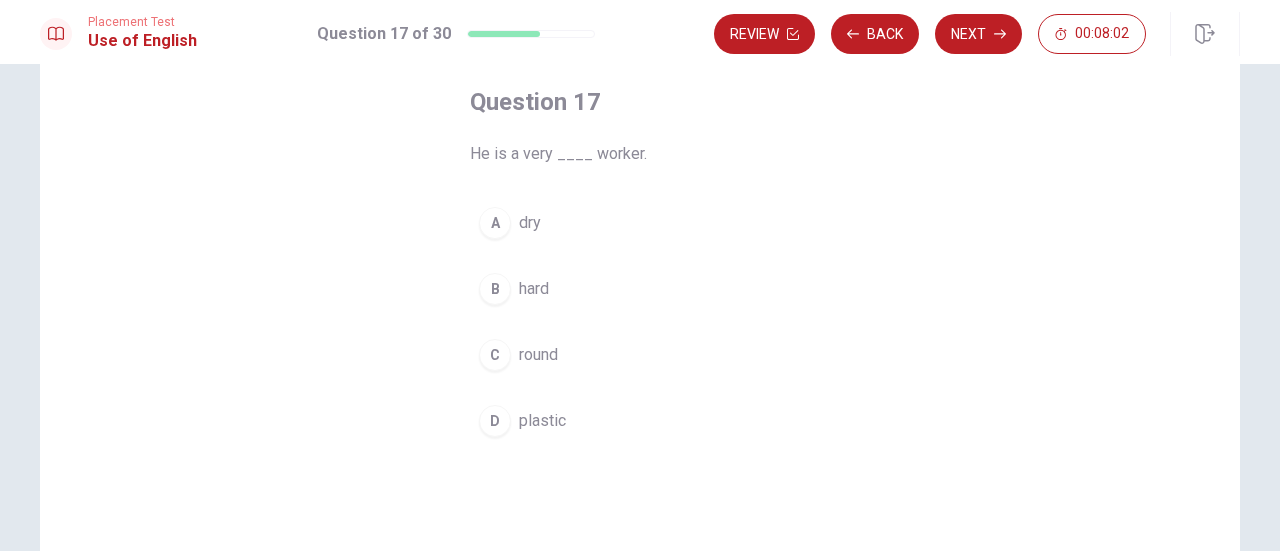 click on "hard" at bounding box center (534, 289) 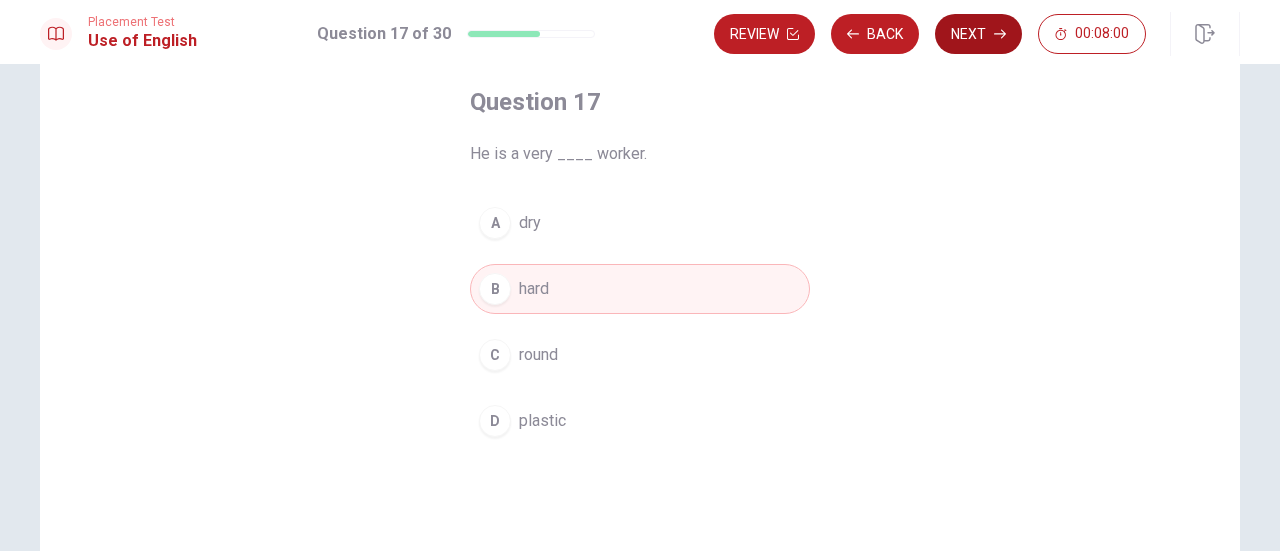 click on "Next" at bounding box center [978, 34] 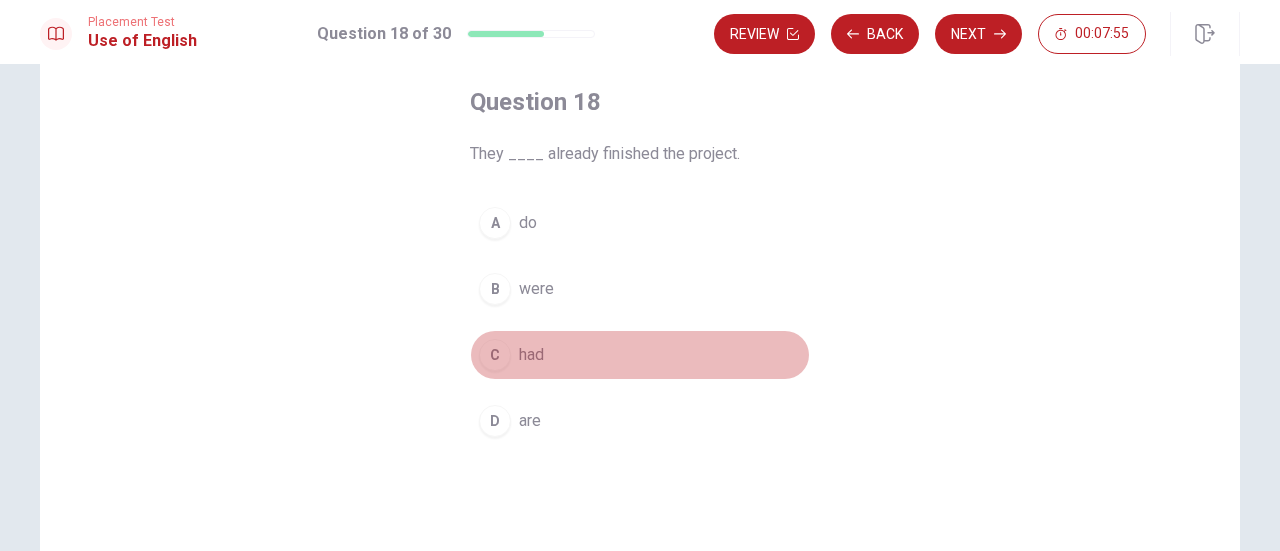 click on "C had" at bounding box center [640, 355] 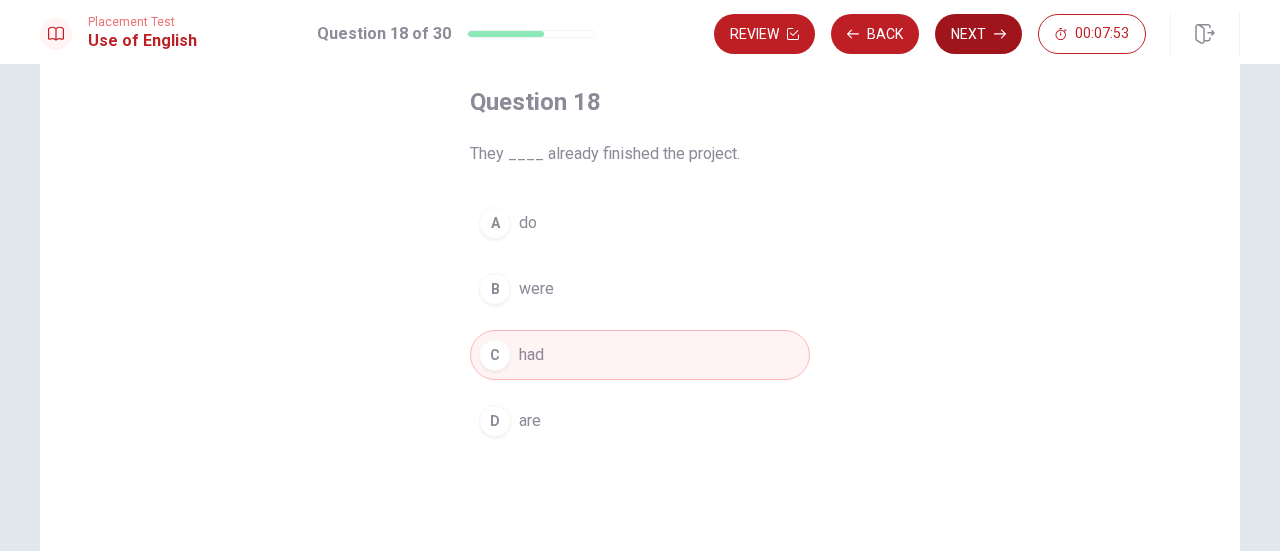 click on "Next" at bounding box center [978, 34] 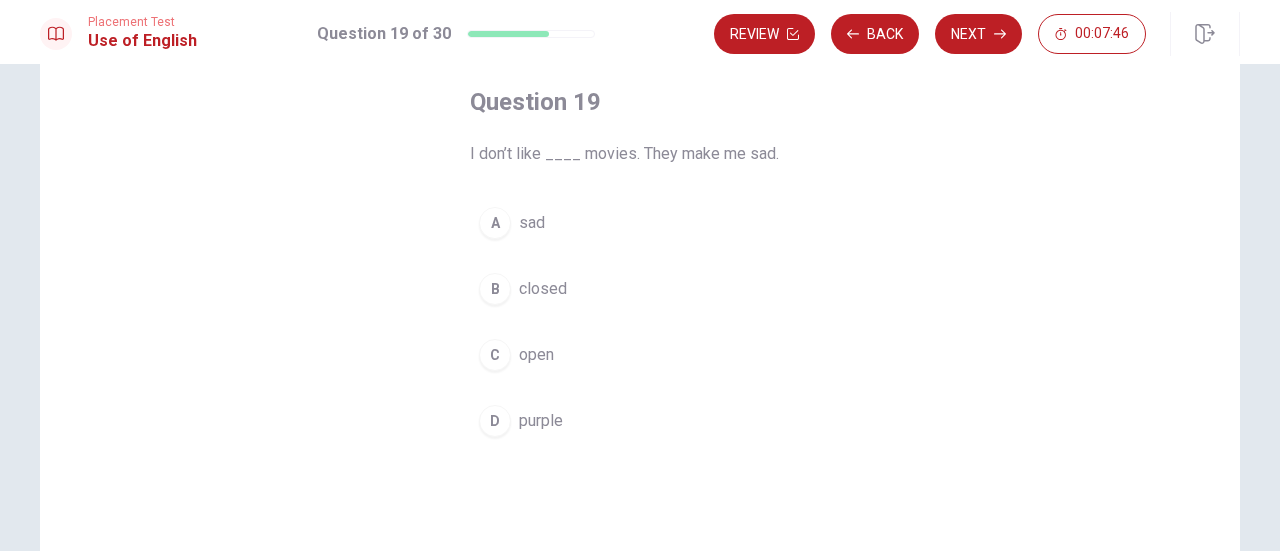 click on "sad" at bounding box center [532, 223] 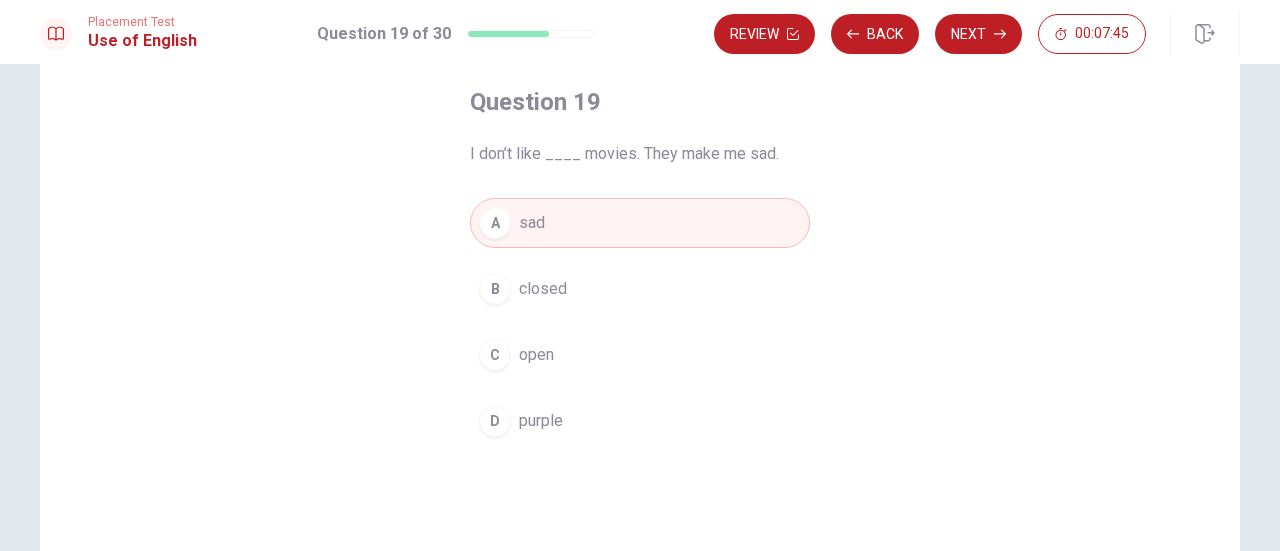 click on "Next" at bounding box center (978, 34) 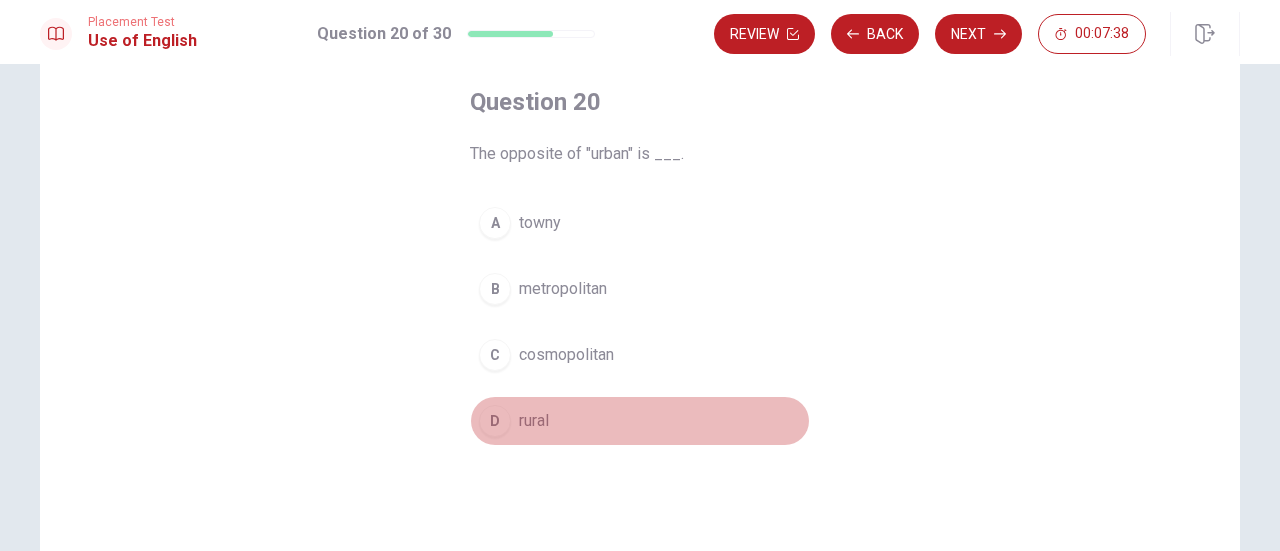 click on "rural" at bounding box center [534, 421] 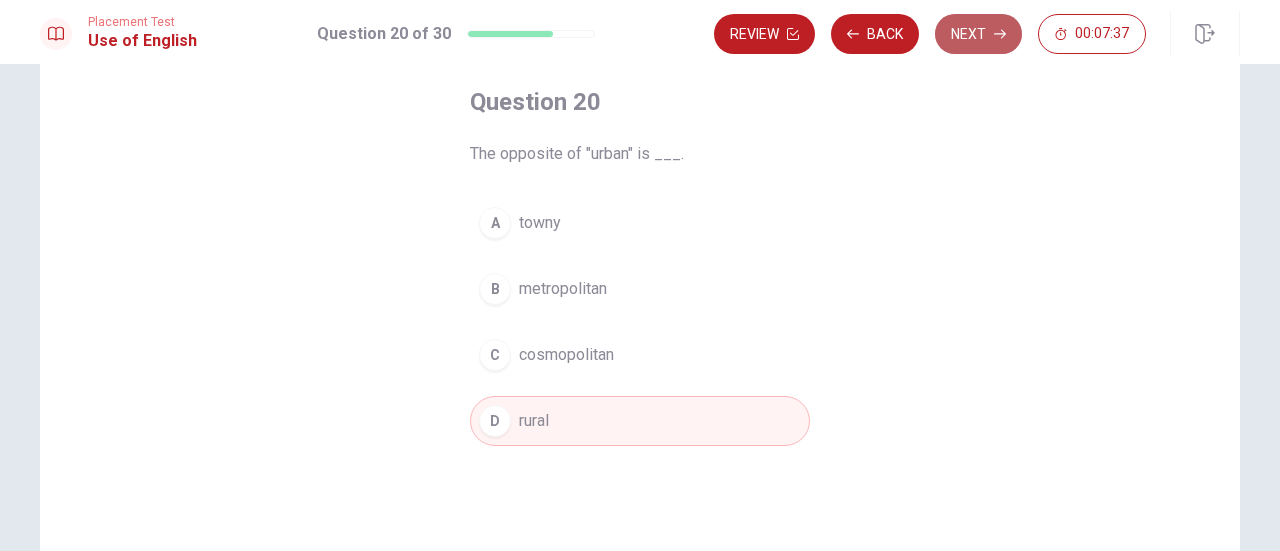 click on "Next" at bounding box center [978, 34] 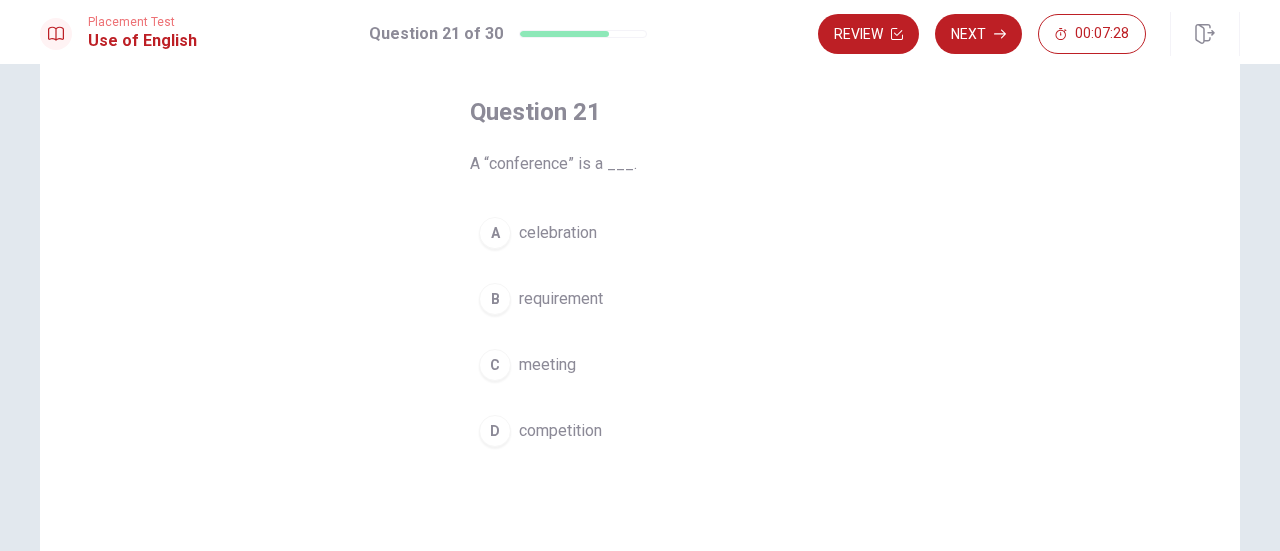scroll, scrollTop: 100, scrollLeft: 0, axis: vertical 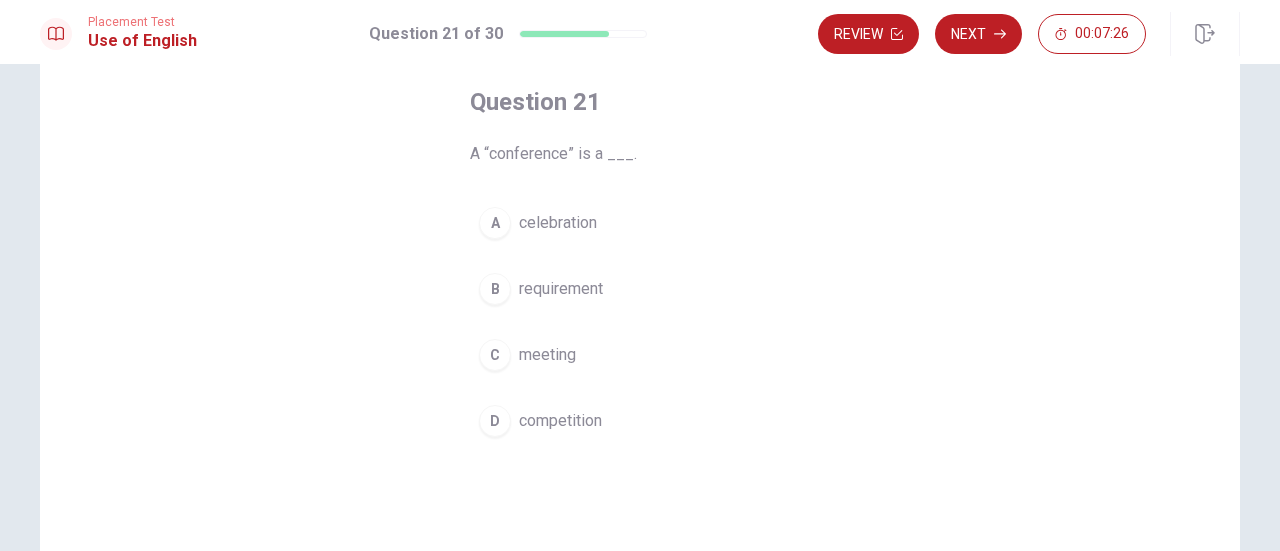 click on "meeting" at bounding box center (547, 355) 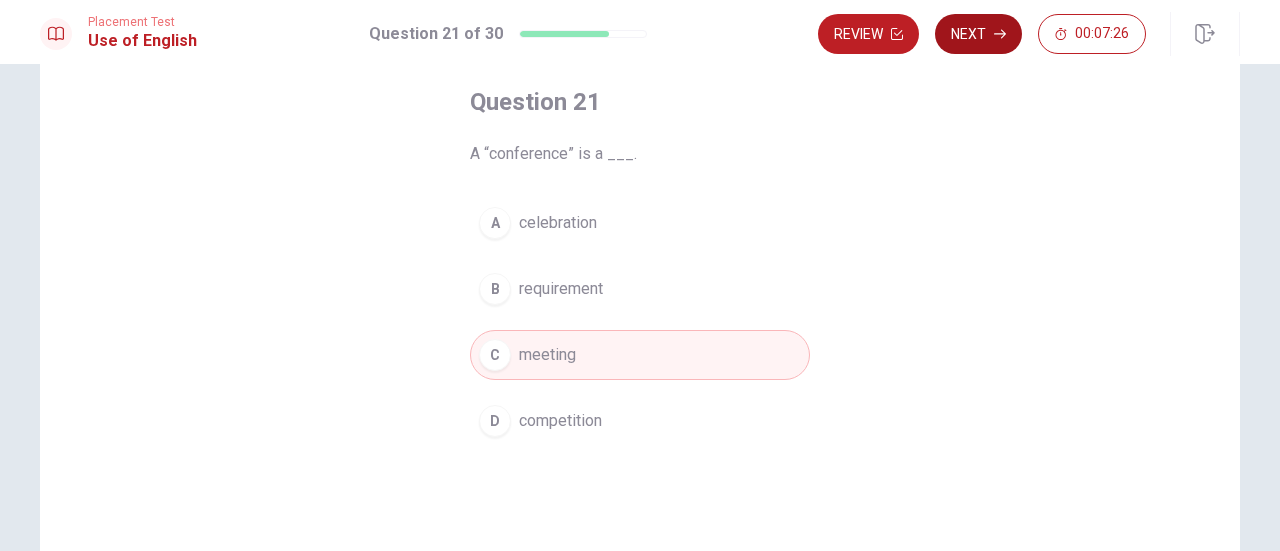 click on "Next" at bounding box center [978, 34] 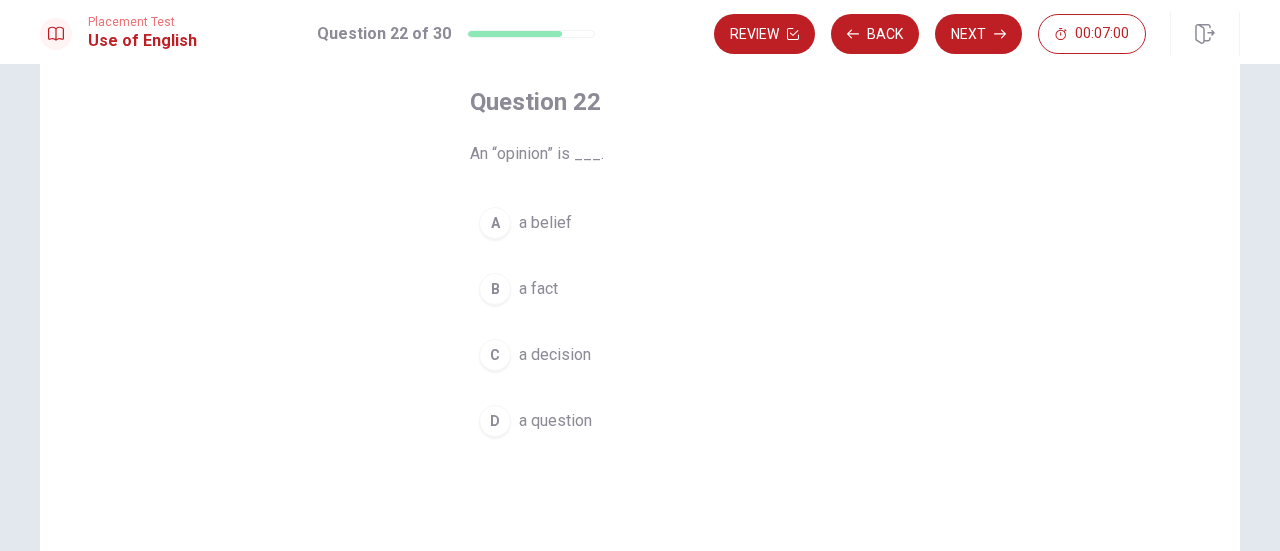 click on "a belief" at bounding box center (545, 223) 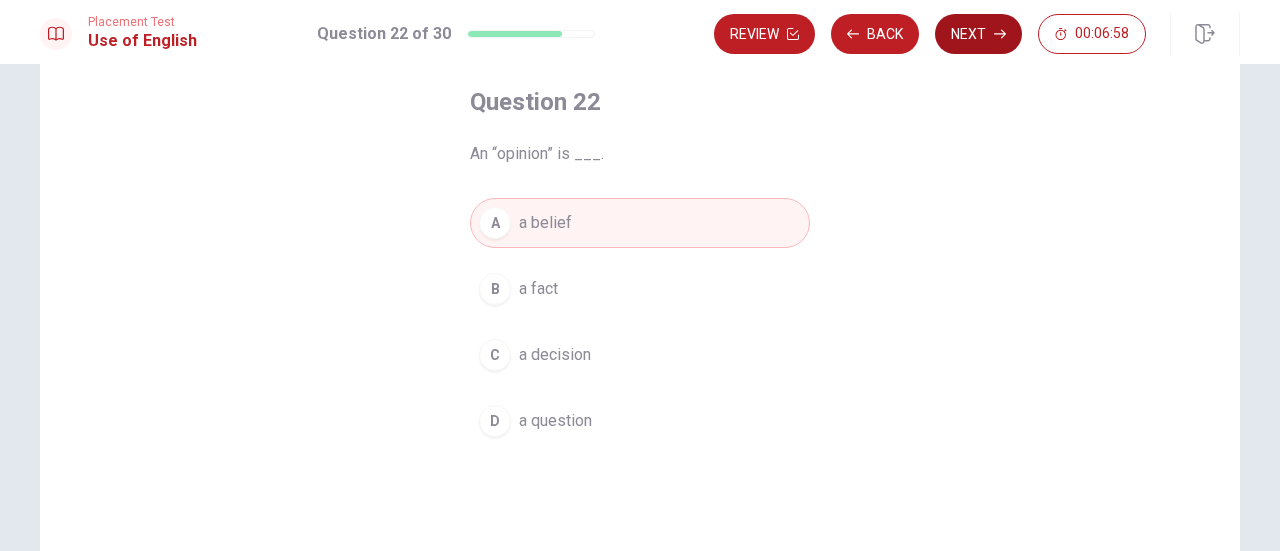 click on "Next" at bounding box center (978, 34) 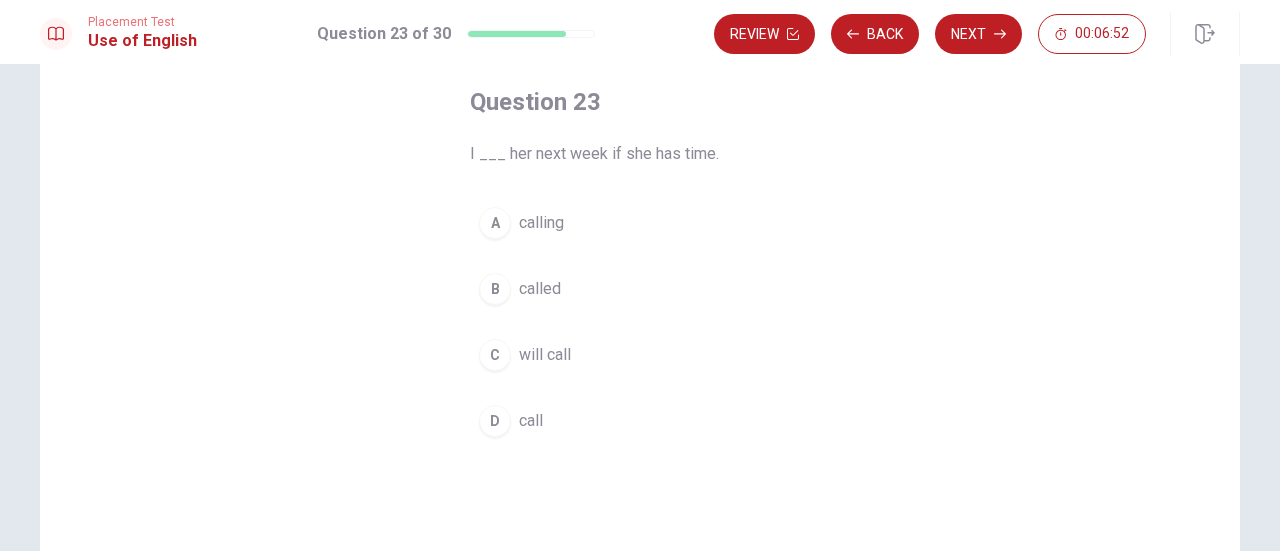 click on "will call" at bounding box center [545, 355] 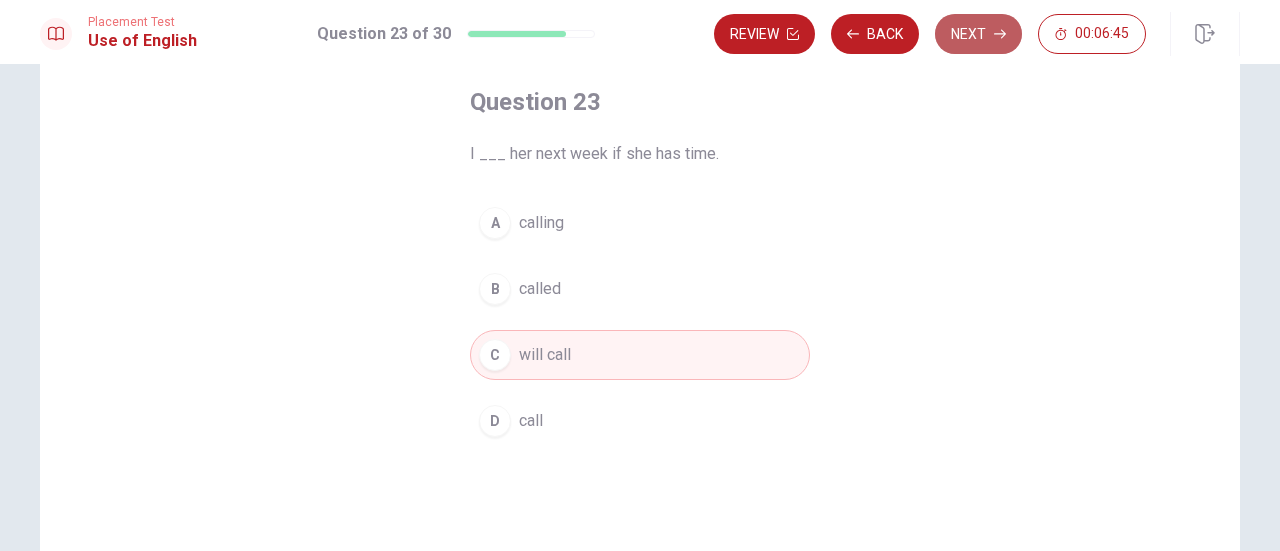 click on "Next" at bounding box center [978, 34] 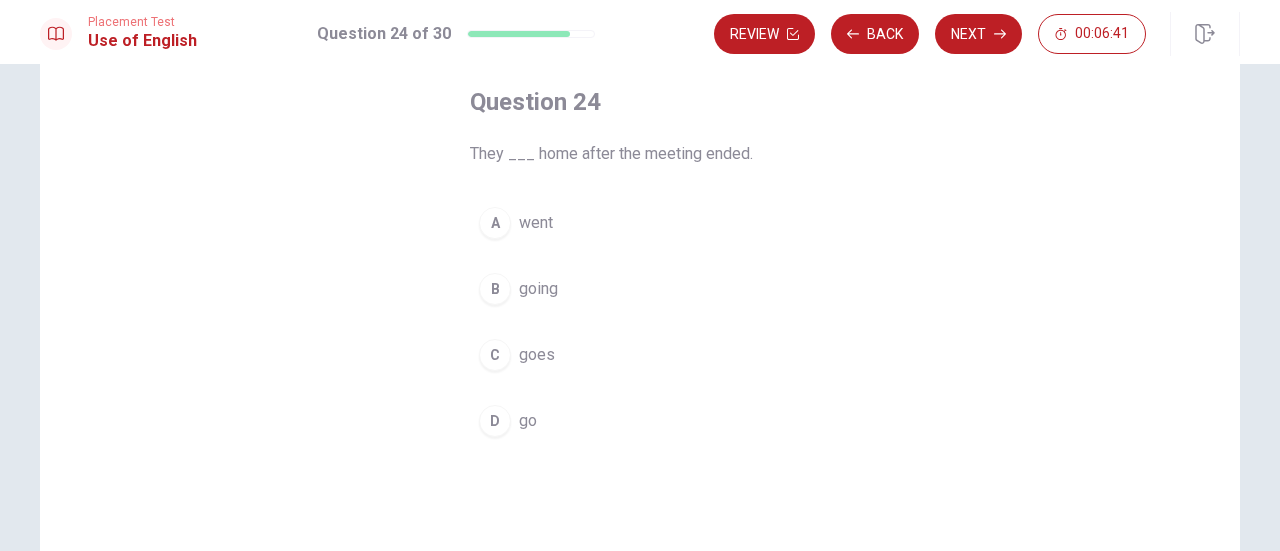 click on "D go" at bounding box center [640, 421] 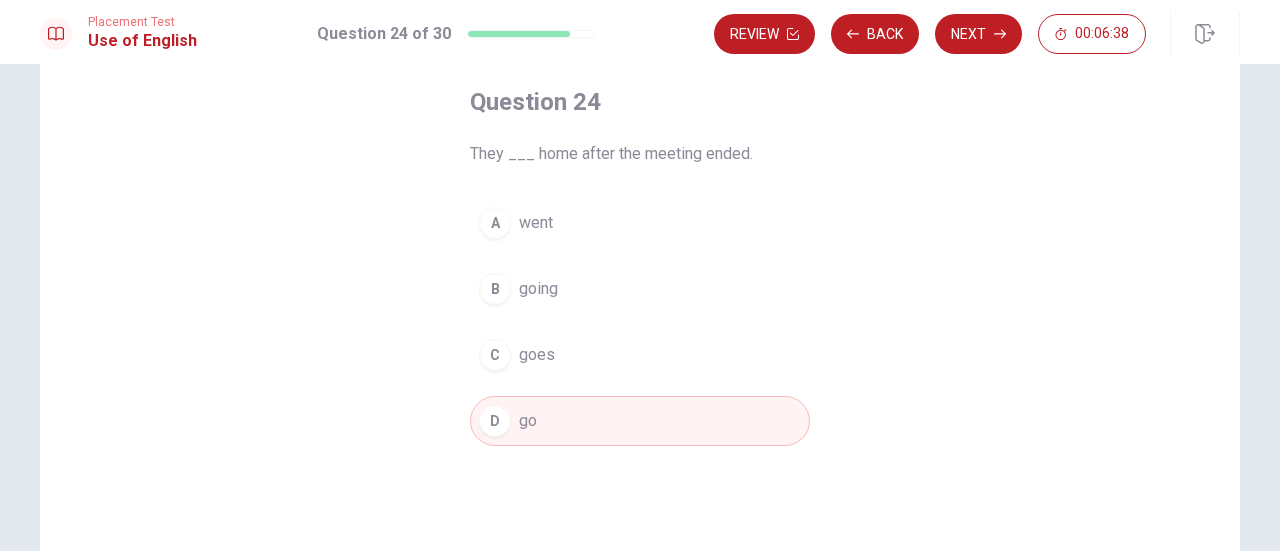 click on "A went" at bounding box center (640, 223) 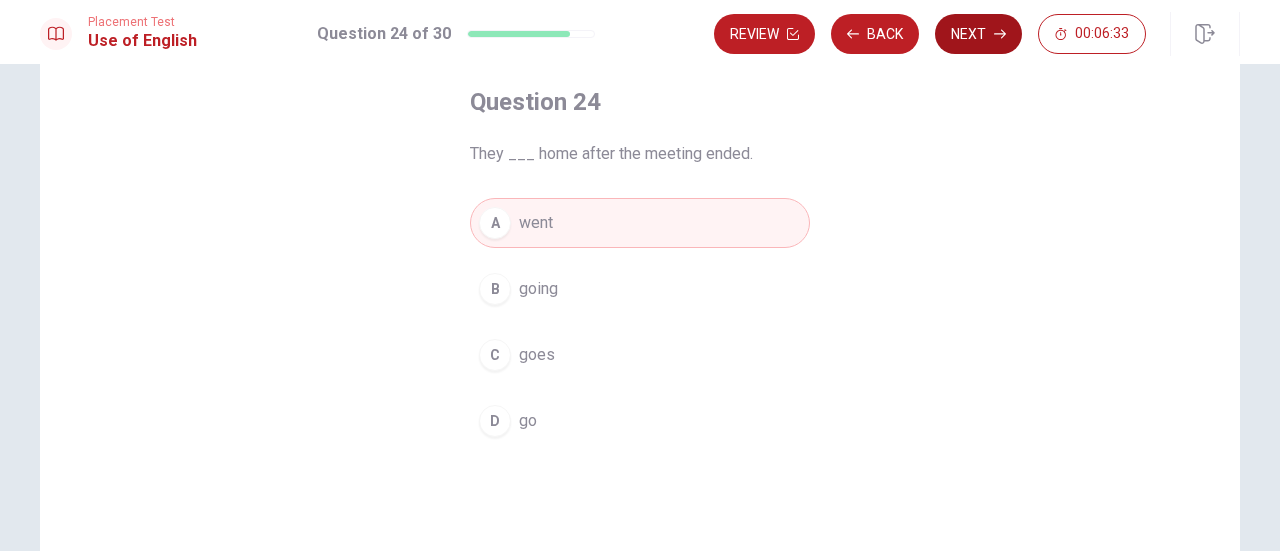 click on "Next" at bounding box center [978, 34] 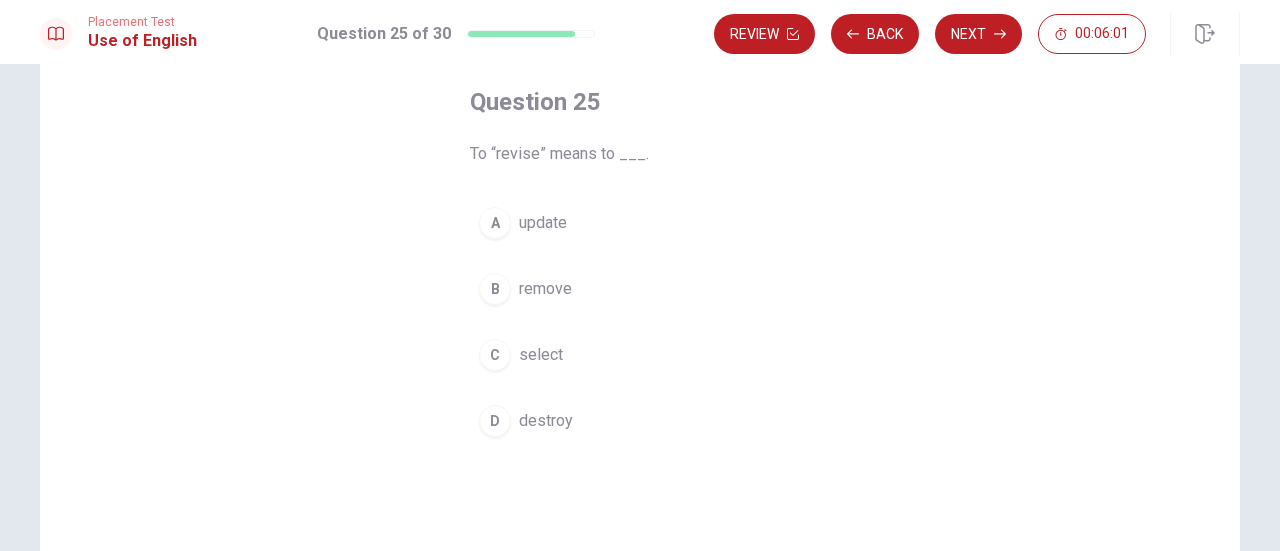 click on "A update" at bounding box center [640, 223] 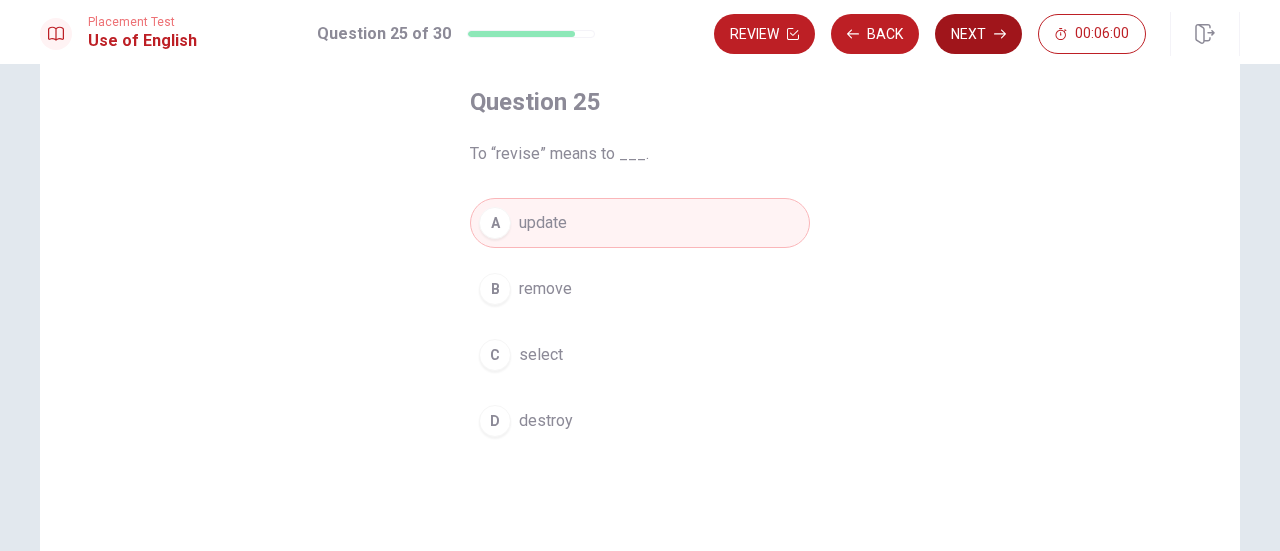click on "Next" at bounding box center (978, 34) 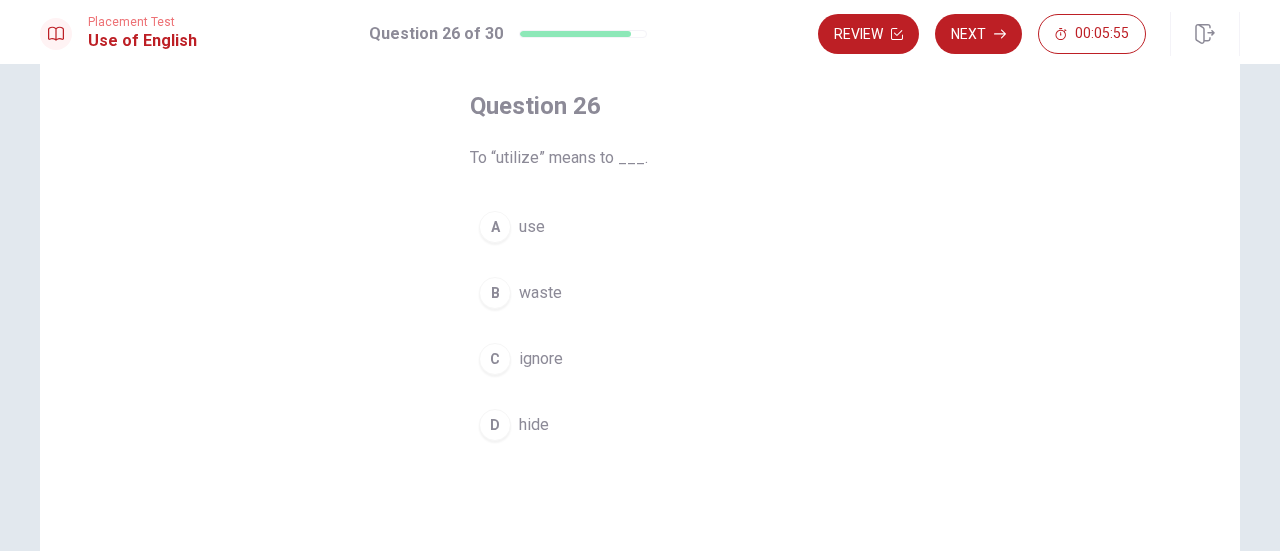 scroll, scrollTop: 100, scrollLeft: 0, axis: vertical 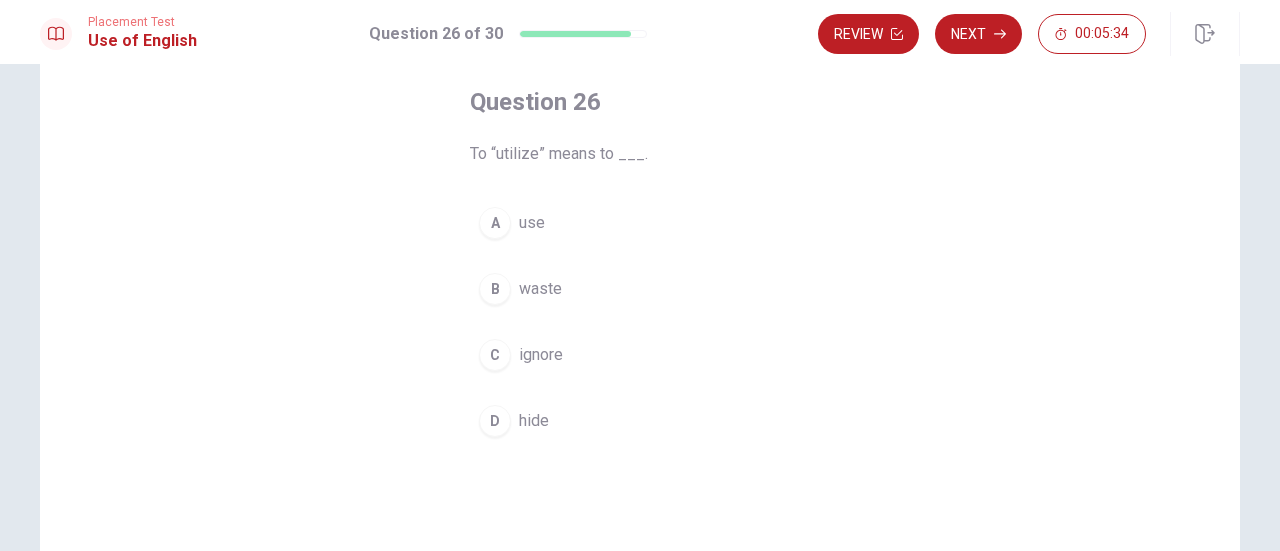 click on "A use" at bounding box center [640, 223] 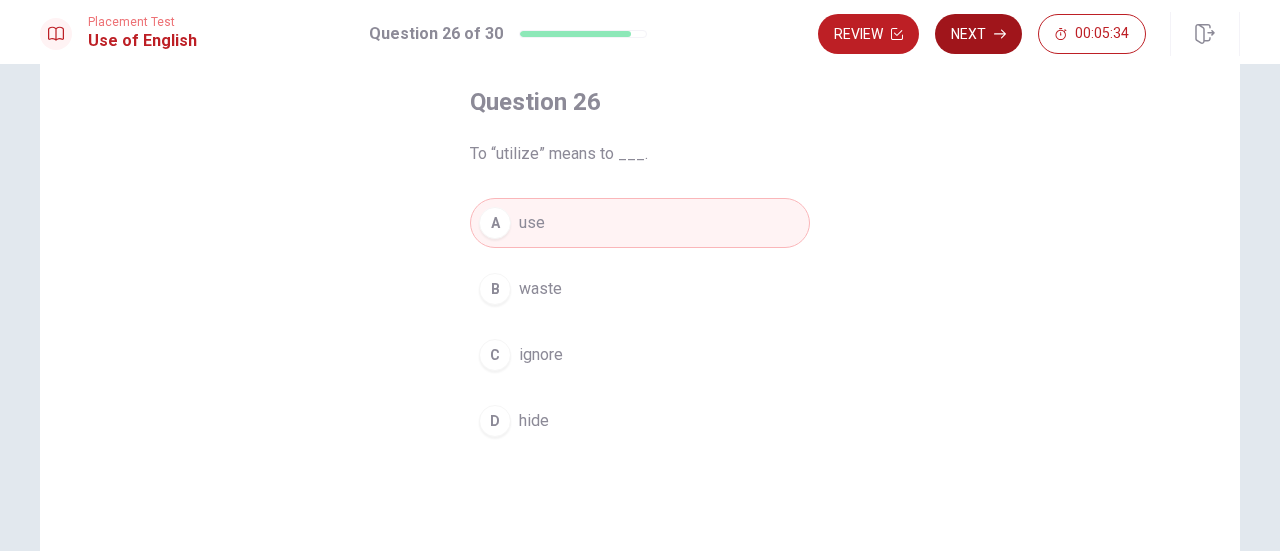 click on "Next" at bounding box center [978, 34] 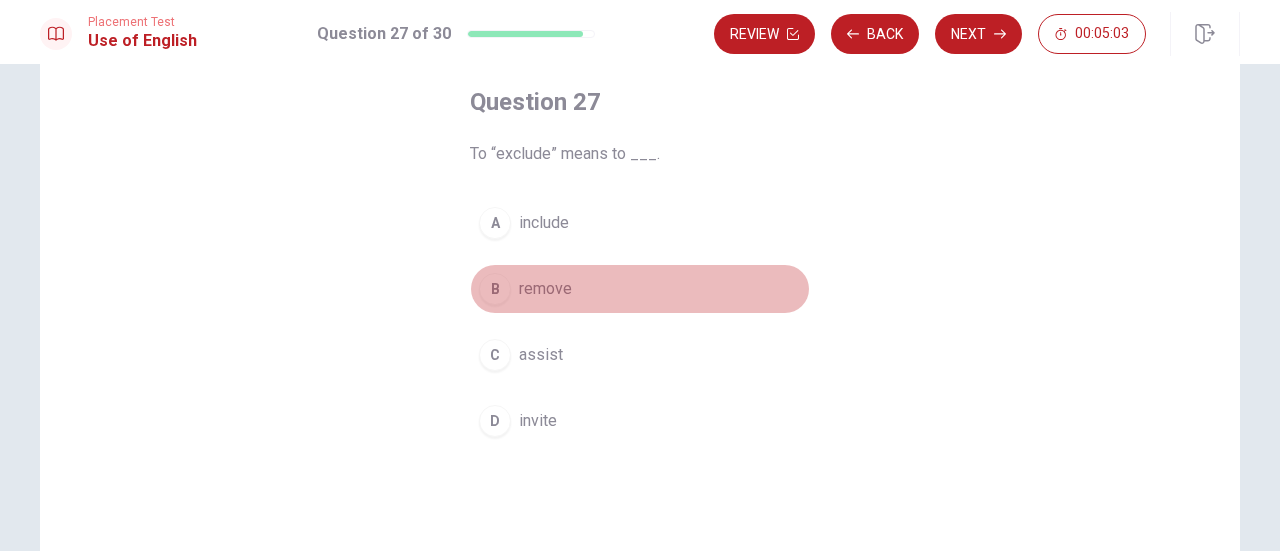 click on "remove" at bounding box center [545, 289] 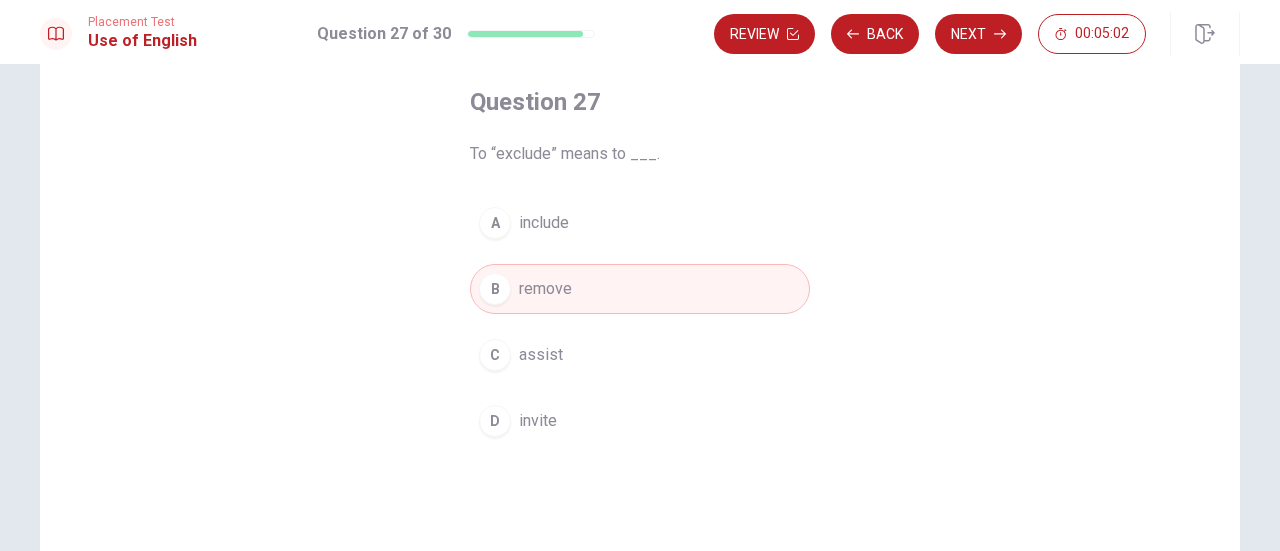 drag, startPoint x: 990, startPoint y: 35, endPoint x: 980, endPoint y: 39, distance: 10.770329 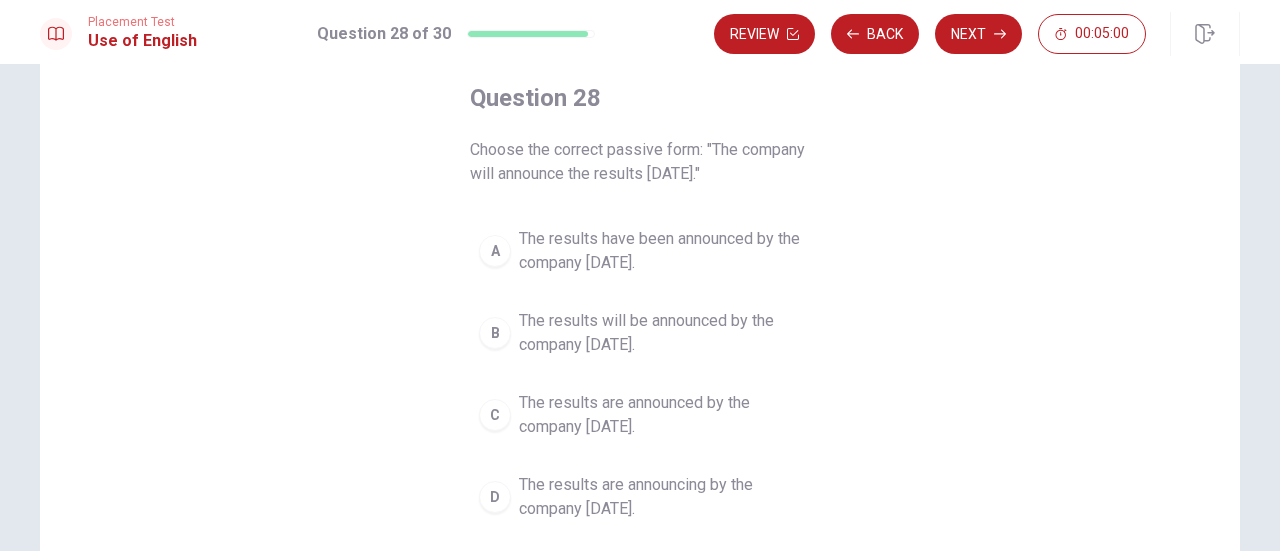 scroll, scrollTop: 100, scrollLeft: 0, axis: vertical 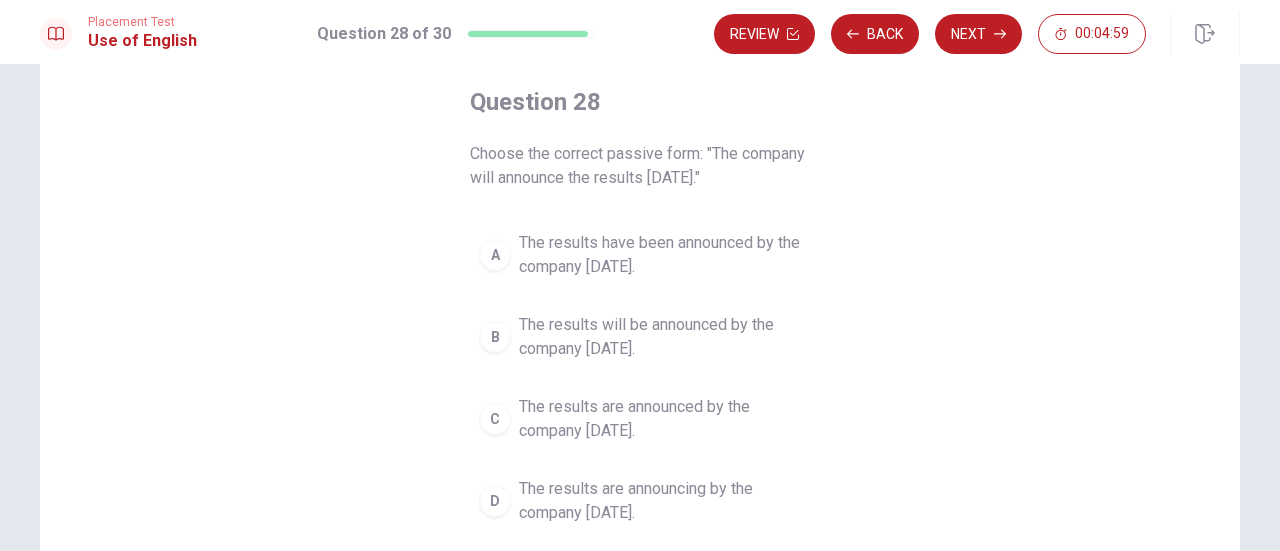 drag, startPoint x: 580, startPoint y: 156, endPoint x: 738, endPoint y: 162, distance: 158.11388 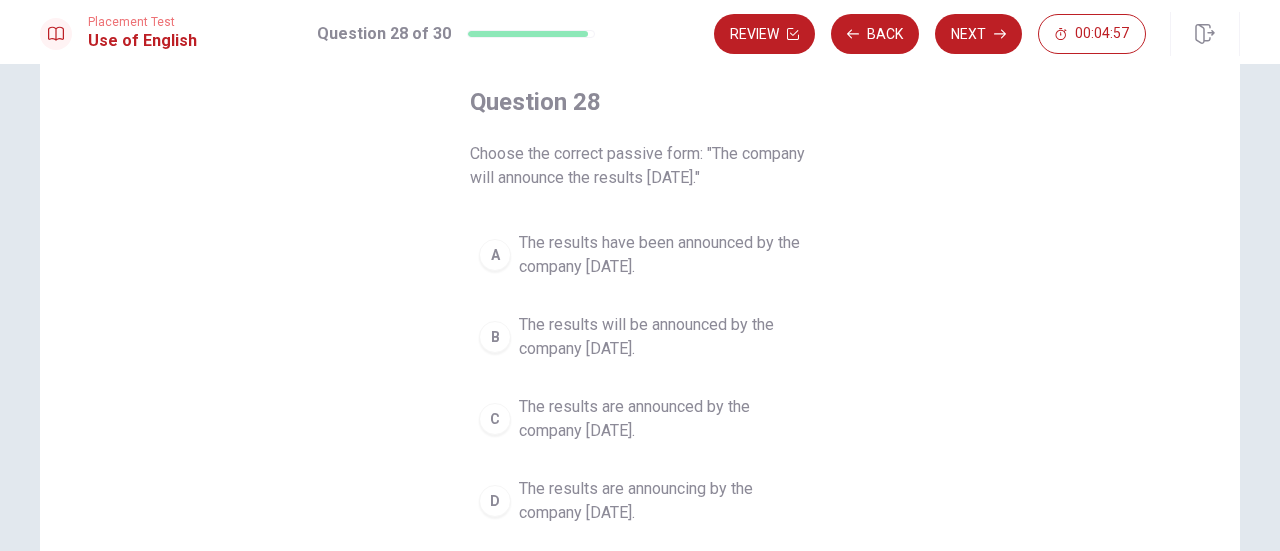 drag, startPoint x: 484, startPoint y: 172, endPoint x: 842, endPoint y: 199, distance: 359.01672 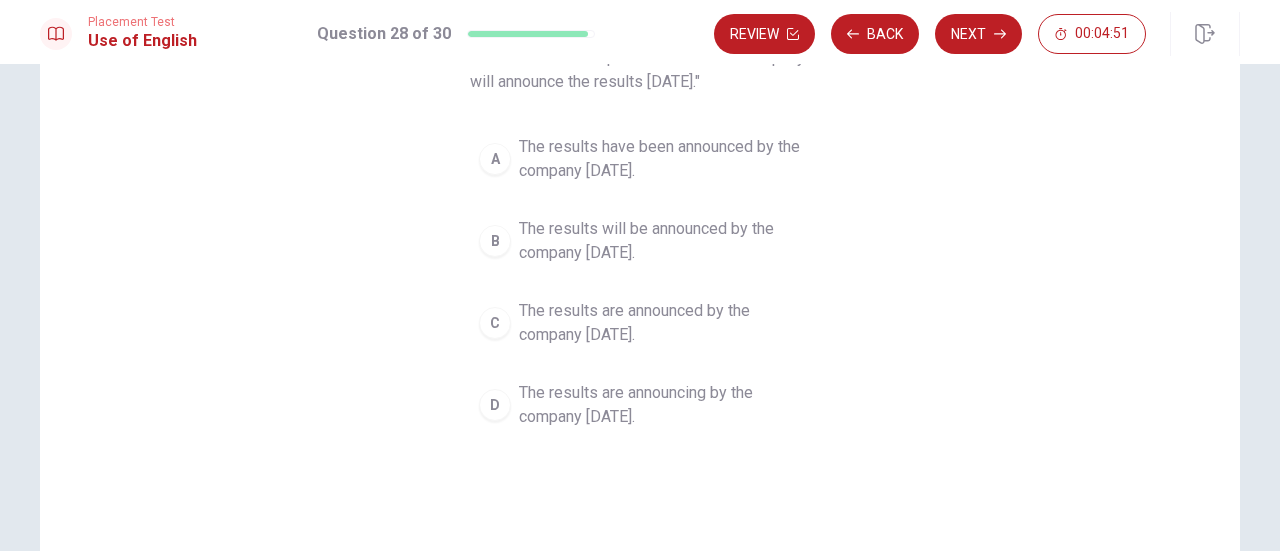 scroll, scrollTop: 200, scrollLeft: 0, axis: vertical 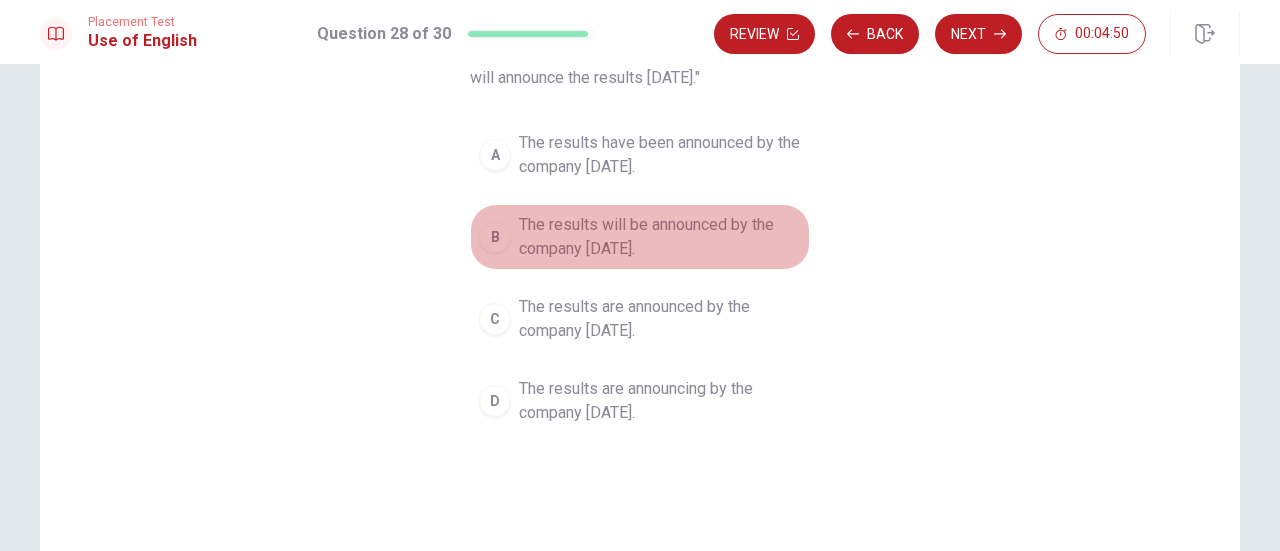 click on "The results will be announced by the company [DATE]." at bounding box center [660, 237] 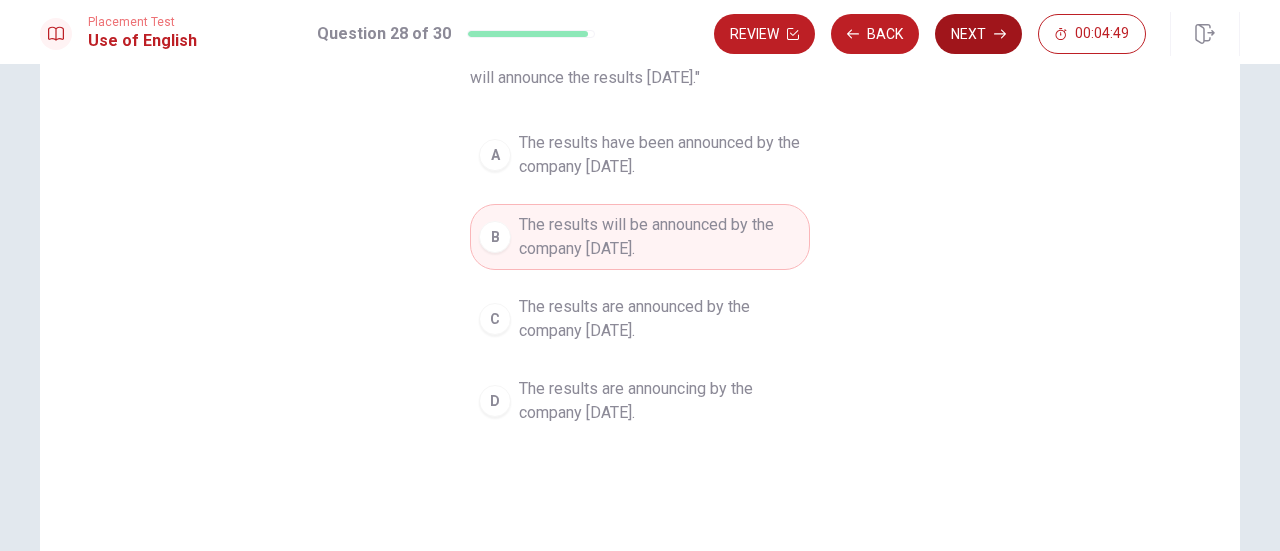 click on "Next" at bounding box center (978, 34) 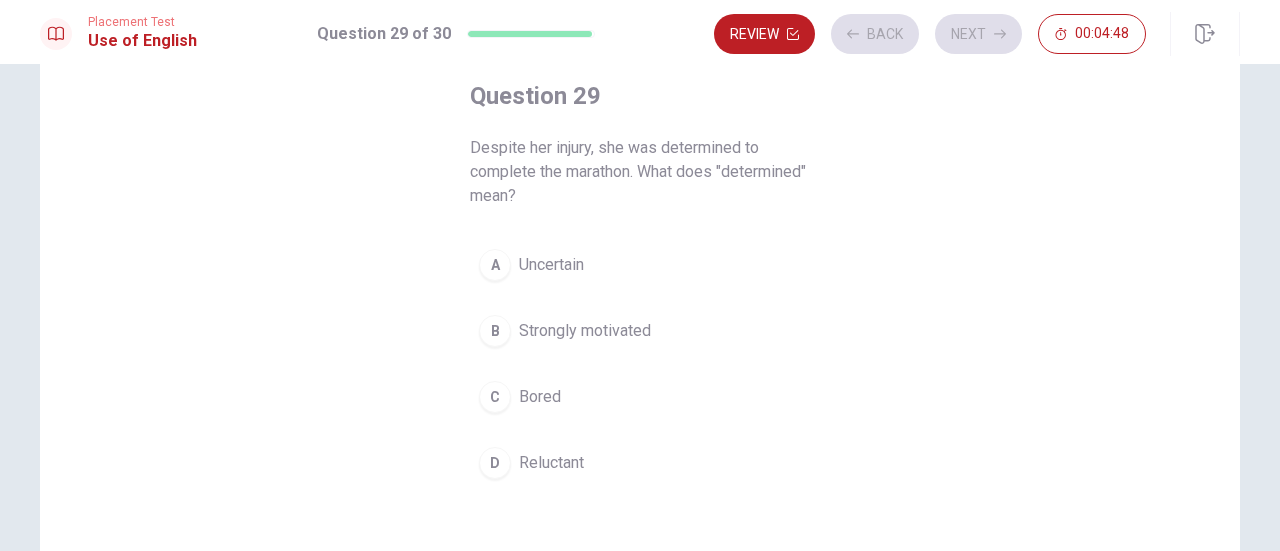 scroll, scrollTop: 100, scrollLeft: 0, axis: vertical 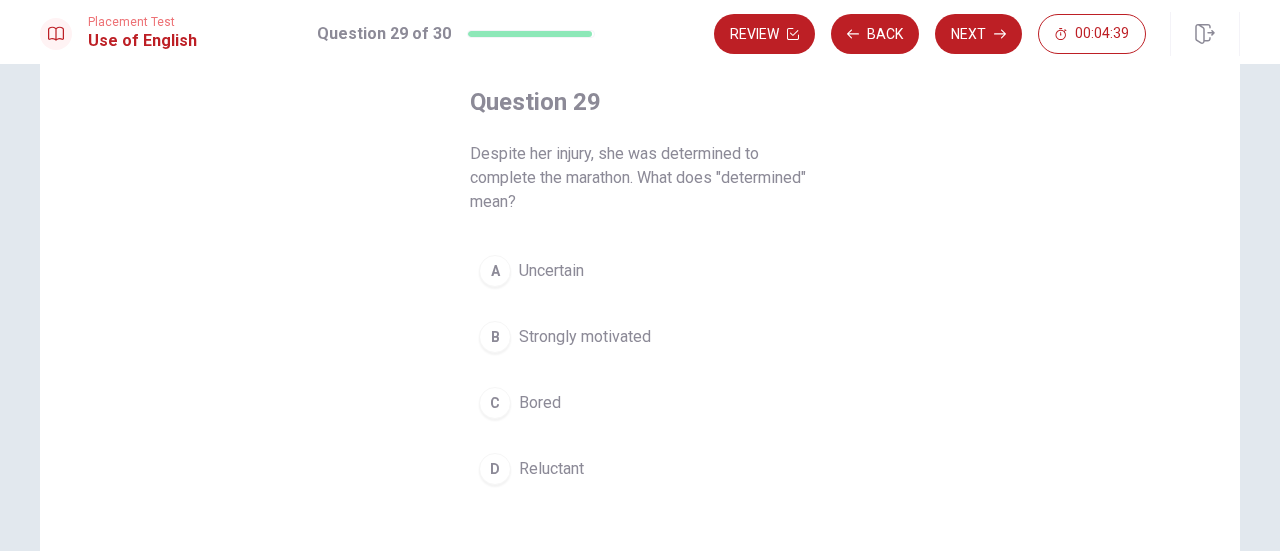 click on "Strongly motivated" at bounding box center [585, 337] 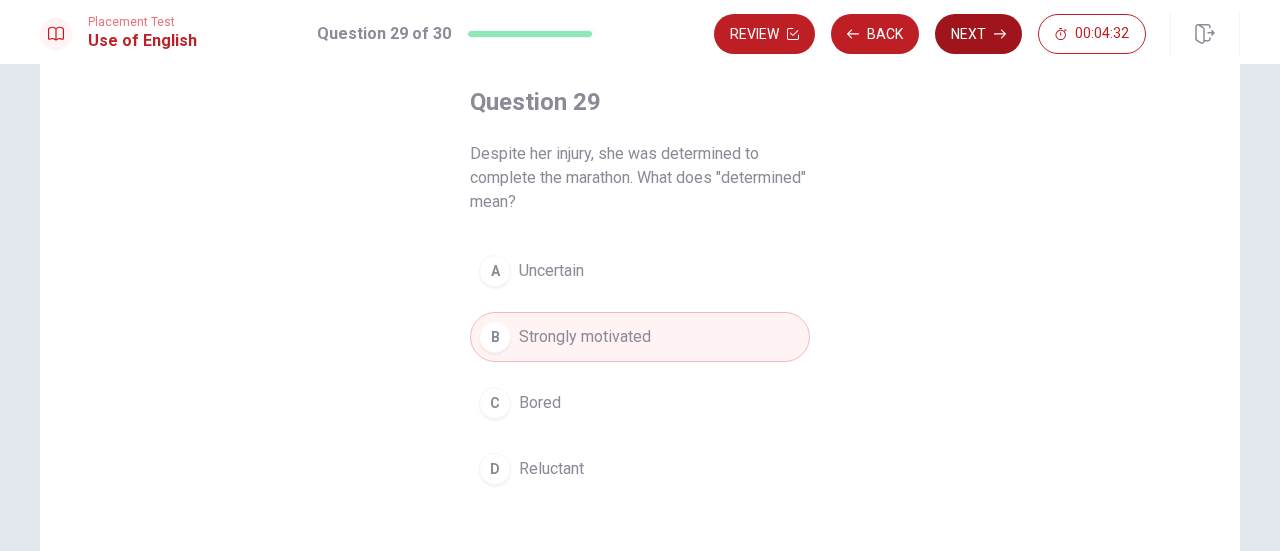 click on "Next" at bounding box center [978, 34] 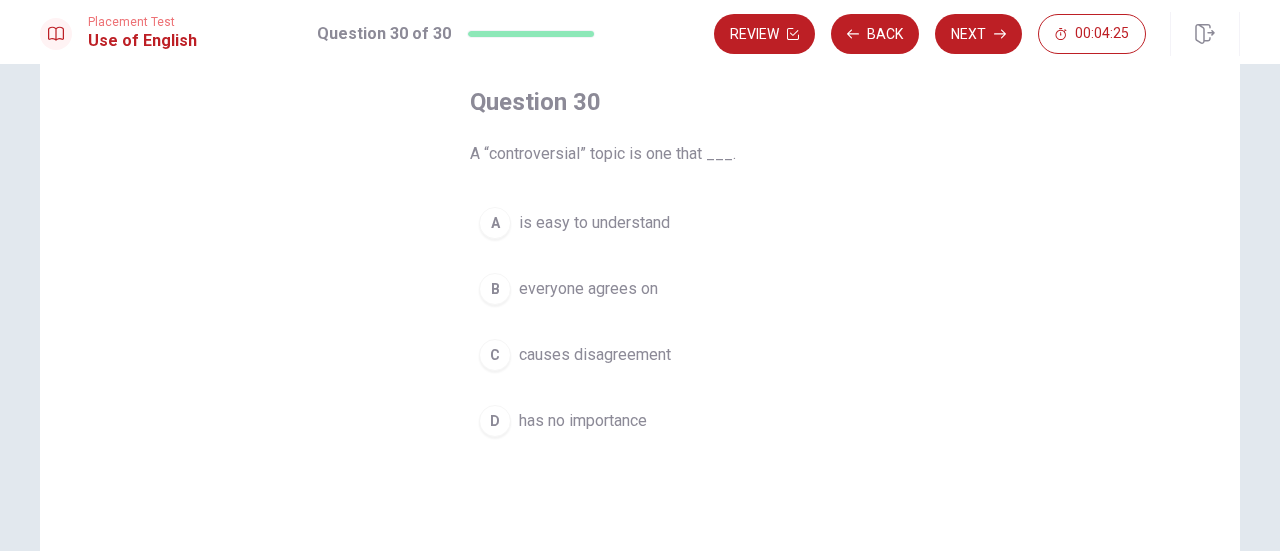 click on "causes disagreement" at bounding box center (595, 355) 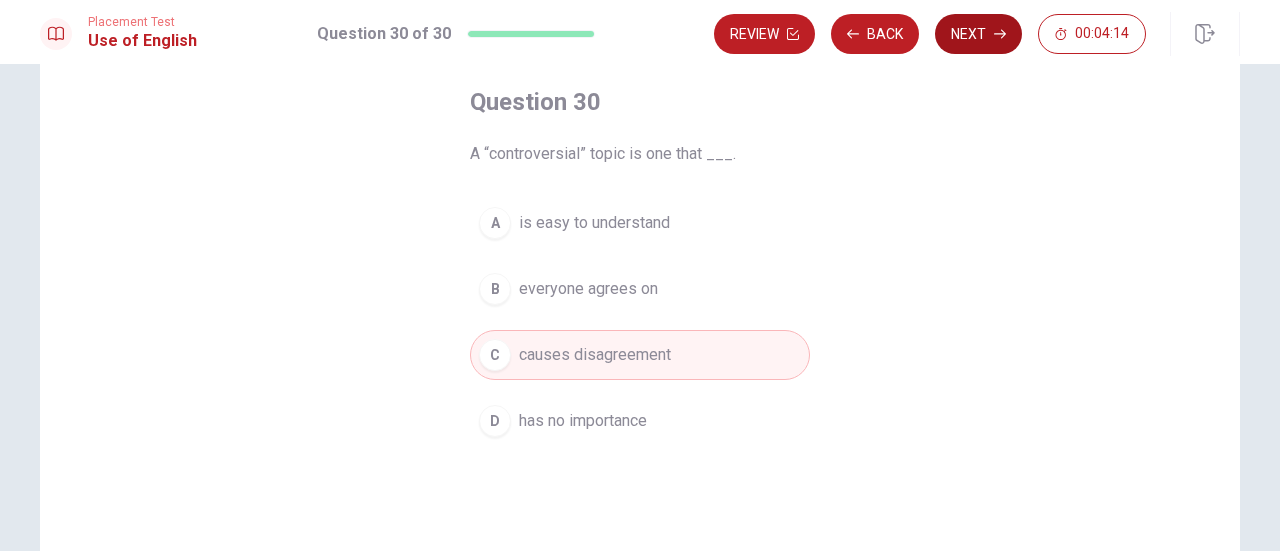 click 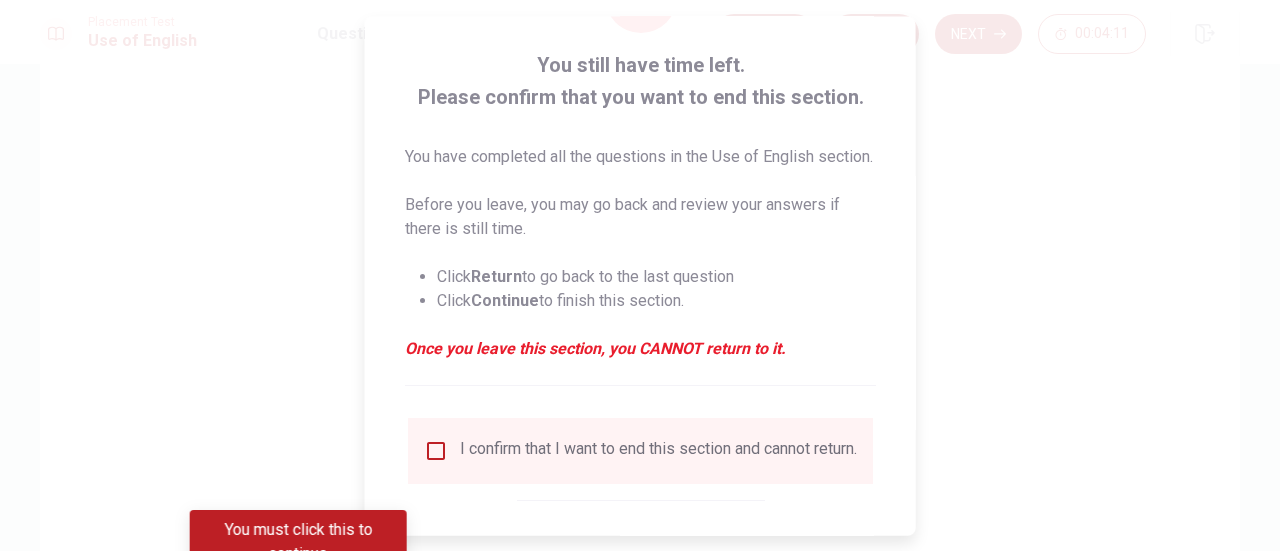 scroll, scrollTop: 100, scrollLeft: 0, axis: vertical 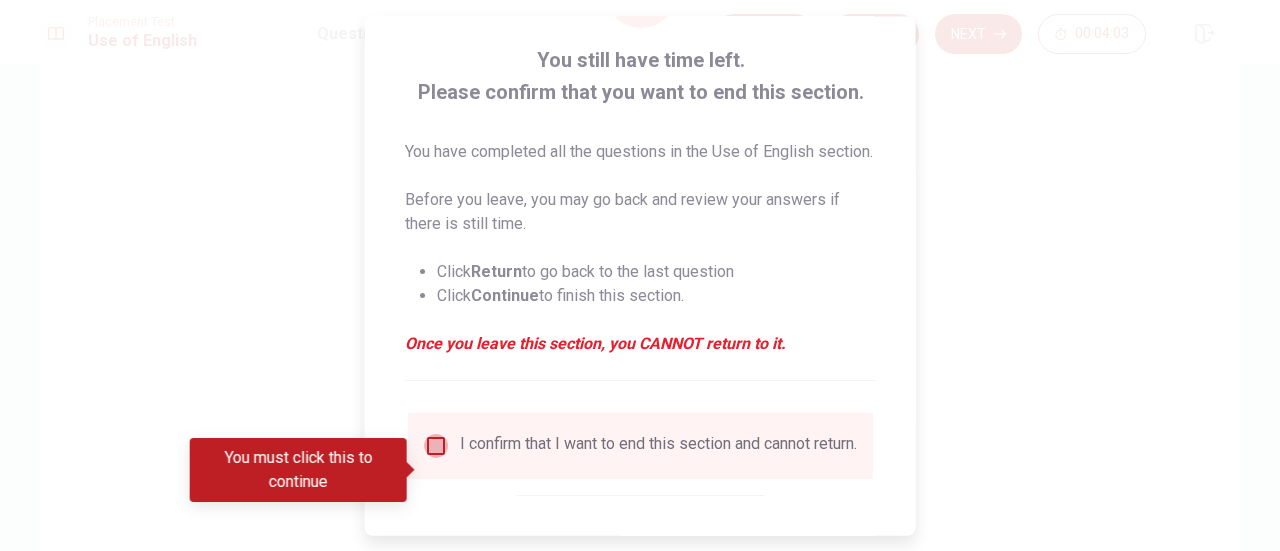 click at bounding box center [436, 446] 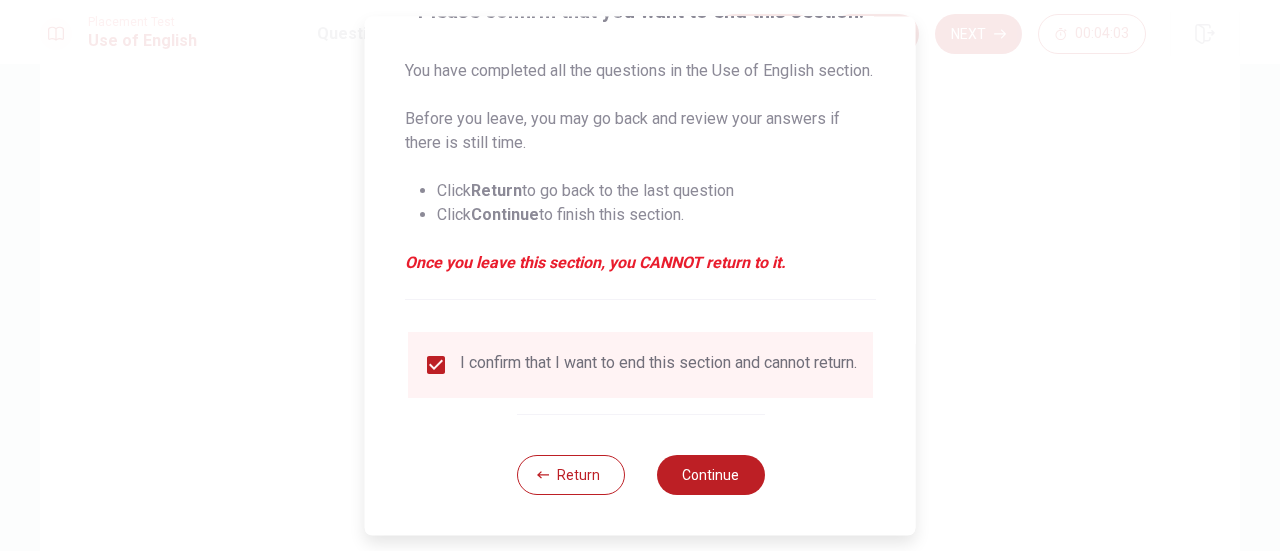scroll, scrollTop: 218, scrollLeft: 0, axis: vertical 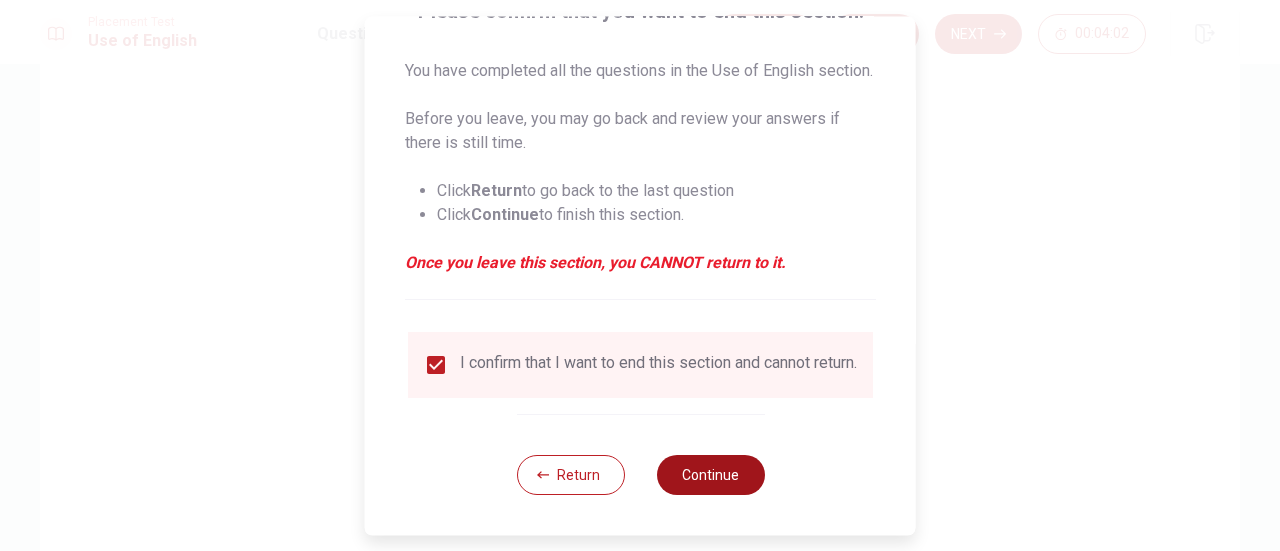 click on "Continue" at bounding box center (710, 475) 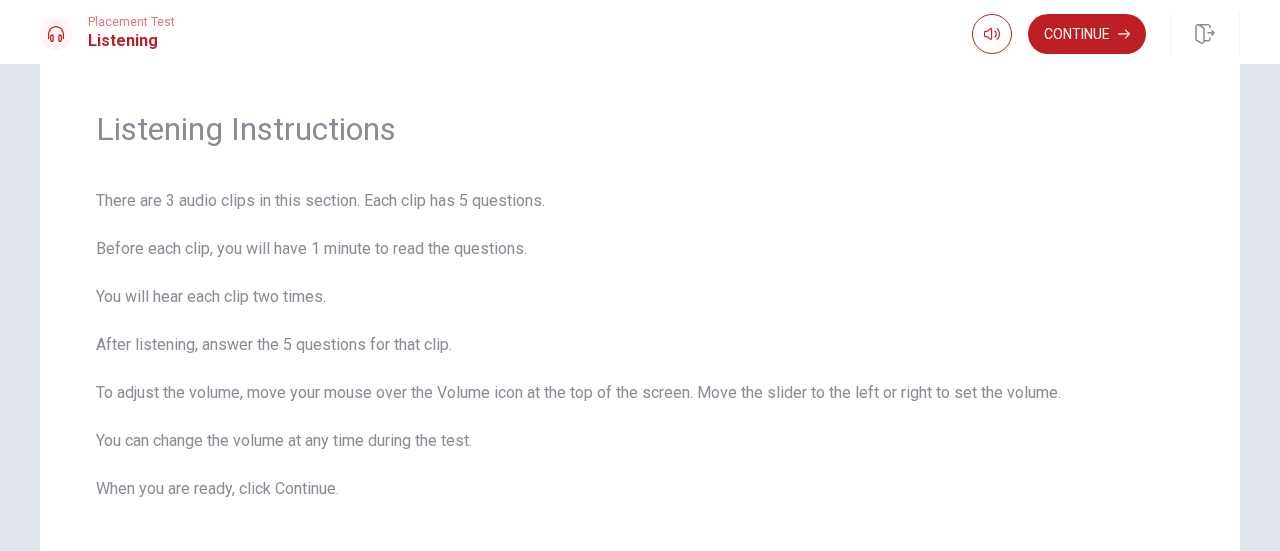 scroll, scrollTop: 0, scrollLeft: 0, axis: both 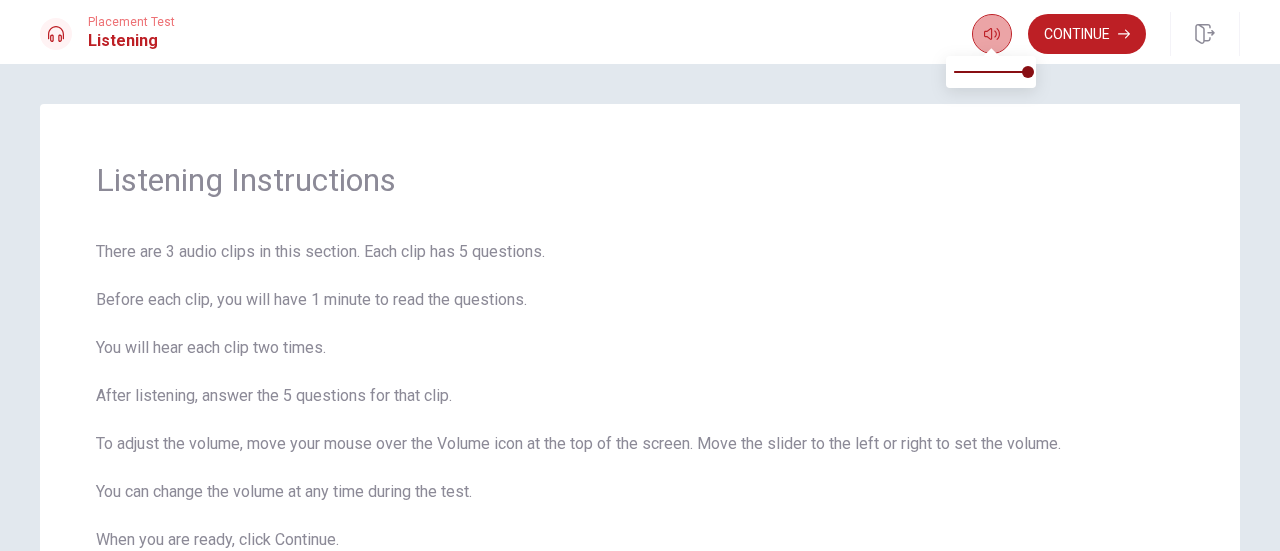 click at bounding box center (992, 34) 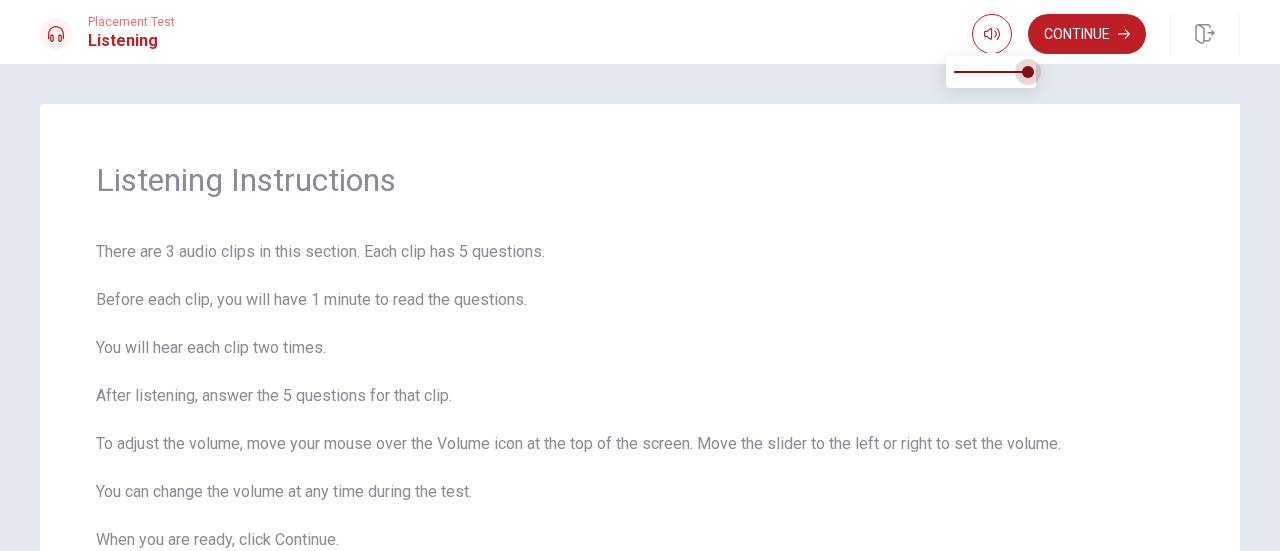 drag, startPoint x: 1030, startPoint y: 71, endPoint x: 1056, endPoint y: 68, distance: 26.172504 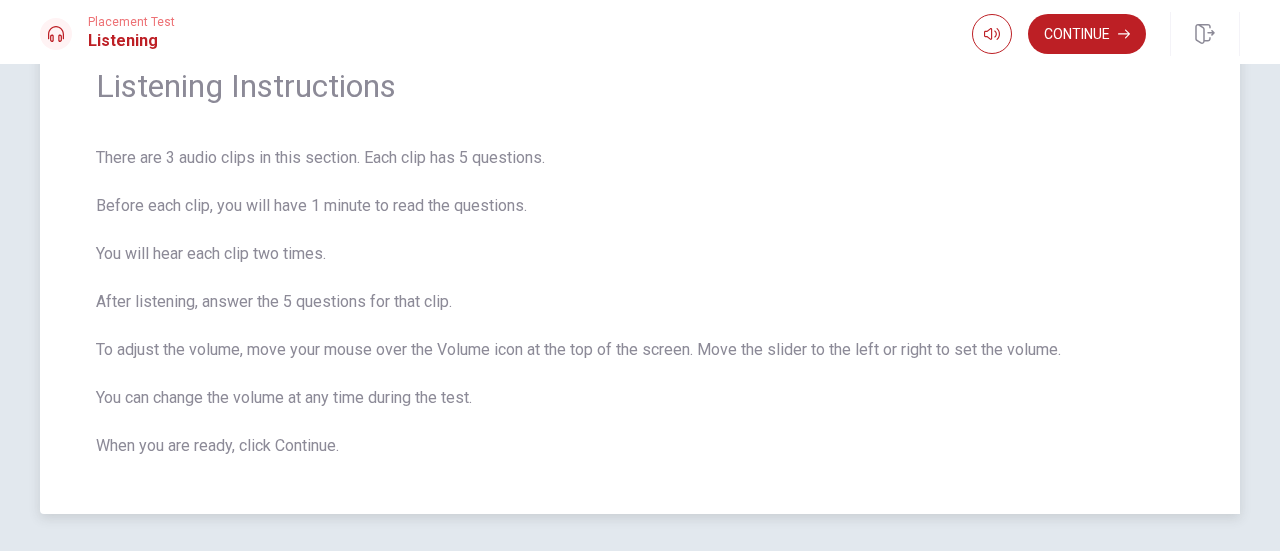 scroll, scrollTop: 100, scrollLeft: 0, axis: vertical 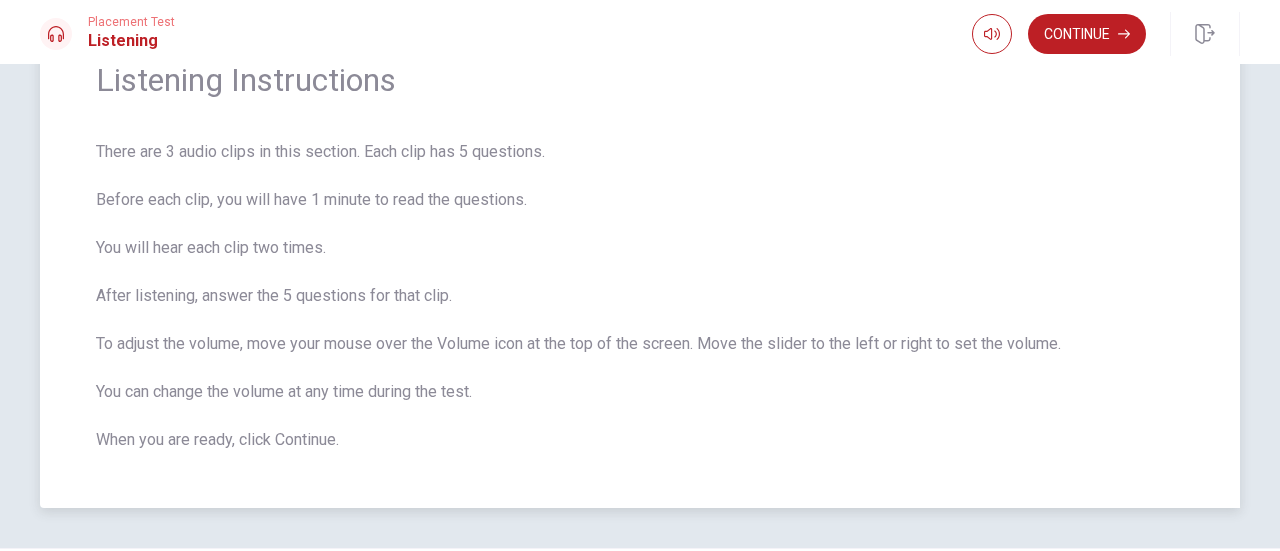 drag, startPoint x: 333, startPoint y: 440, endPoint x: 461, endPoint y: 437, distance: 128.03516 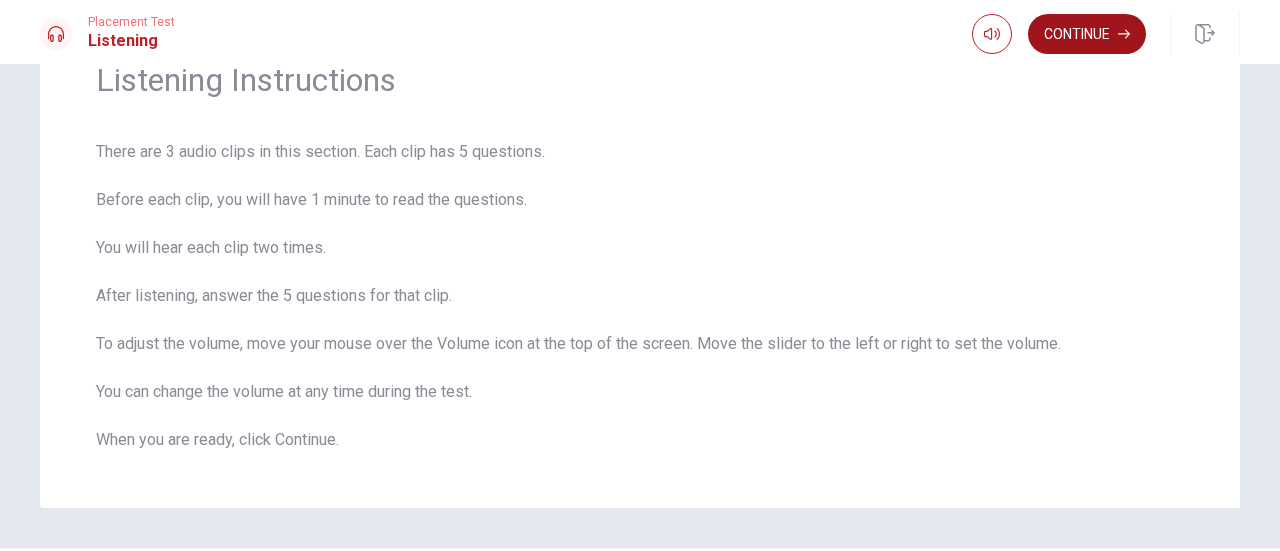 click on "Continue" at bounding box center [1087, 34] 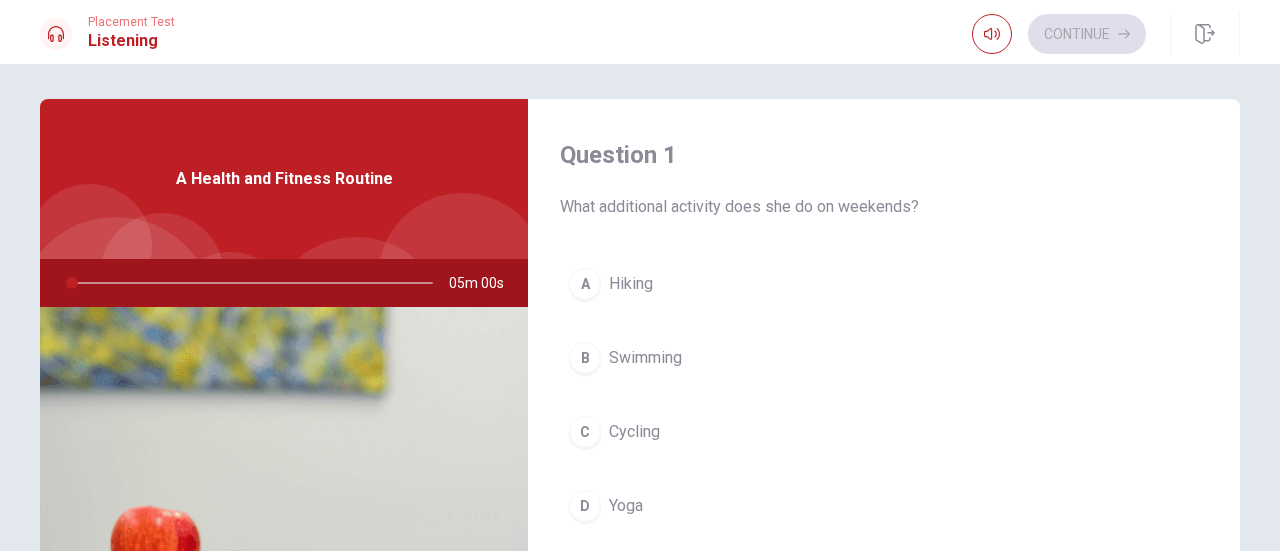 scroll, scrollTop: 0, scrollLeft: 0, axis: both 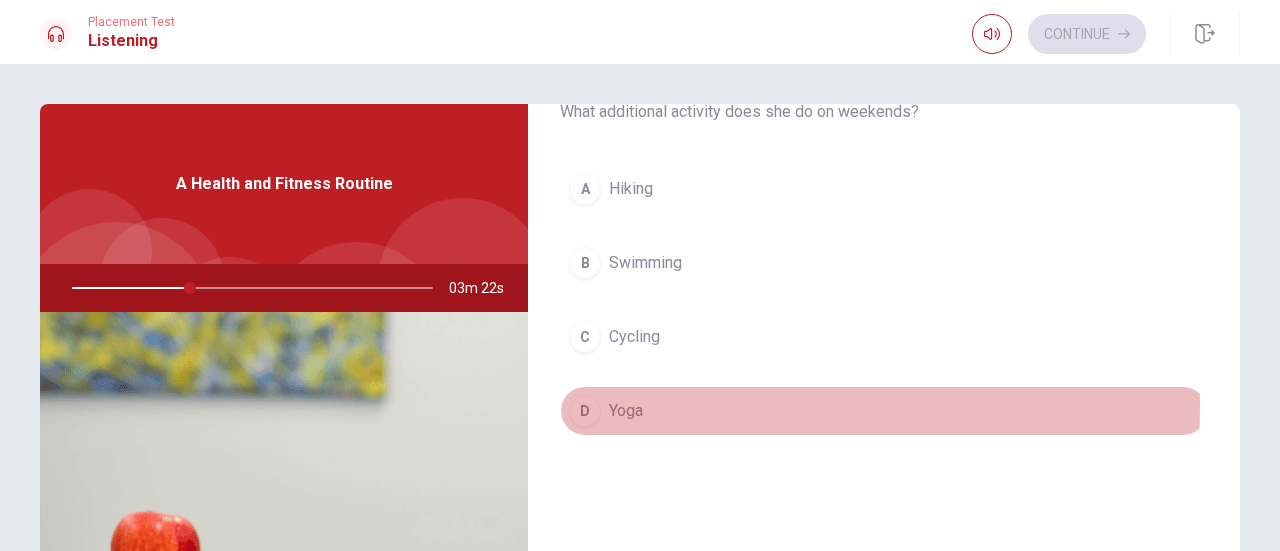 click on "Yoga" at bounding box center (626, 411) 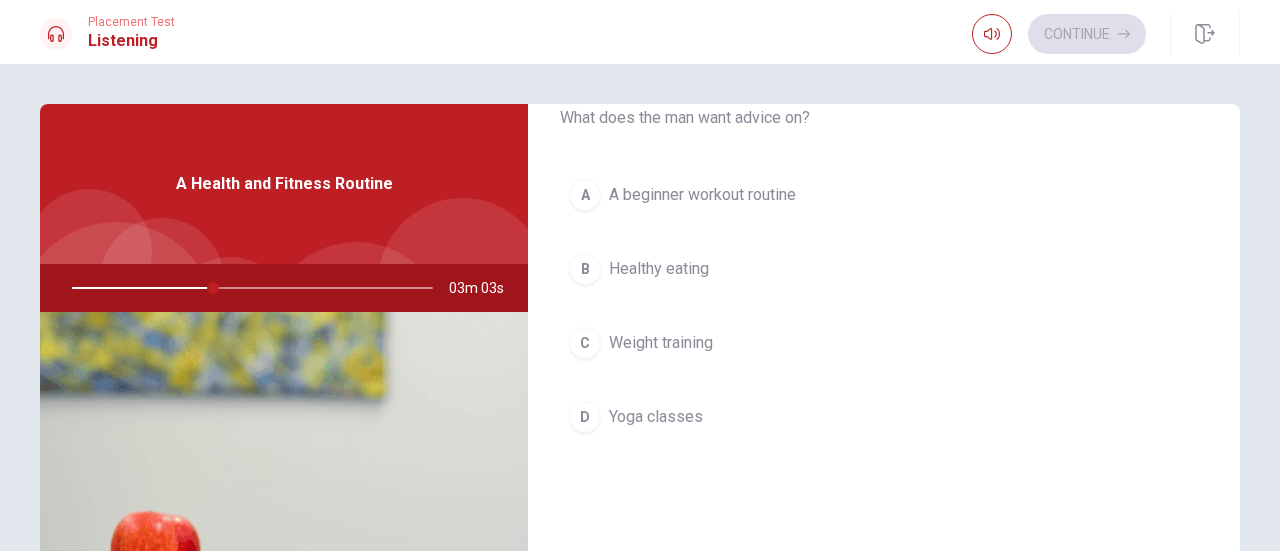 scroll, scrollTop: 600, scrollLeft: 0, axis: vertical 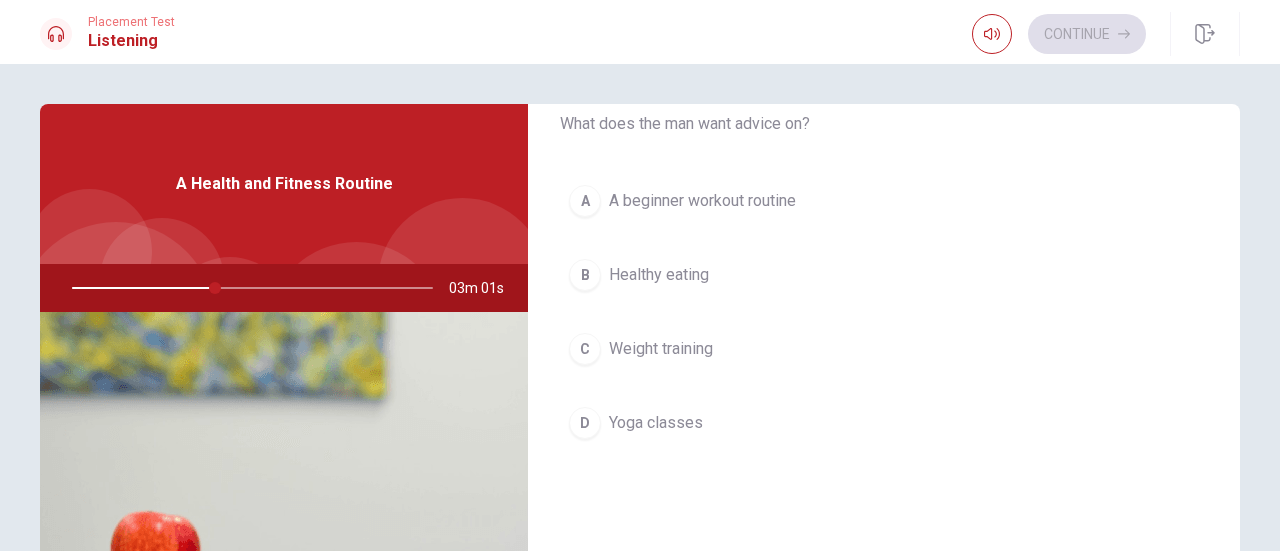 click on "A beginner workout routine" at bounding box center (702, 201) 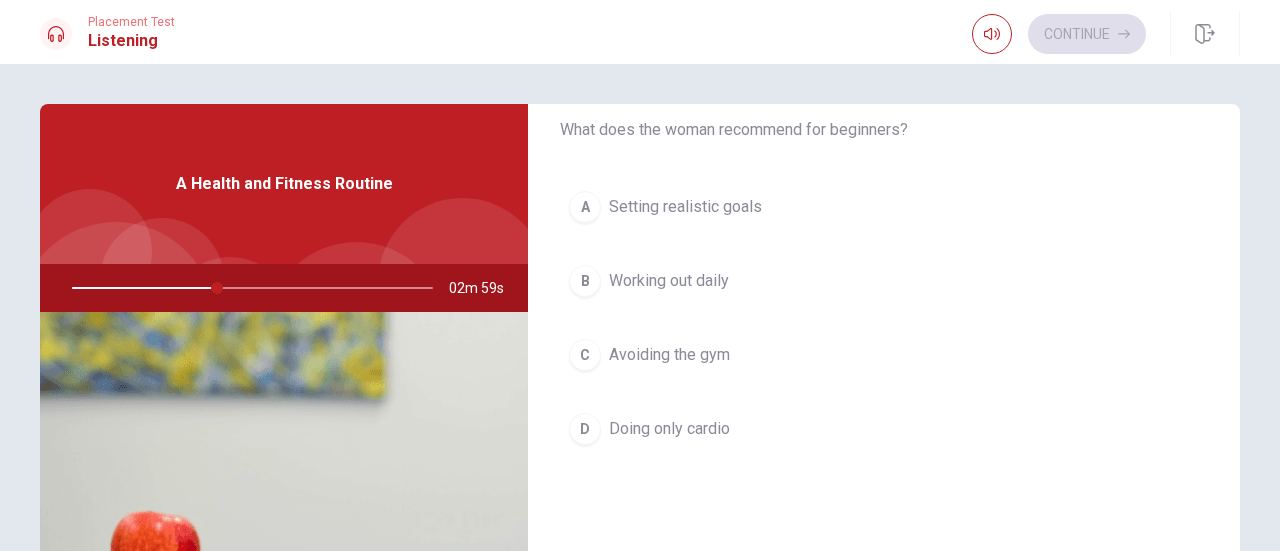 scroll, scrollTop: 1100, scrollLeft: 0, axis: vertical 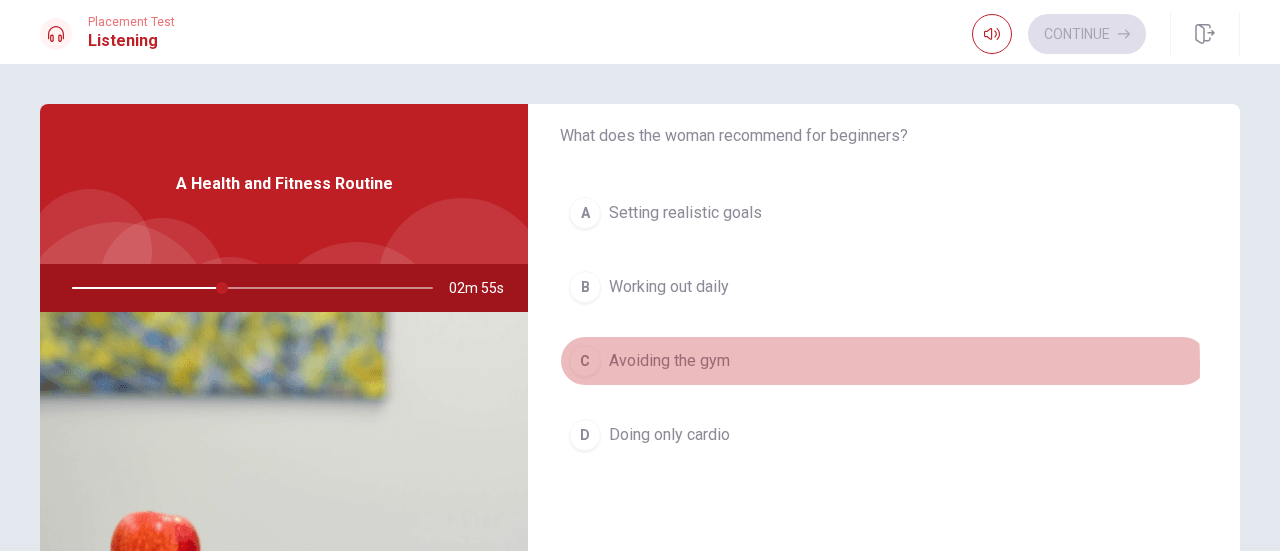 click on "Avoiding the gym" at bounding box center [669, 361] 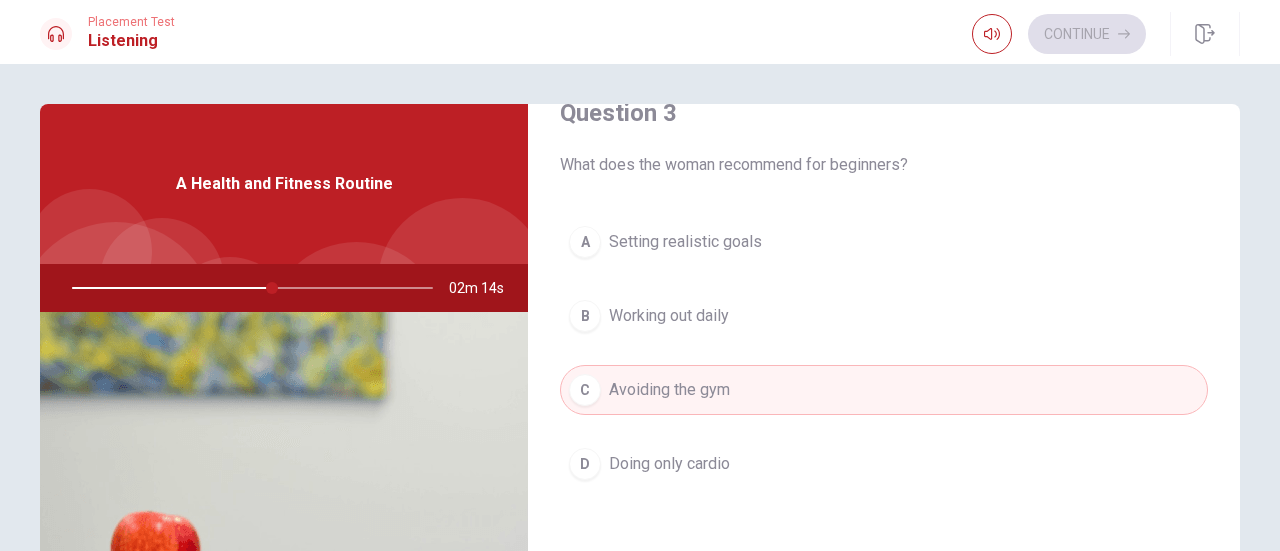 scroll, scrollTop: 1100, scrollLeft: 0, axis: vertical 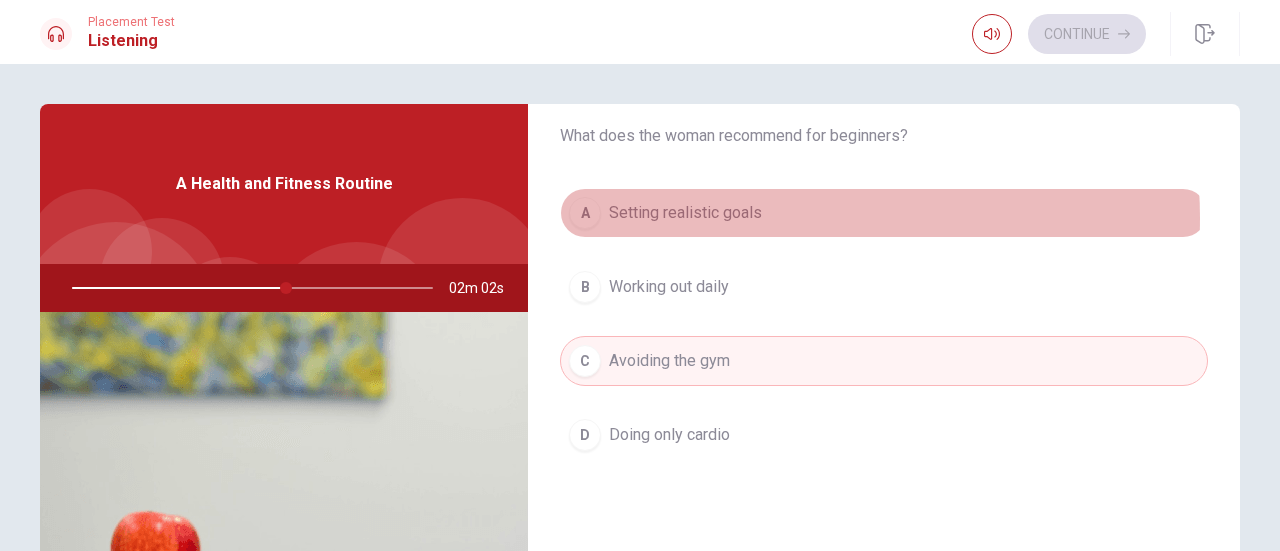 click on "Setting realistic goals" at bounding box center [685, 213] 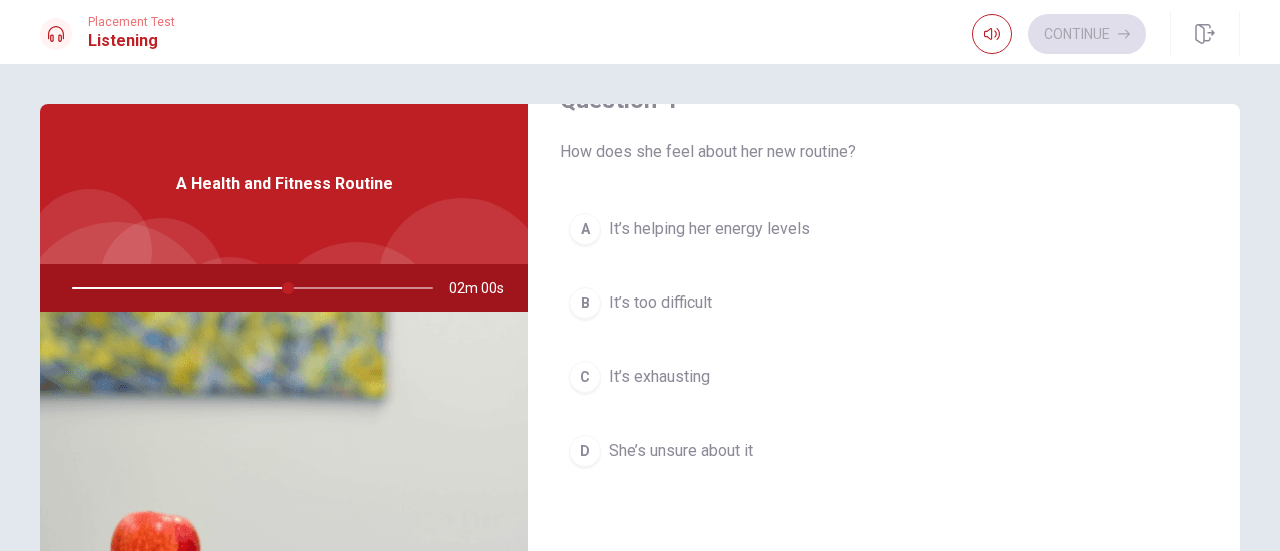 scroll, scrollTop: 1600, scrollLeft: 0, axis: vertical 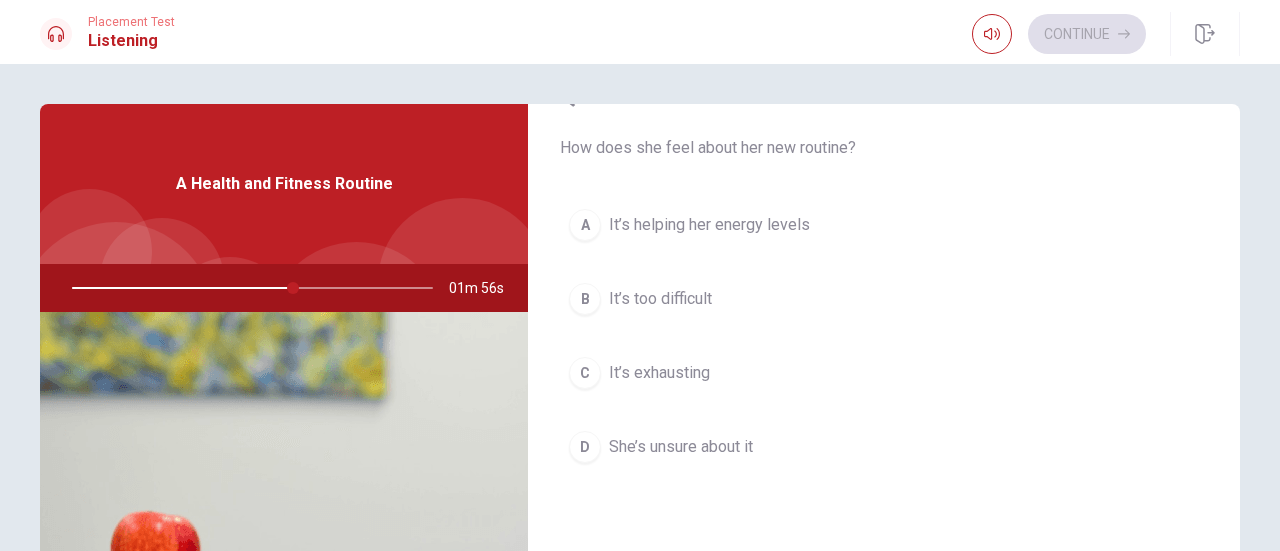 click on "It’s helping her energy levels" at bounding box center (709, 225) 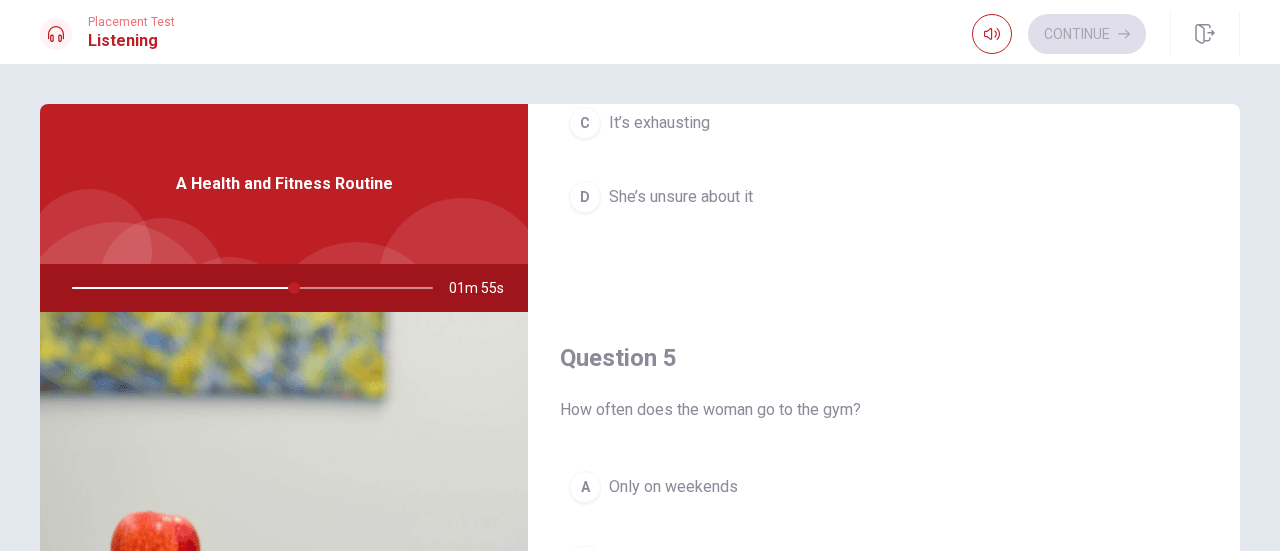 scroll, scrollTop: 1851, scrollLeft: 0, axis: vertical 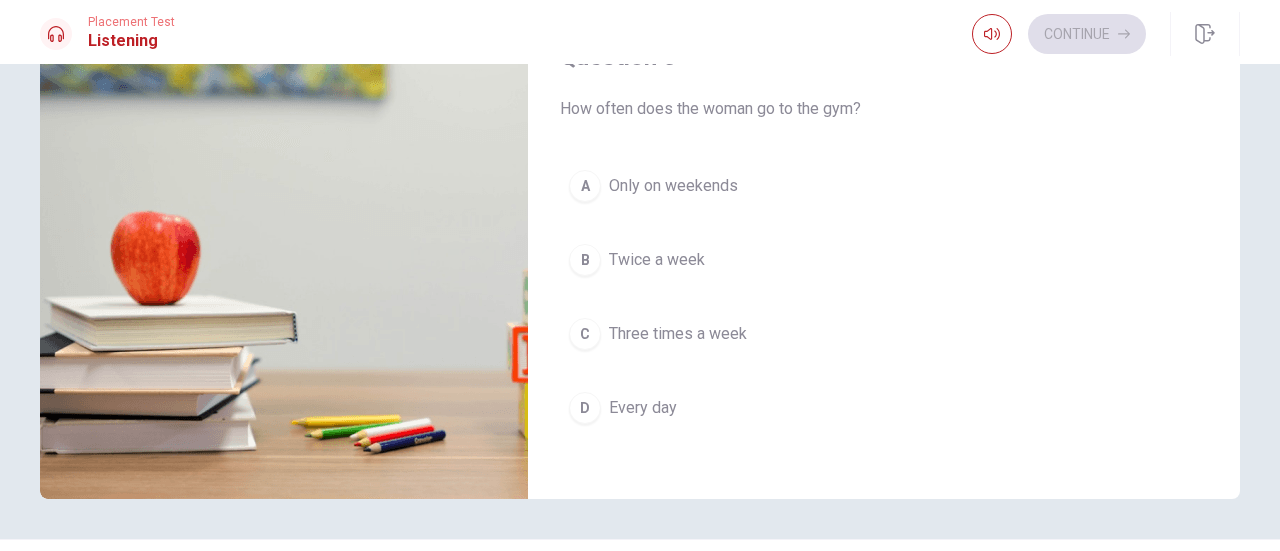 click on "Three times a week" at bounding box center (678, 334) 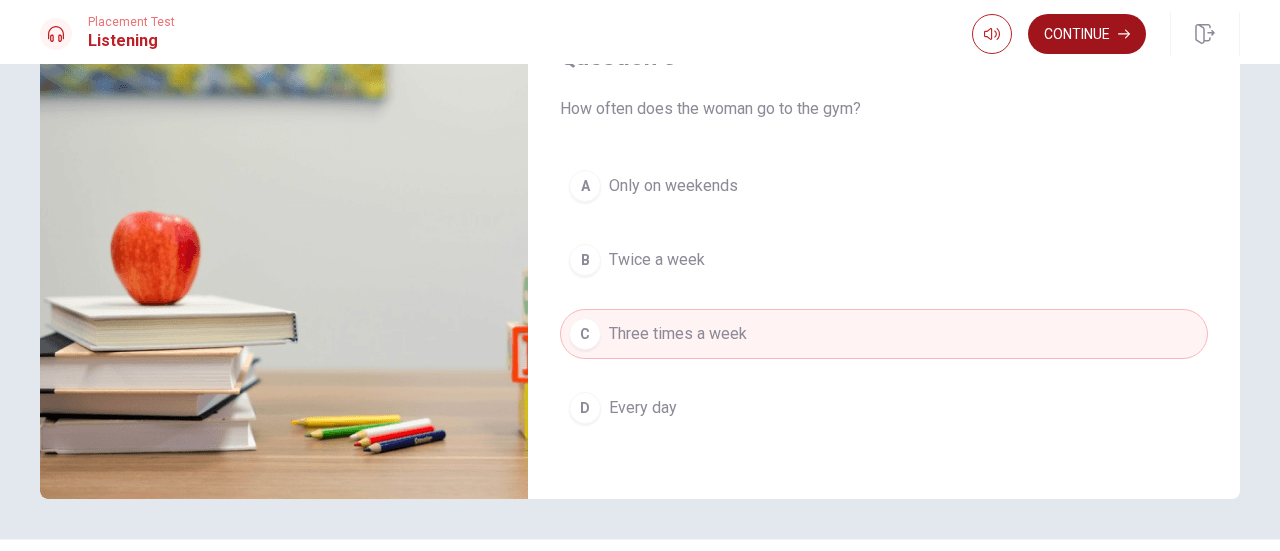 click on "Continue" at bounding box center [1087, 34] 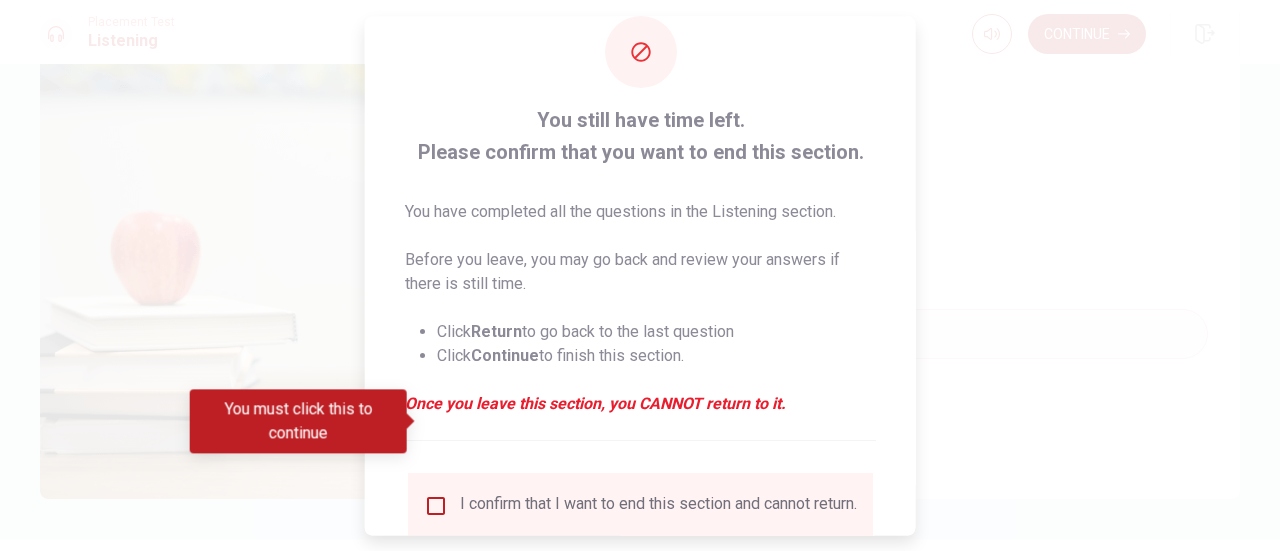 scroll, scrollTop: 194, scrollLeft: 0, axis: vertical 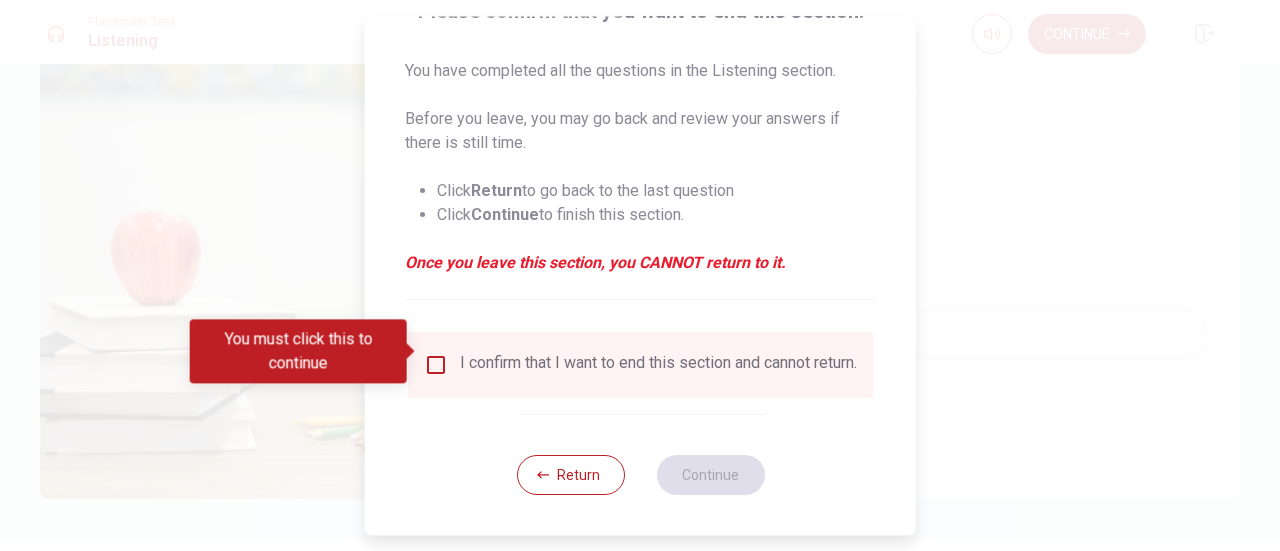 click at bounding box center [436, 365] 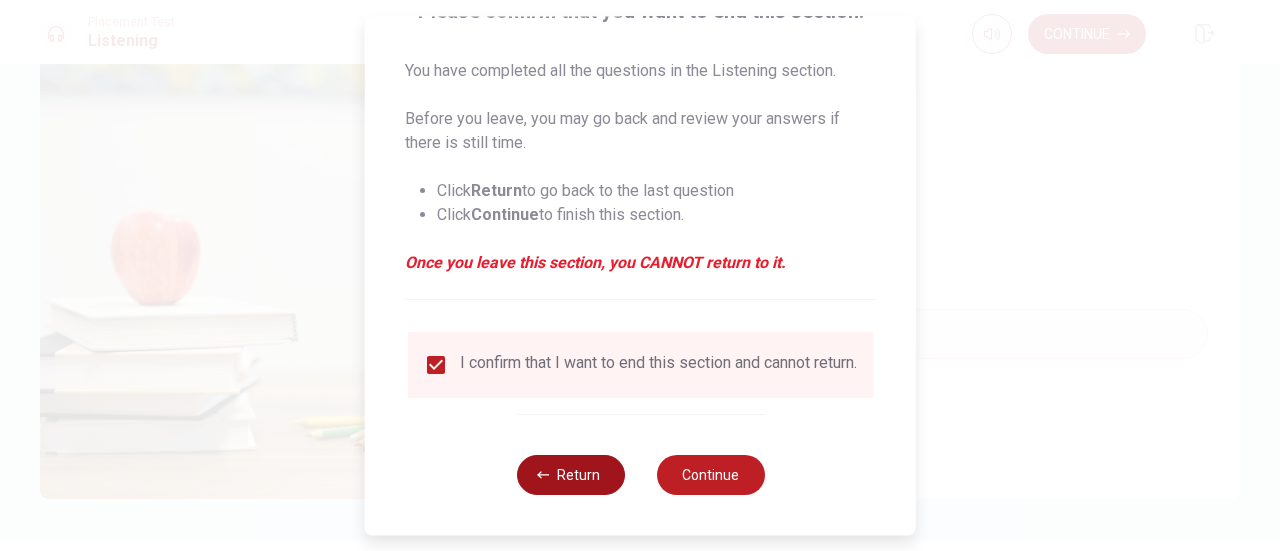 click on "Return" at bounding box center (570, 475) 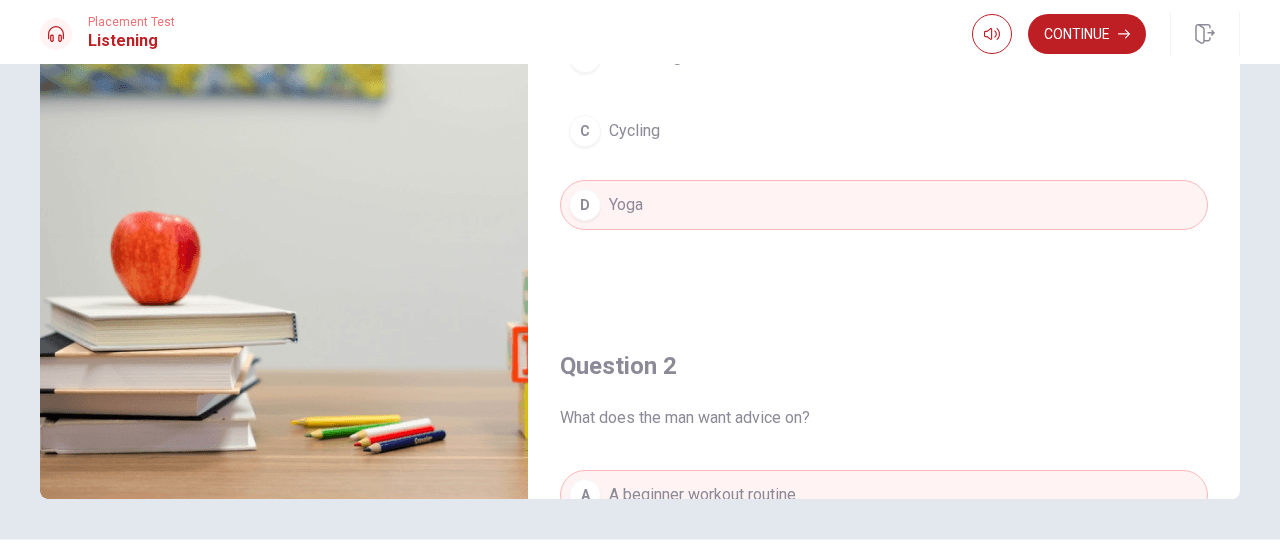 scroll, scrollTop: 0, scrollLeft: 0, axis: both 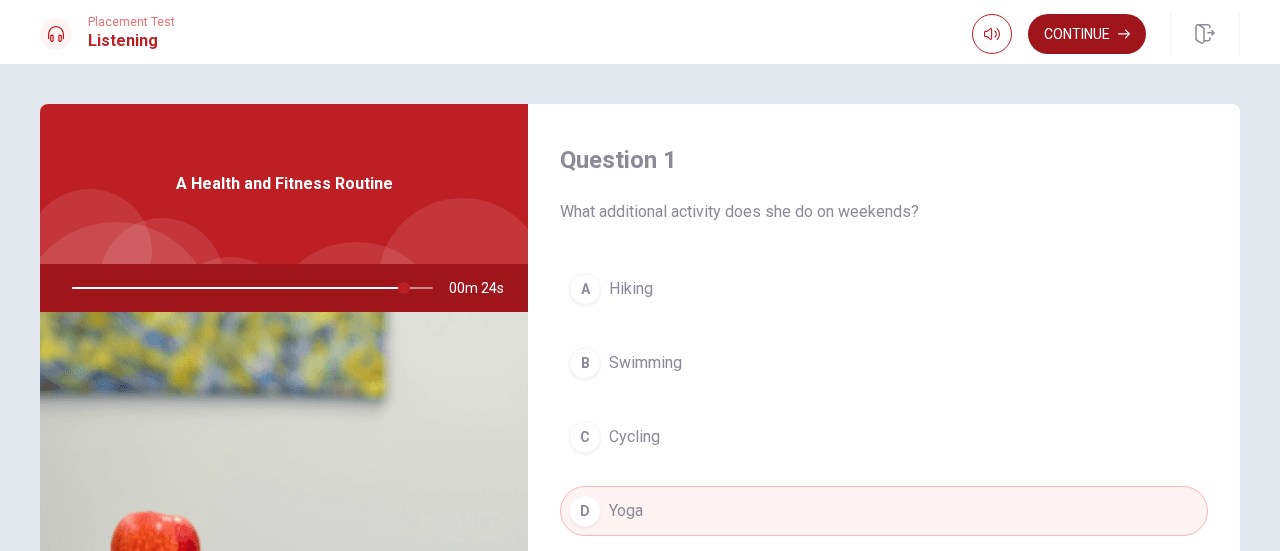 click on "Continue" at bounding box center [1087, 34] 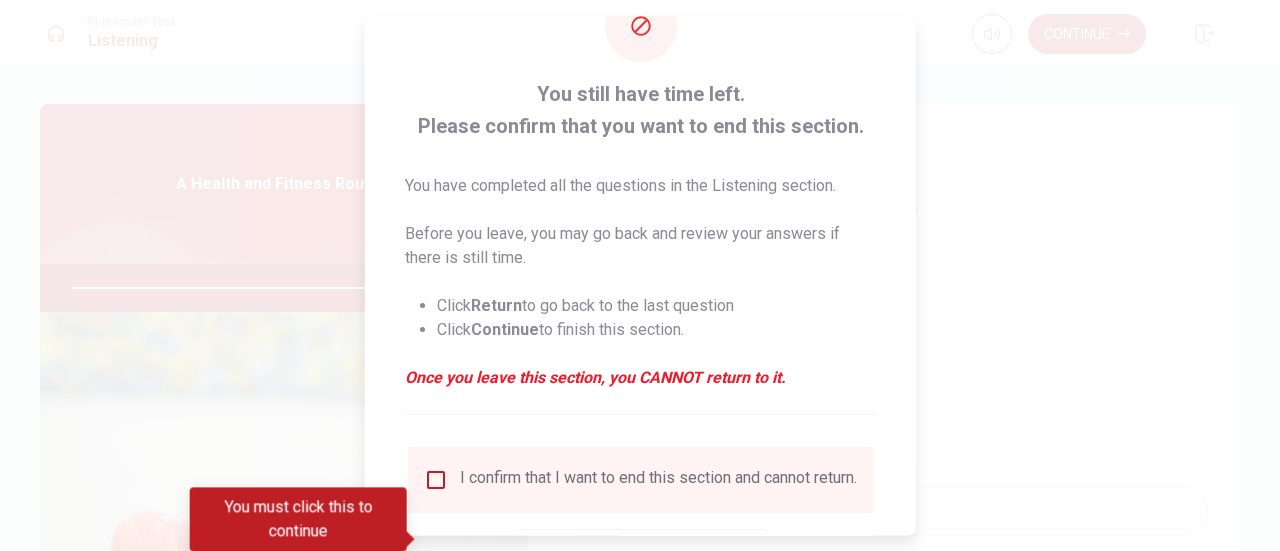 scroll, scrollTop: 194, scrollLeft: 0, axis: vertical 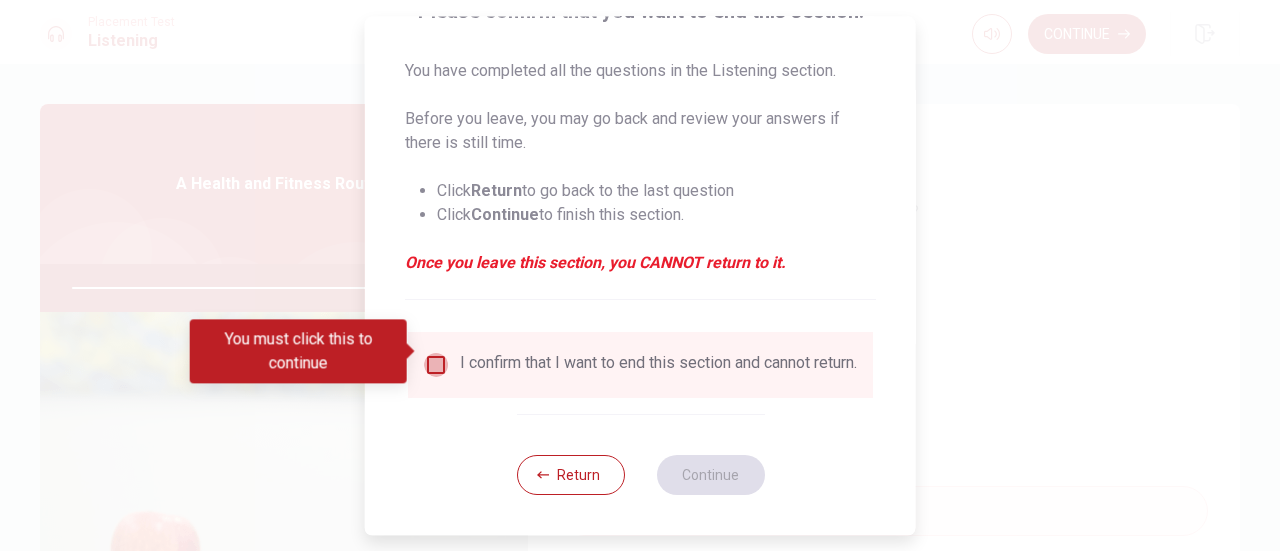 click at bounding box center (436, 365) 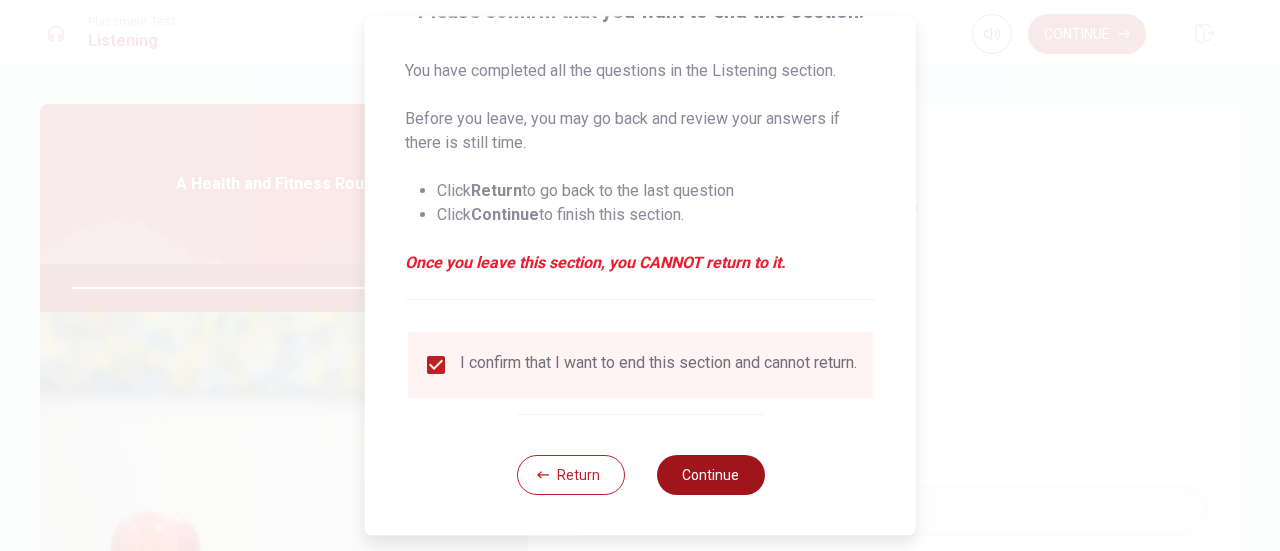 click on "Continue" at bounding box center [710, 475] 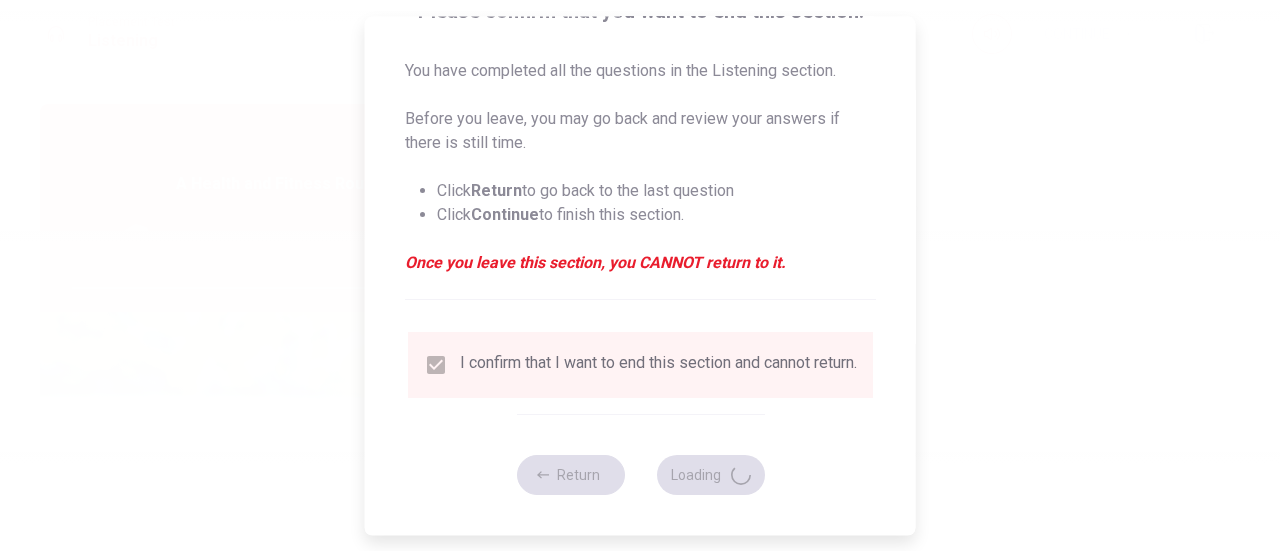 type on "94" 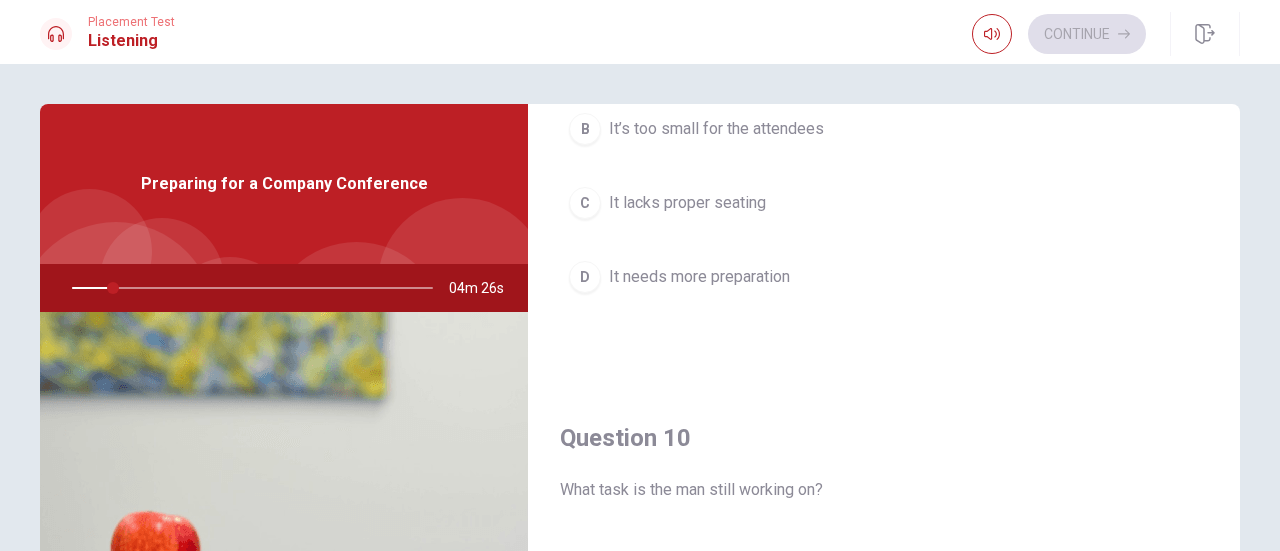 scroll, scrollTop: 1851, scrollLeft: 0, axis: vertical 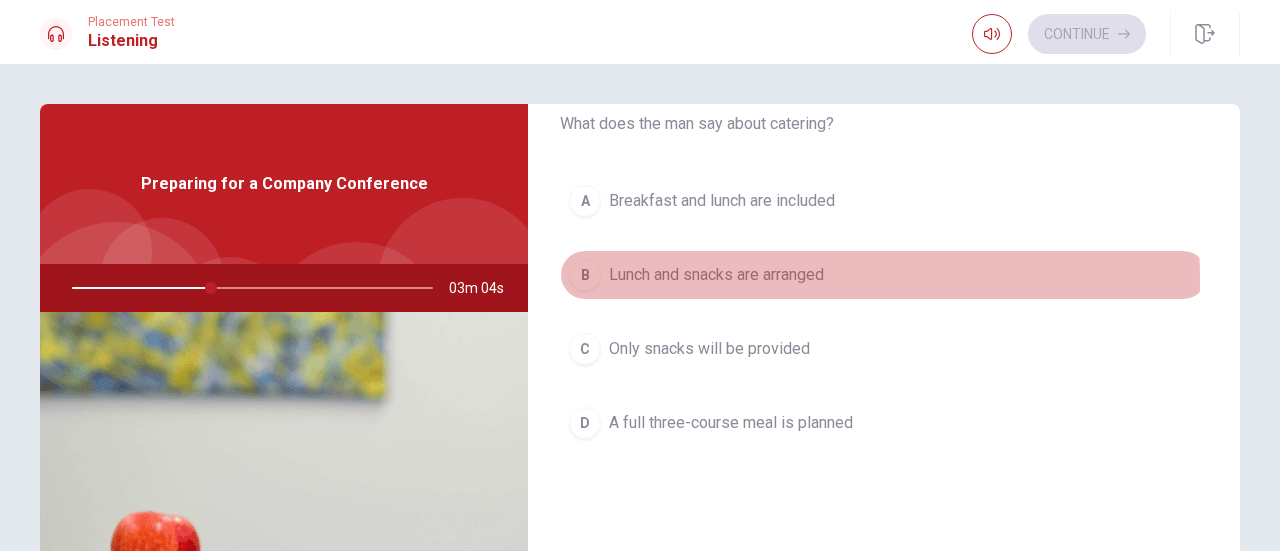 click on "Lunch and snacks are arranged" at bounding box center (716, 275) 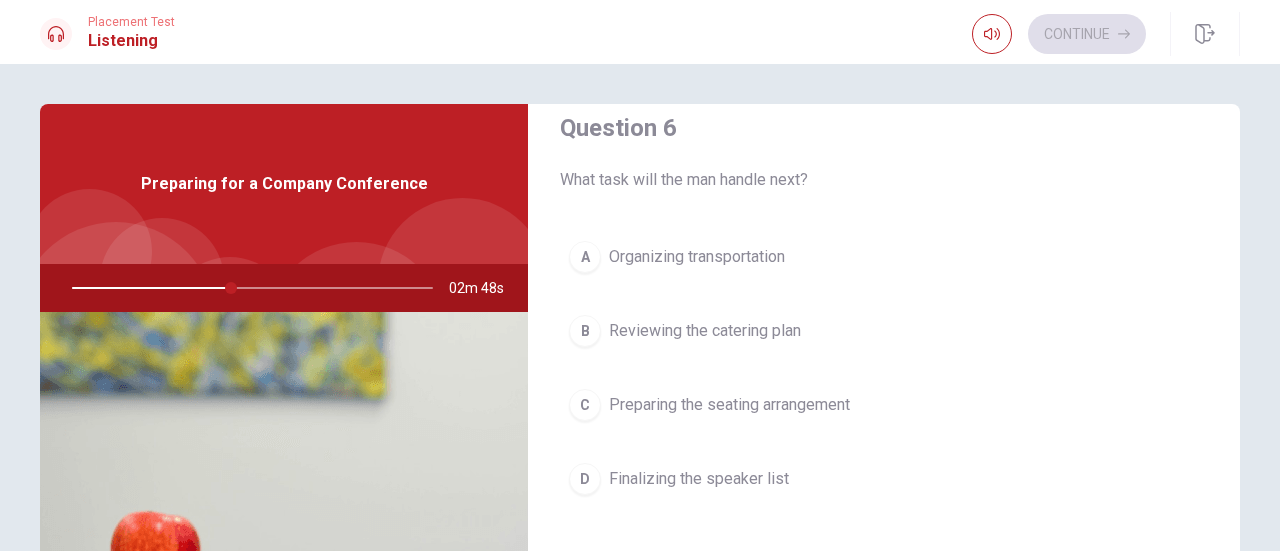 scroll, scrollTop: 100, scrollLeft: 0, axis: vertical 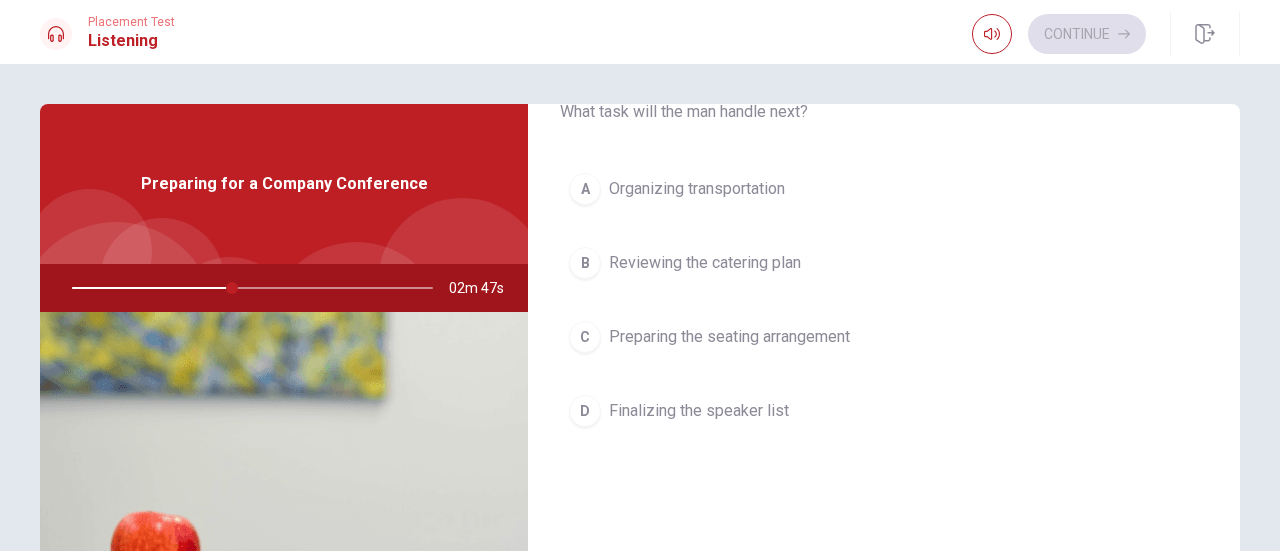 click on "Preparing the seating arrangement" at bounding box center (729, 337) 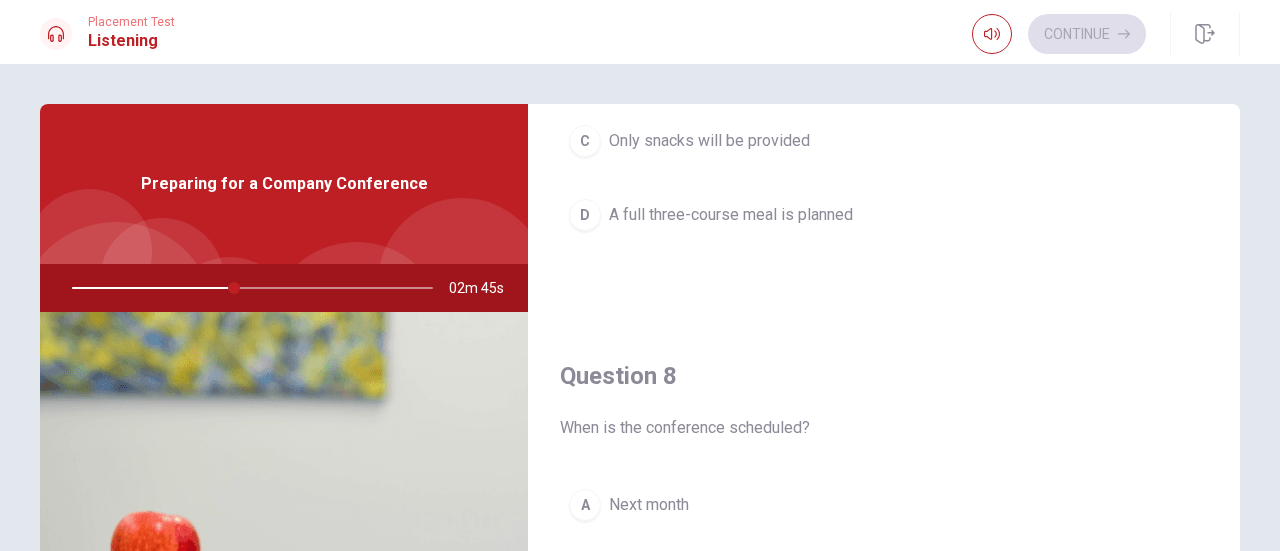 scroll, scrollTop: 1100, scrollLeft: 0, axis: vertical 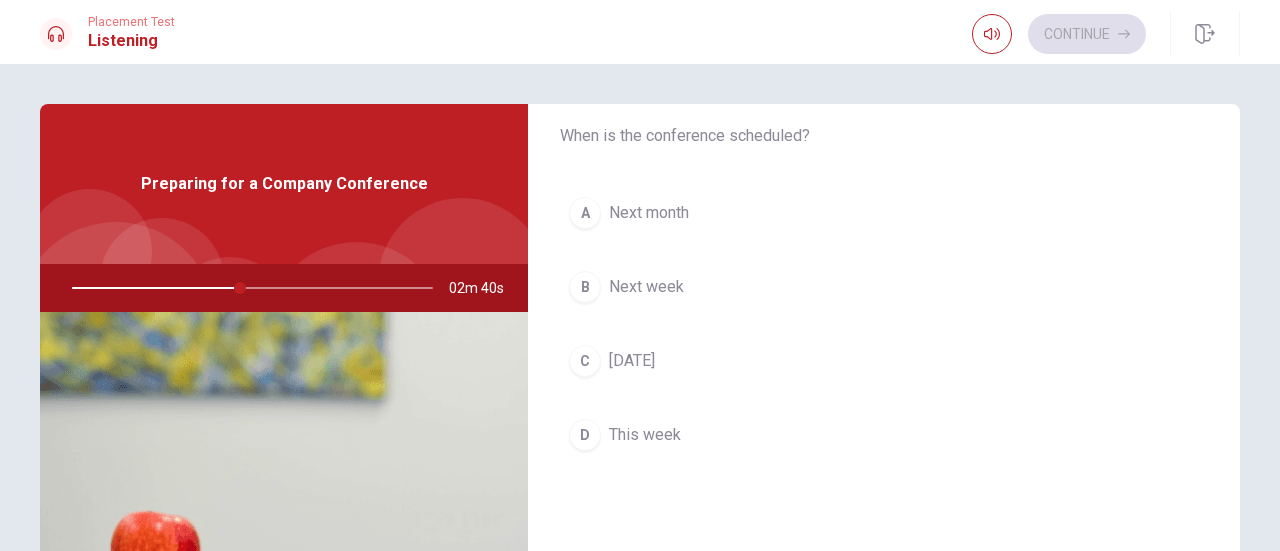 click on "Next month" at bounding box center [649, 213] 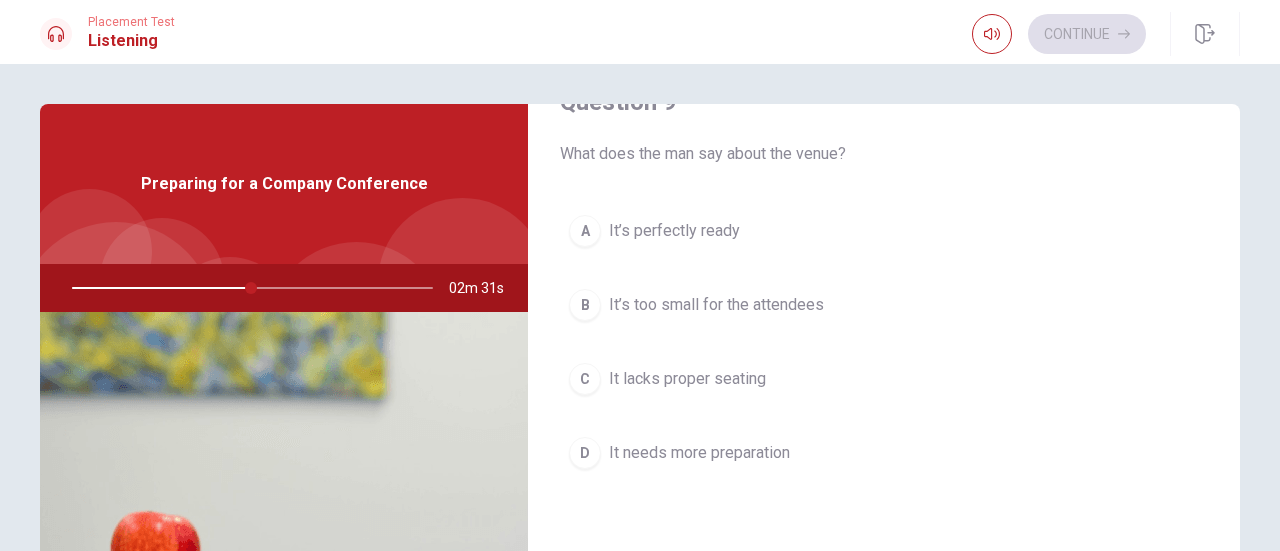 scroll, scrollTop: 1600, scrollLeft: 0, axis: vertical 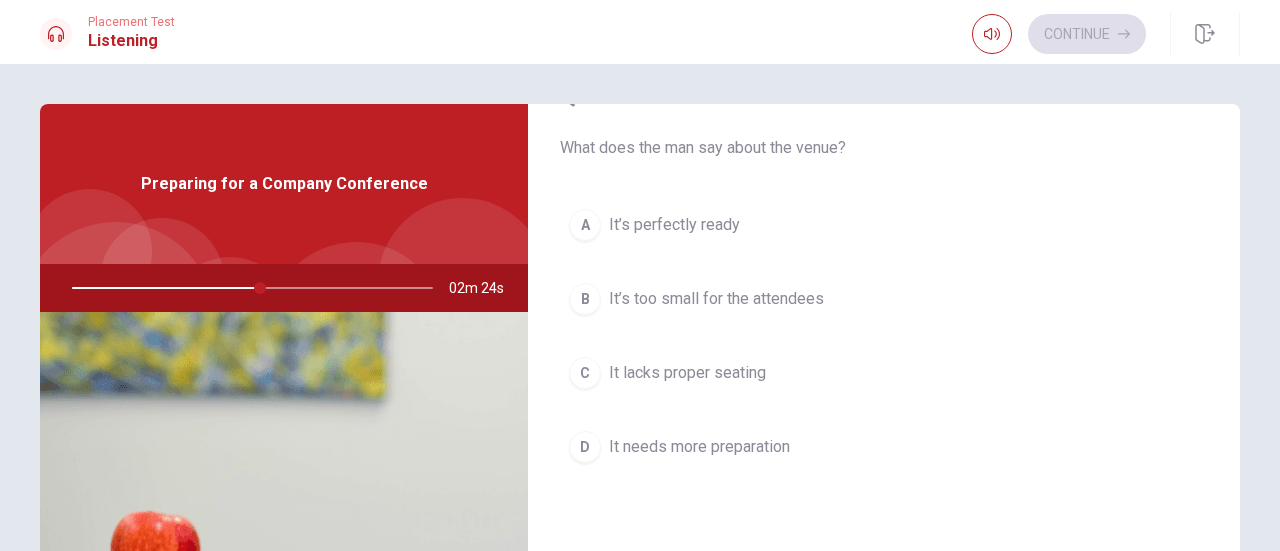 click on "It’s perfectly ready" at bounding box center [674, 225] 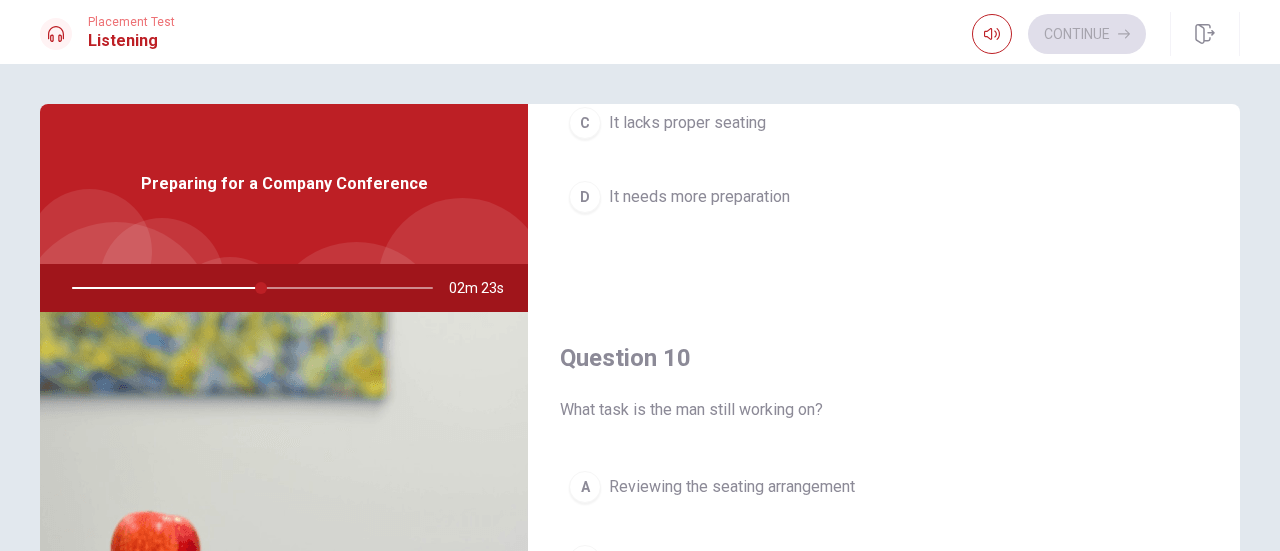 scroll, scrollTop: 1851, scrollLeft: 0, axis: vertical 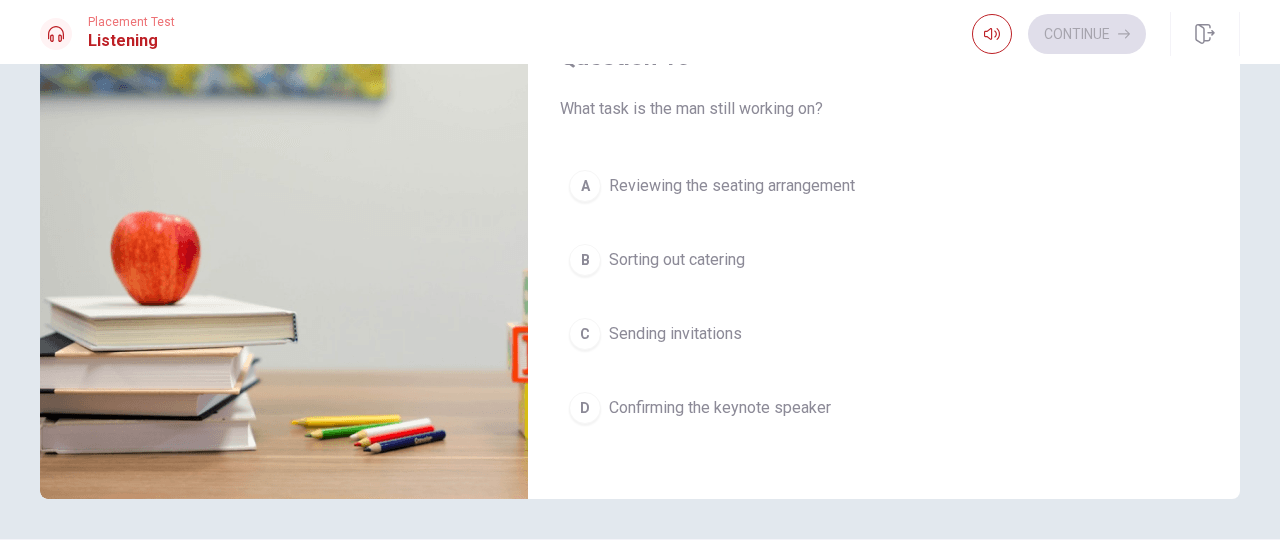 click on "D Confirming the keynote speaker" at bounding box center (884, 408) 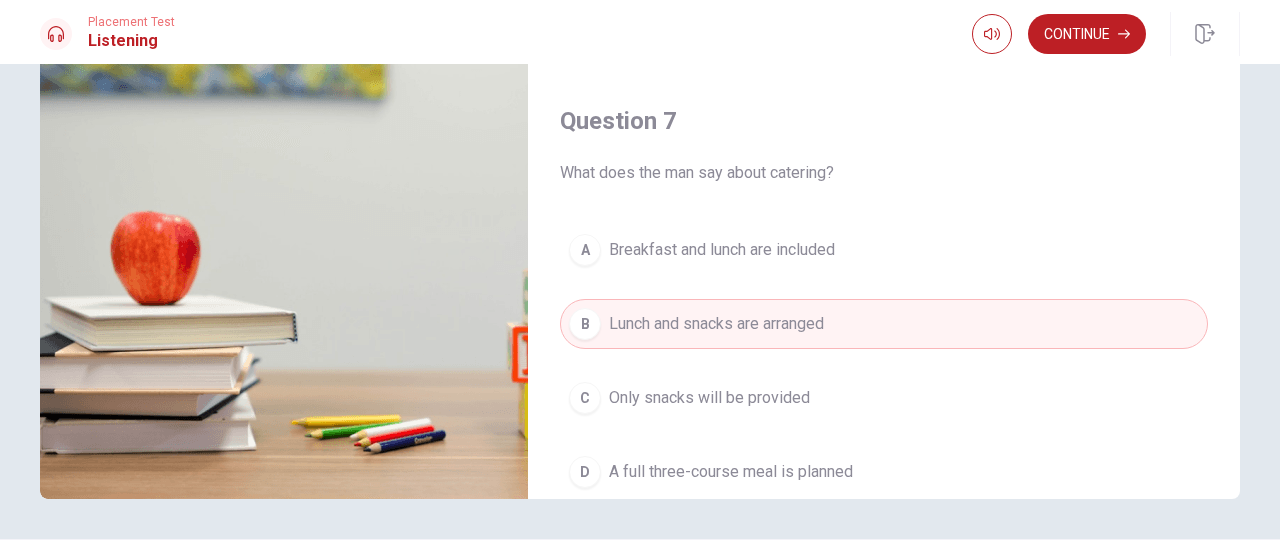 scroll, scrollTop: 0, scrollLeft: 0, axis: both 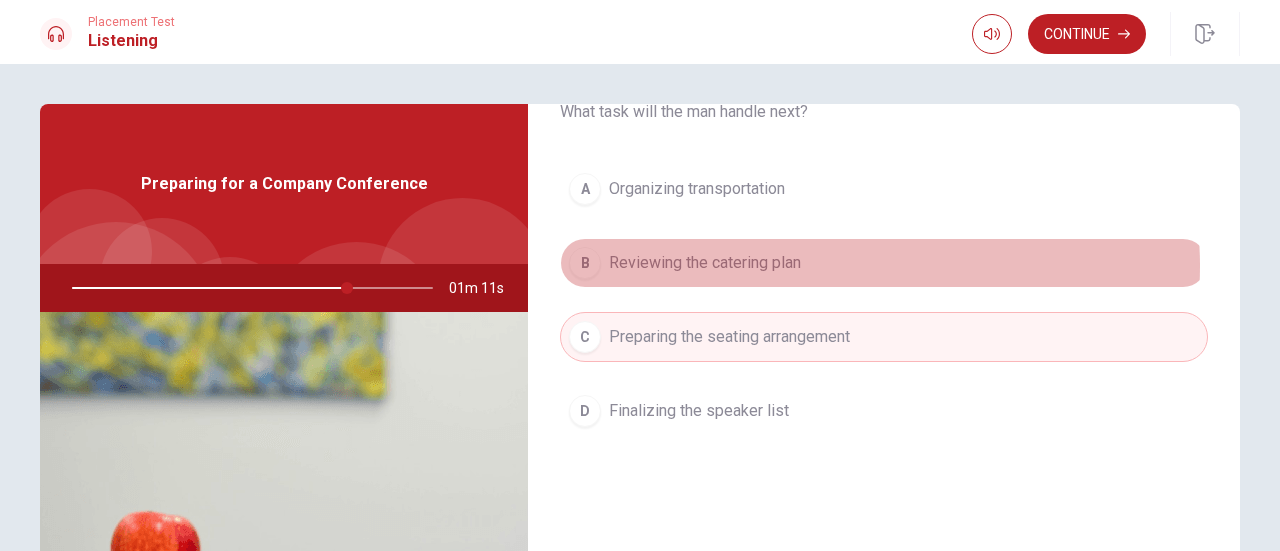click on "B Reviewing the catering plan" at bounding box center (884, 263) 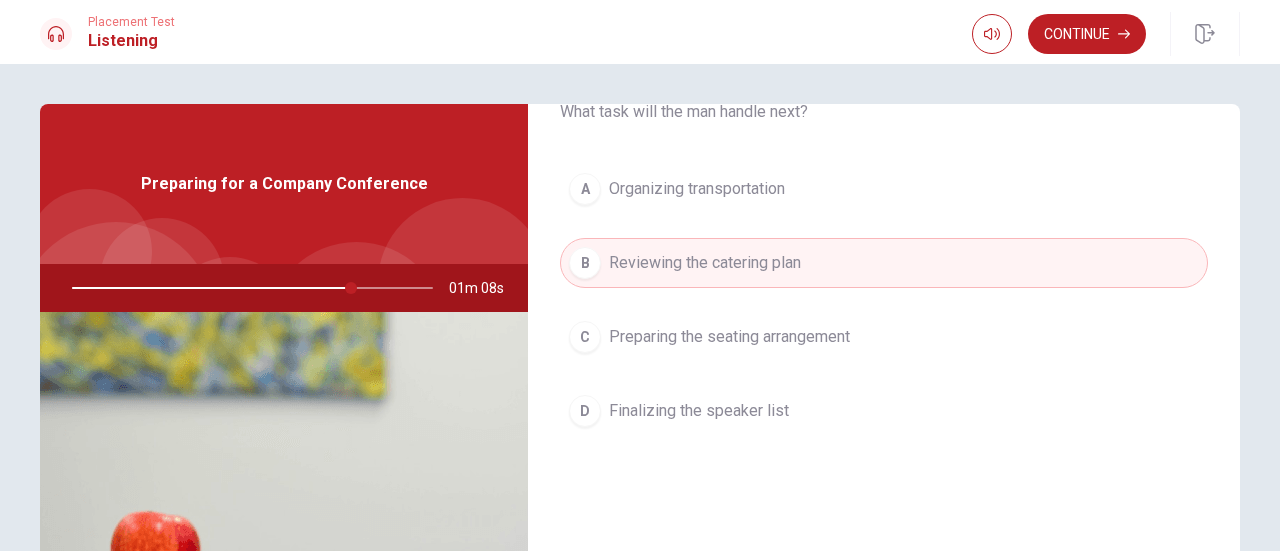 click on "D Finalizing the speaker list" at bounding box center [884, 411] 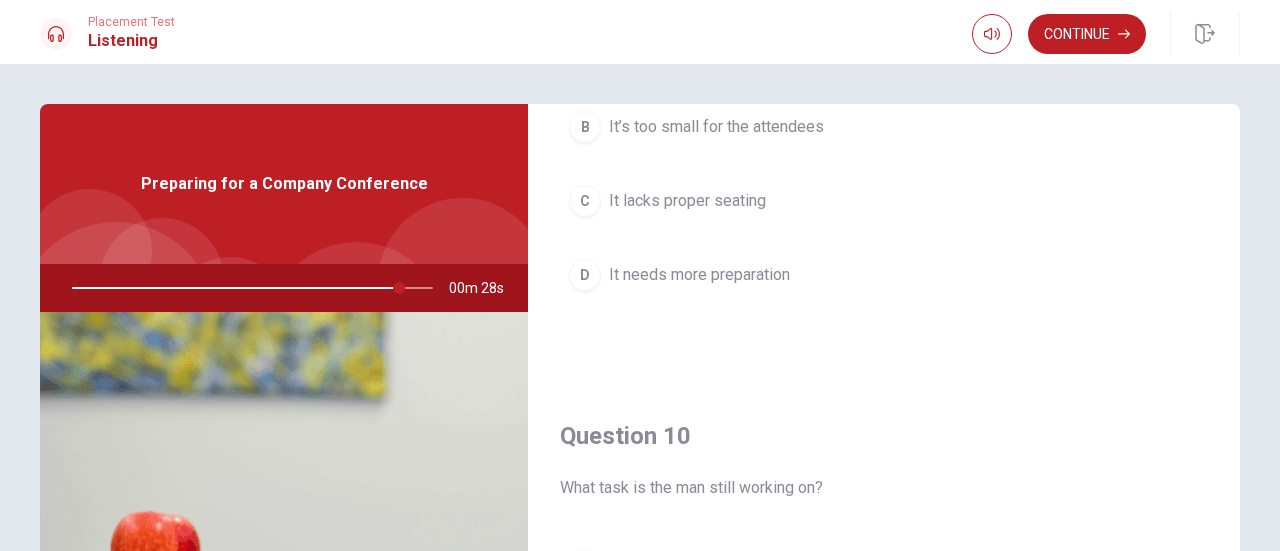 scroll, scrollTop: 1851, scrollLeft: 0, axis: vertical 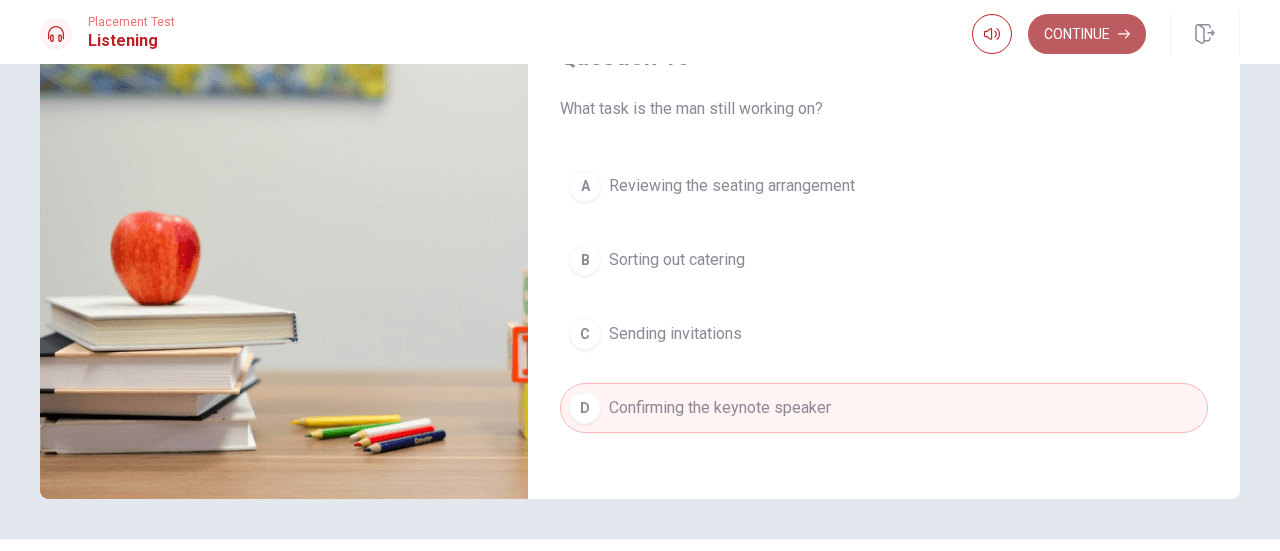 click on "Continue" at bounding box center [1087, 34] 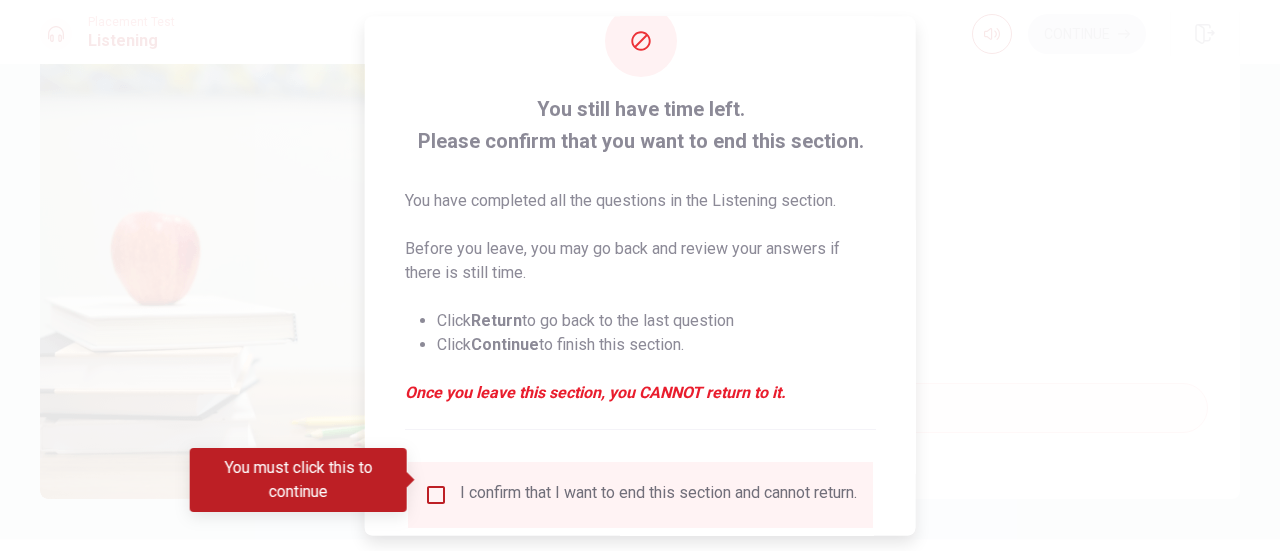 scroll, scrollTop: 194, scrollLeft: 0, axis: vertical 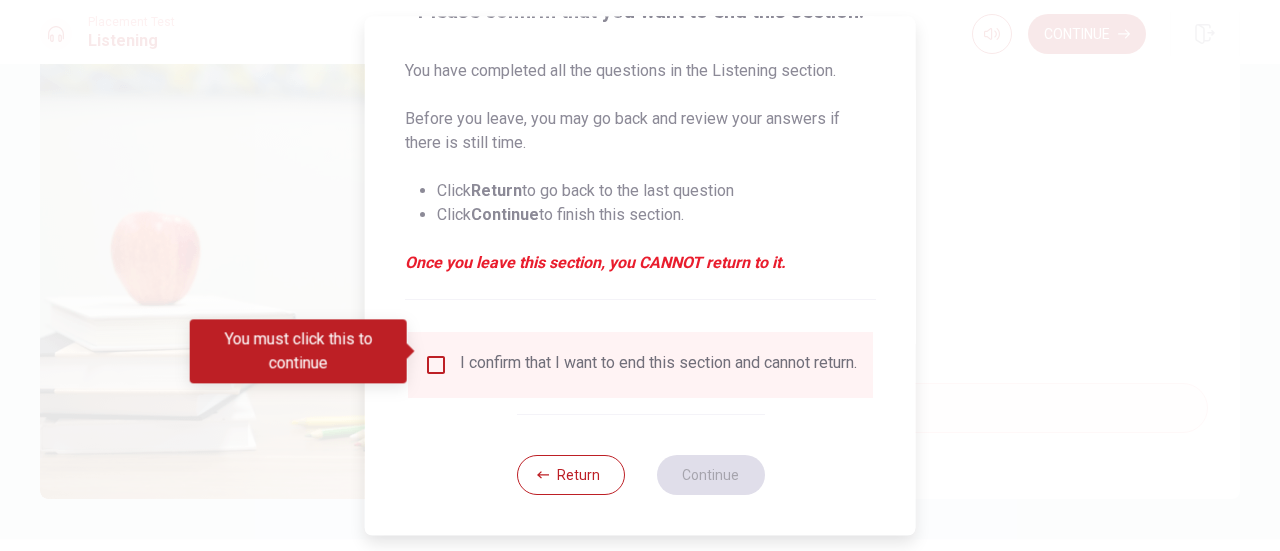 drag, startPoint x: 457, startPoint y: 347, endPoint x: 442, endPoint y: 347, distance: 15 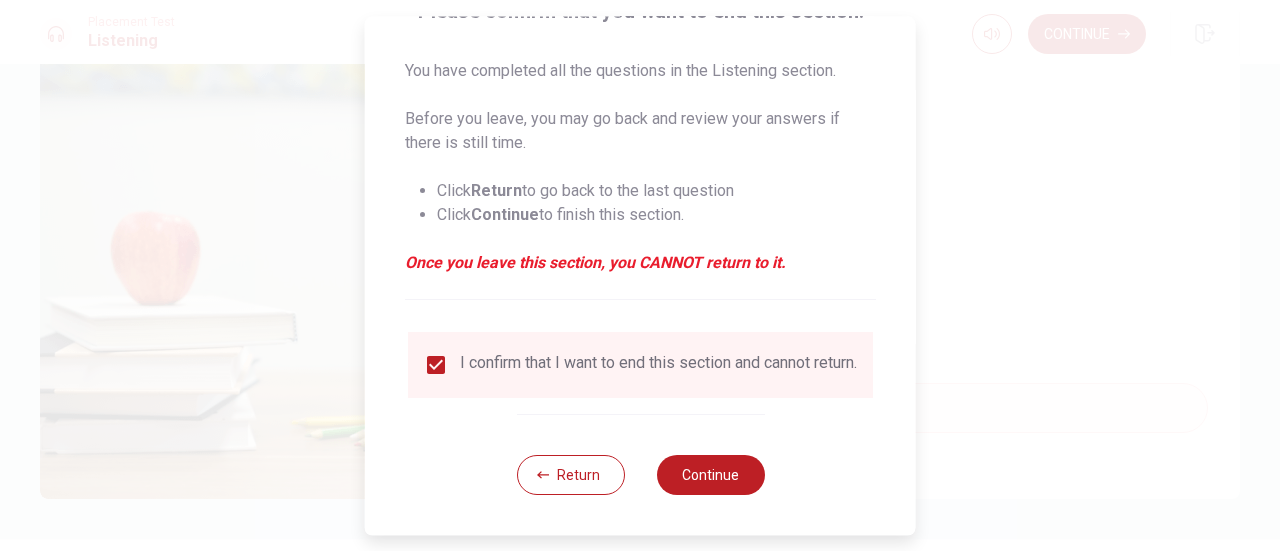 type on "0" 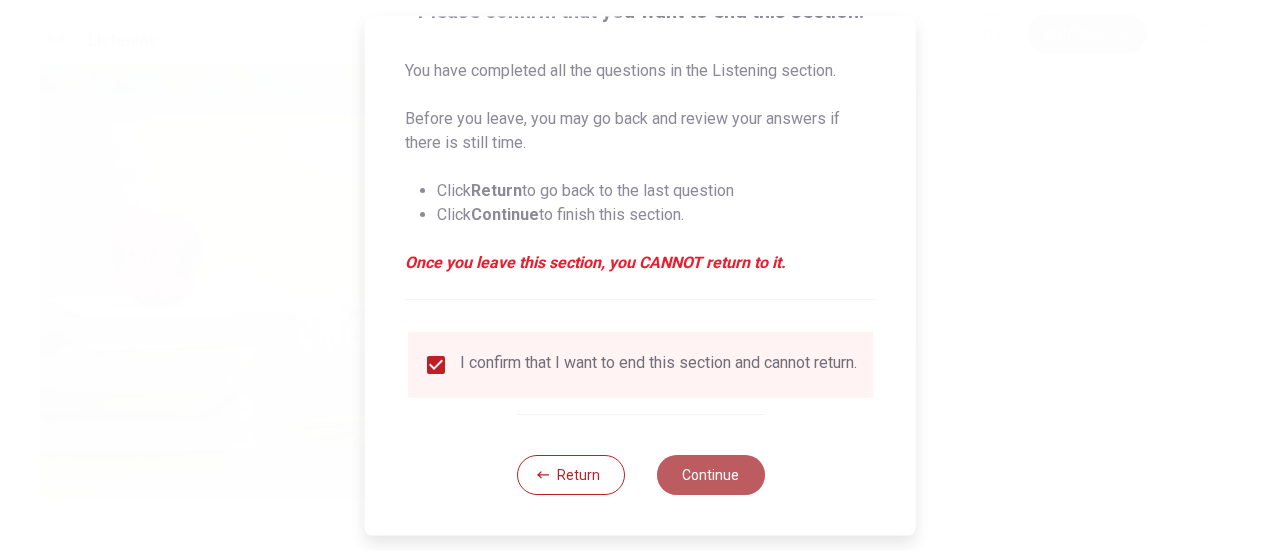 click on "Continue" at bounding box center [710, 475] 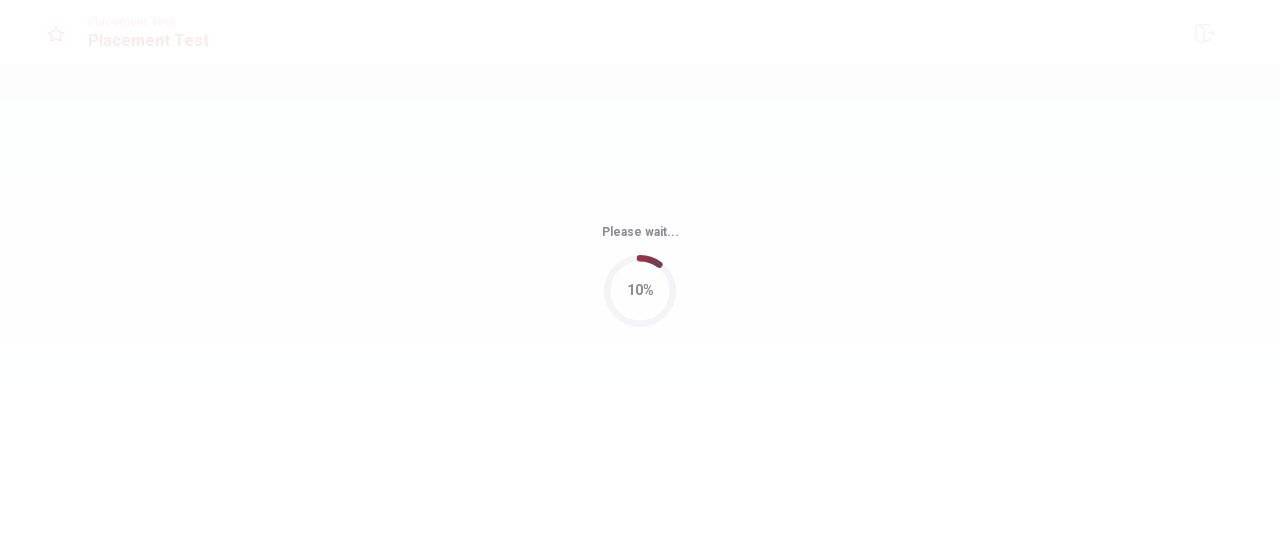 scroll, scrollTop: 0, scrollLeft: 0, axis: both 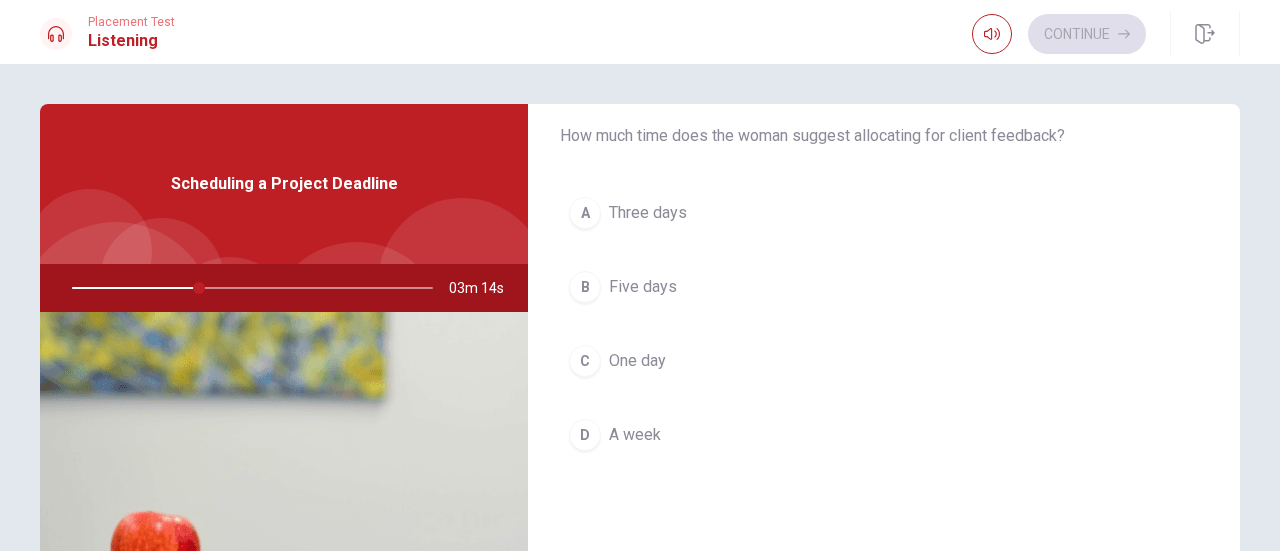 click on "A week" at bounding box center [635, 435] 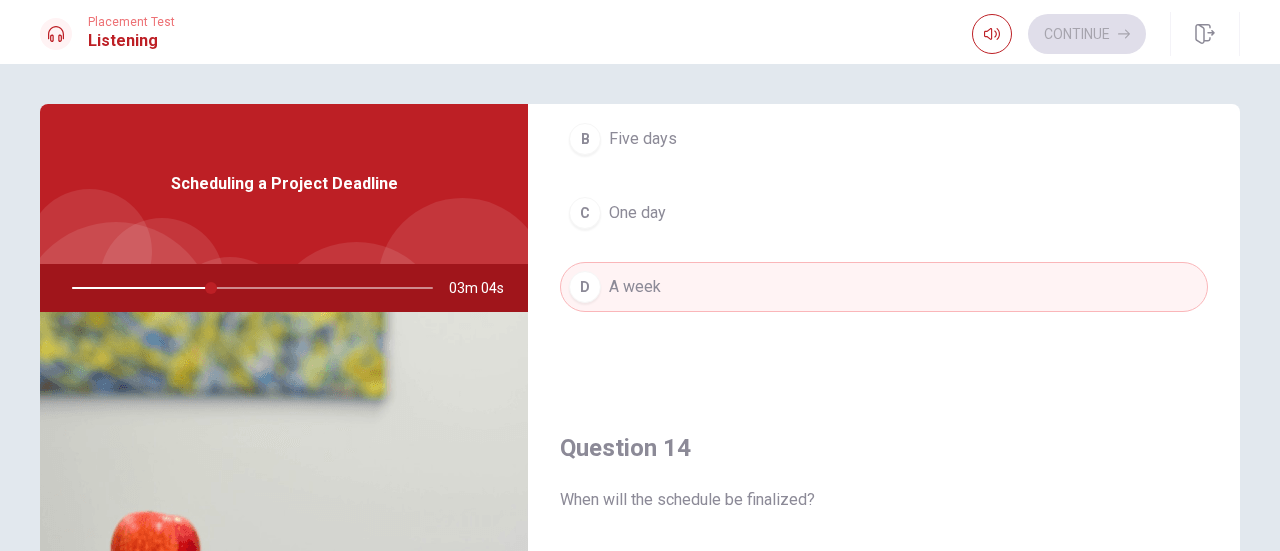 scroll, scrollTop: 1100, scrollLeft: 0, axis: vertical 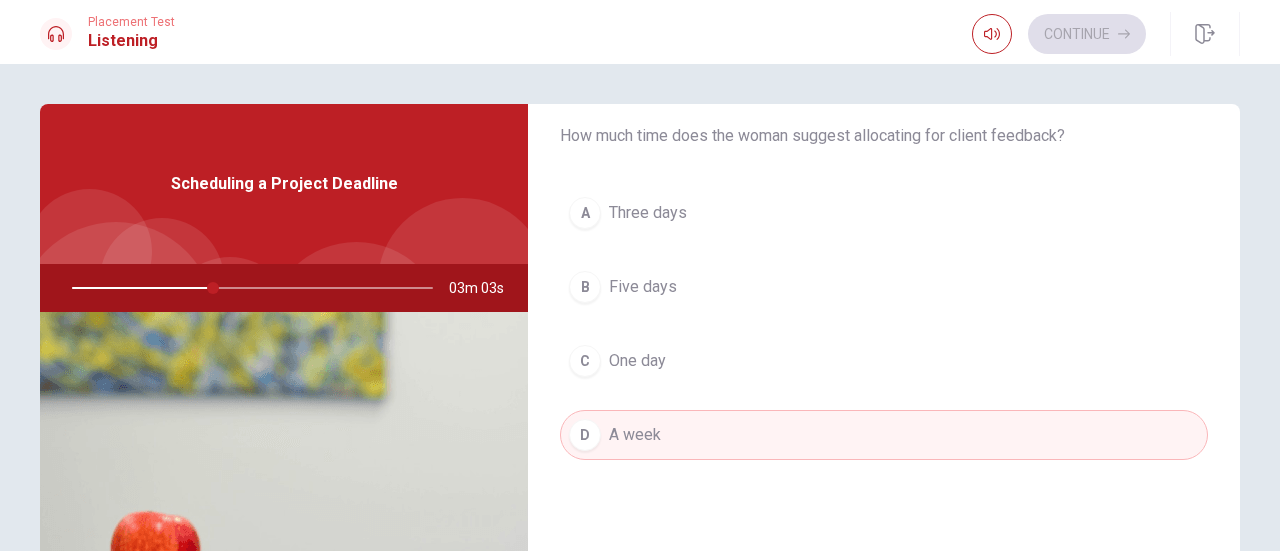 click on "A Three days B Five days C One day D A week" at bounding box center (884, 344) 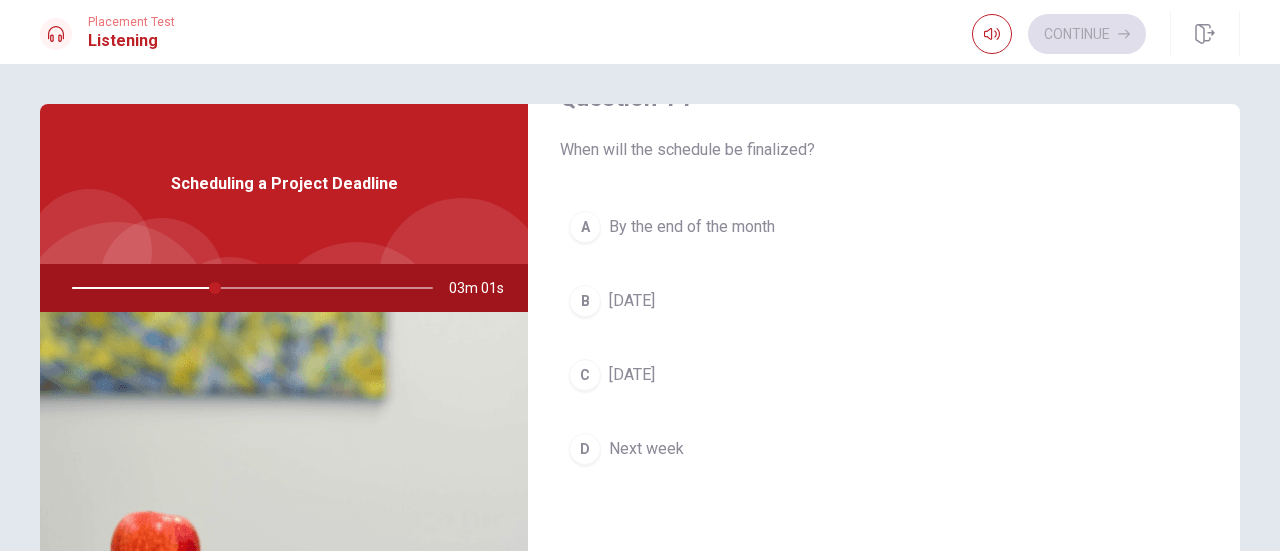 scroll, scrollTop: 1600, scrollLeft: 0, axis: vertical 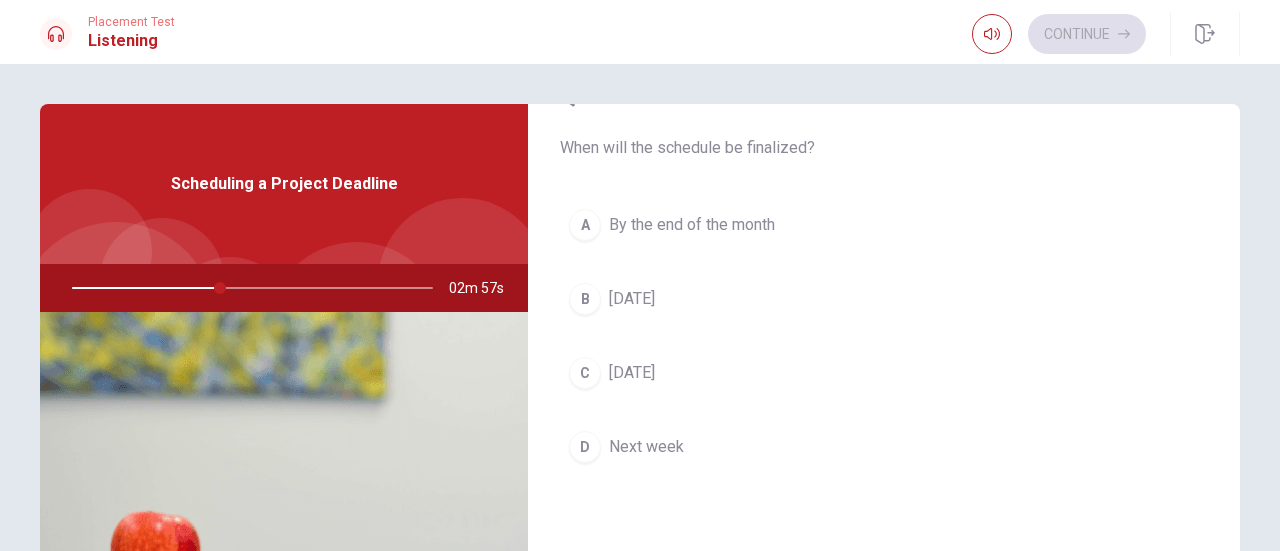 click on "[DATE]" at bounding box center [632, 299] 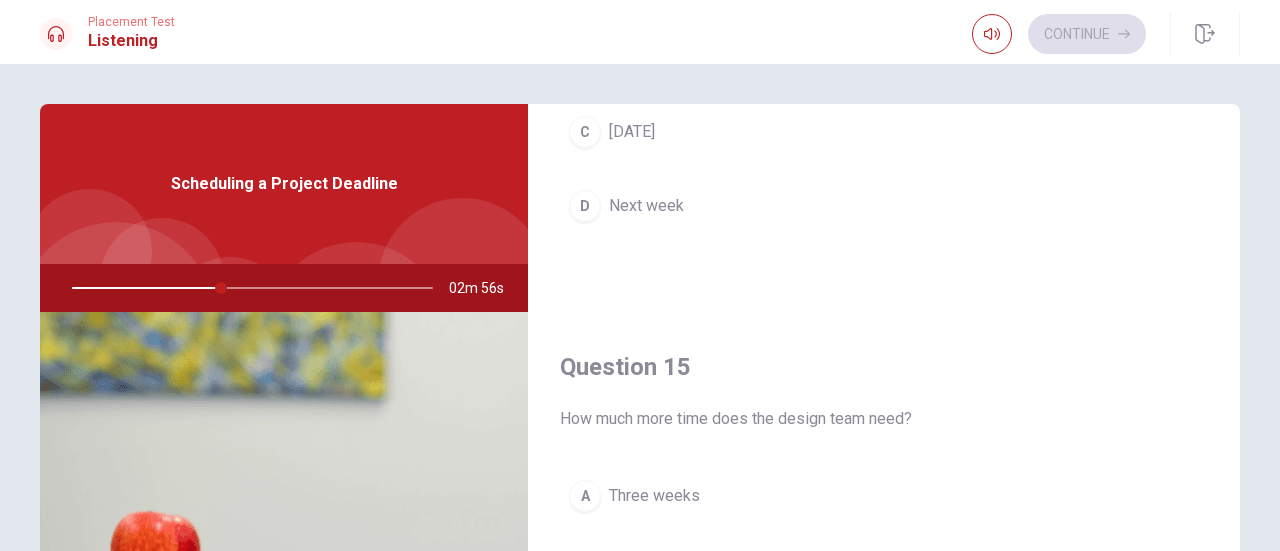 scroll, scrollTop: 1851, scrollLeft: 0, axis: vertical 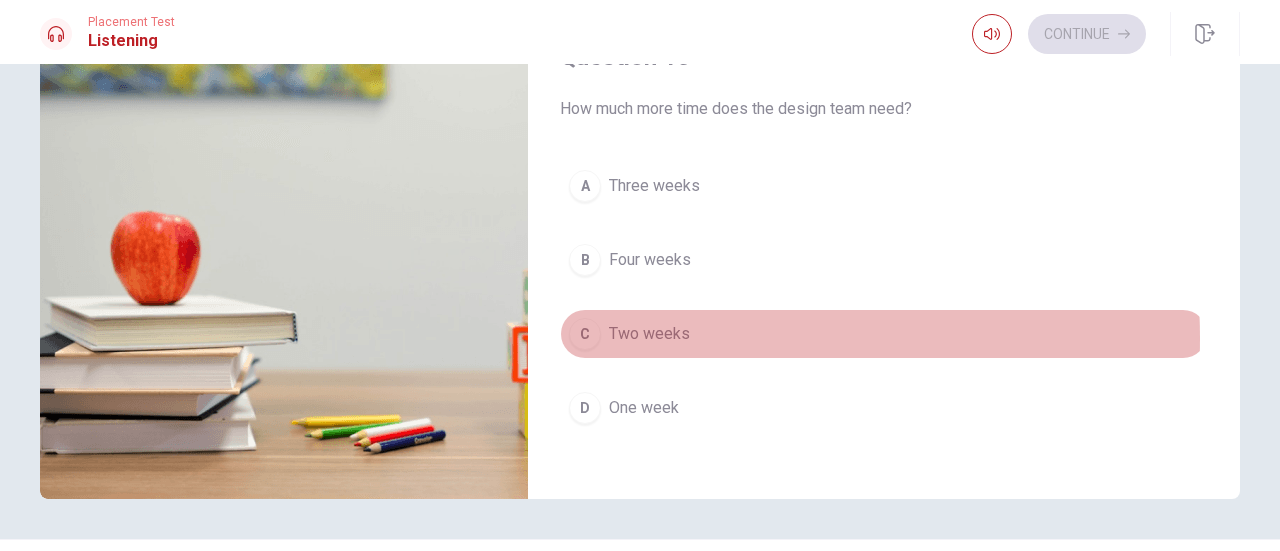 click on "Two weeks" at bounding box center [649, 334] 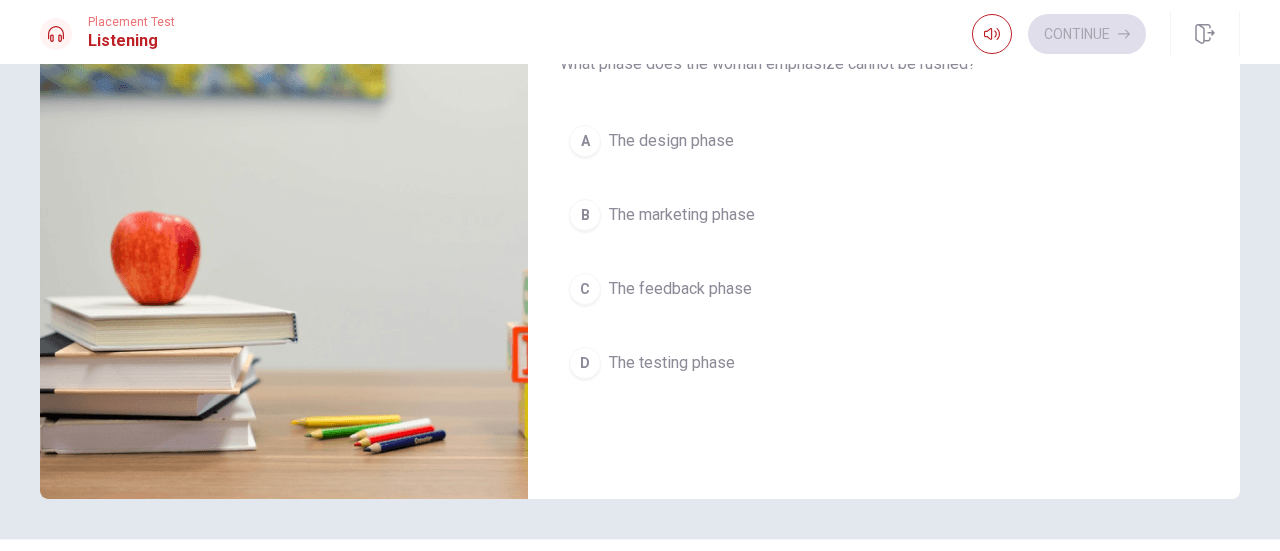 scroll, scrollTop: 351, scrollLeft: 0, axis: vertical 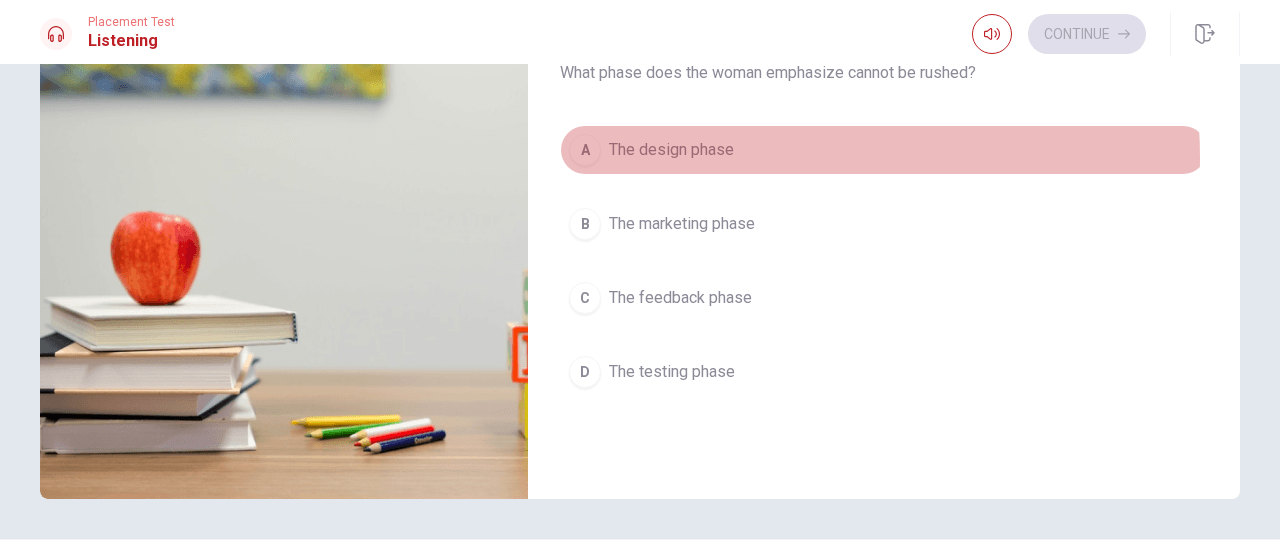 click on "The design phase" at bounding box center [671, 150] 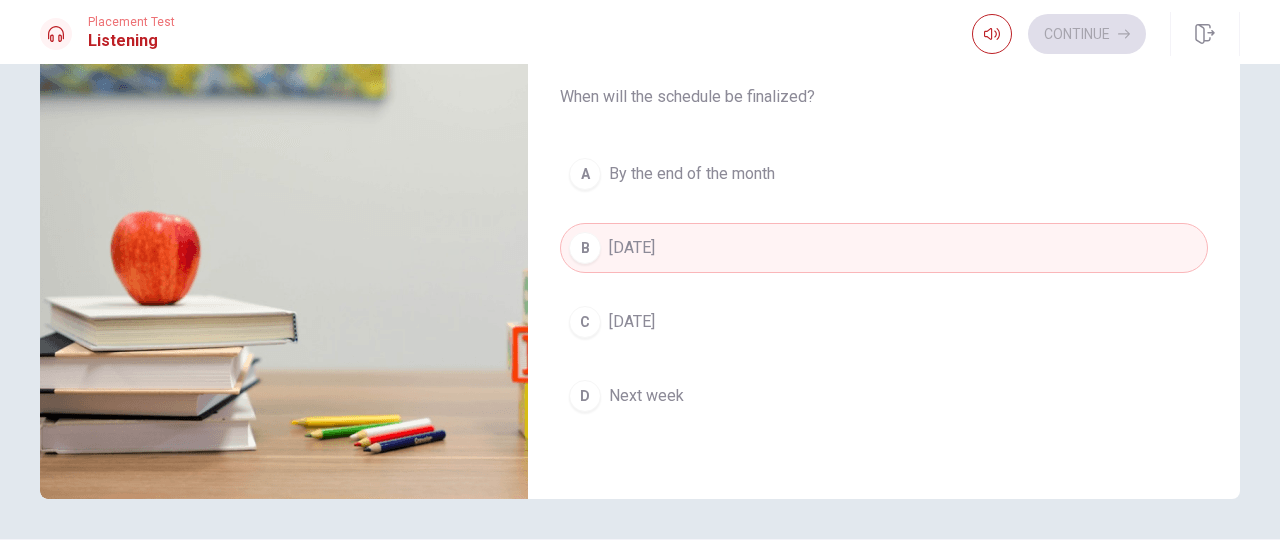 scroll, scrollTop: 1851, scrollLeft: 0, axis: vertical 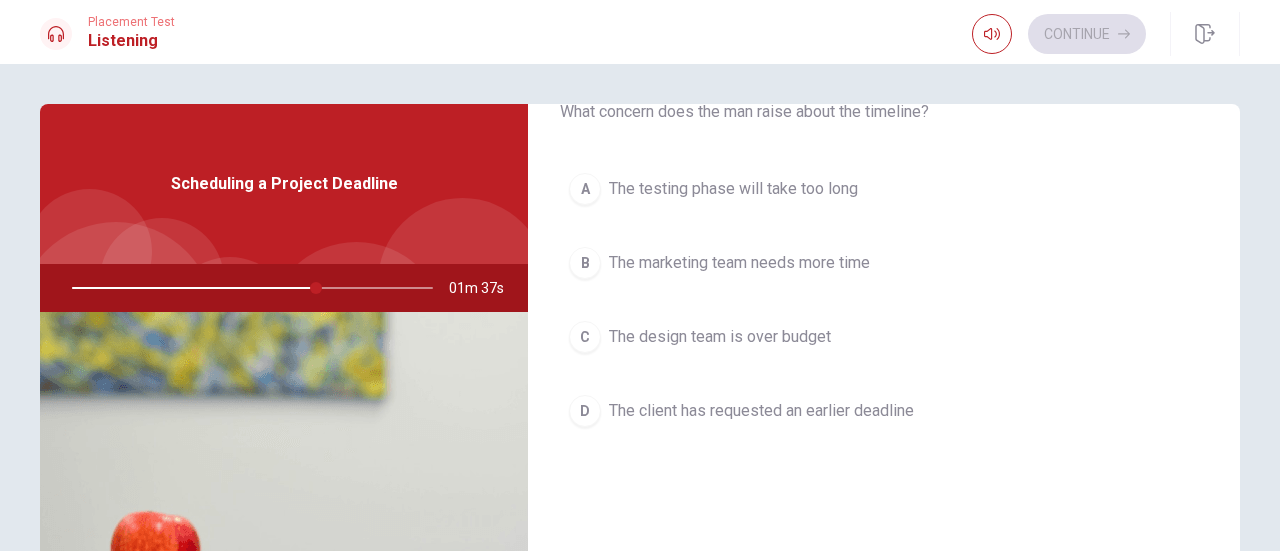 click on "The testing phase will take too long" at bounding box center [733, 189] 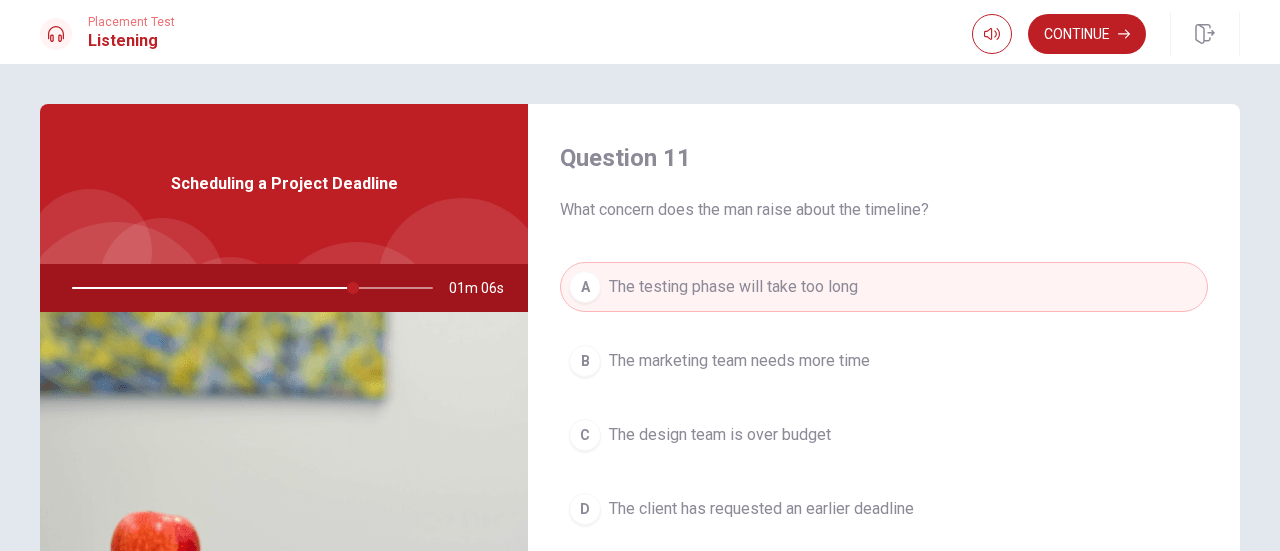 scroll, scrollTop: 0, scrollLeft: 0, axis: both 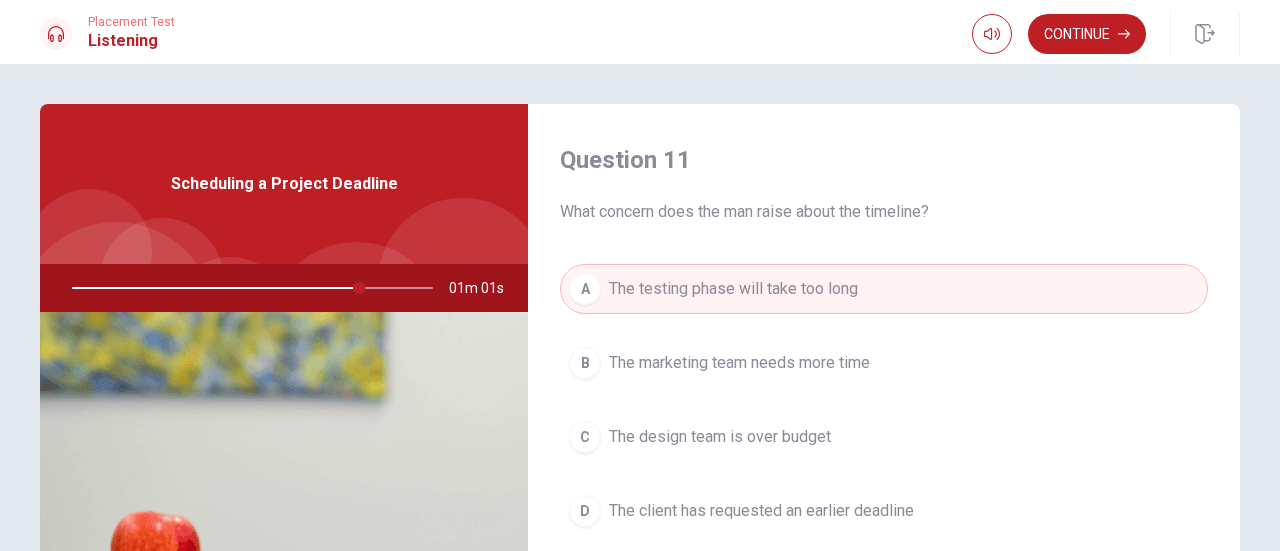 click on "The marketing team needs more time" at bounding box center (739, 363) 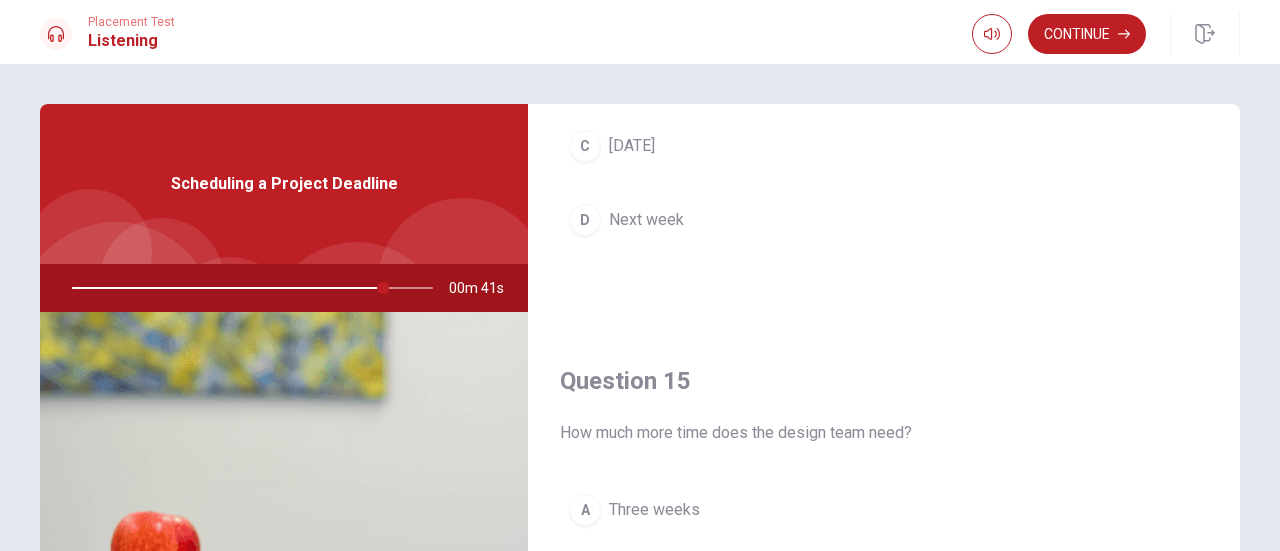 scroll, scrollTop: 1851, scrollLeft: 0, axis: vertical 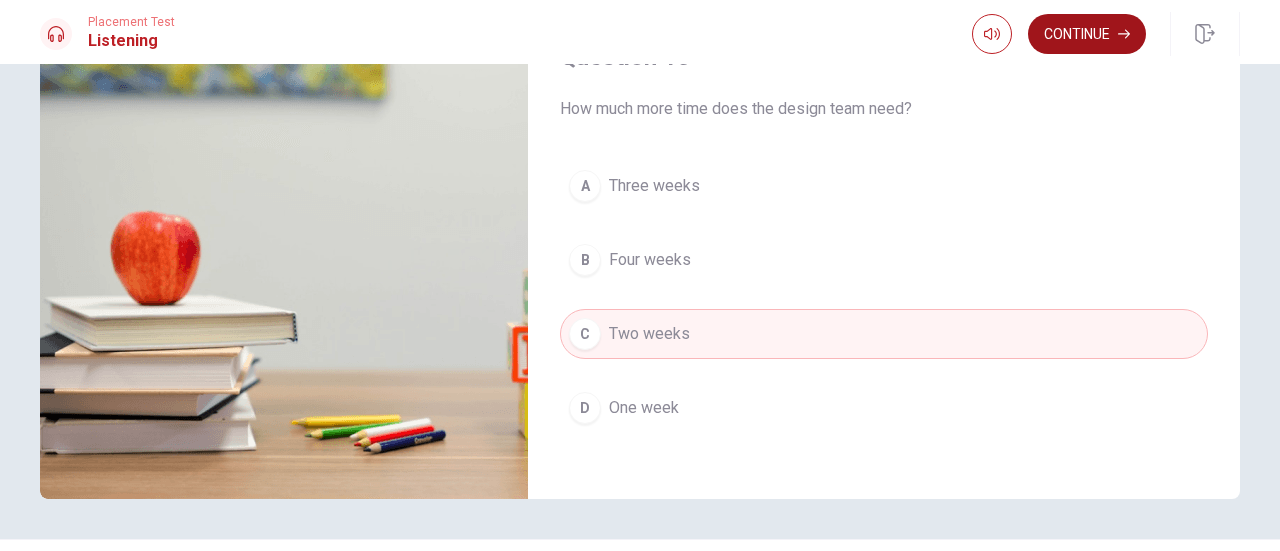 click on "Continue" at bounding box center (1087, 34) 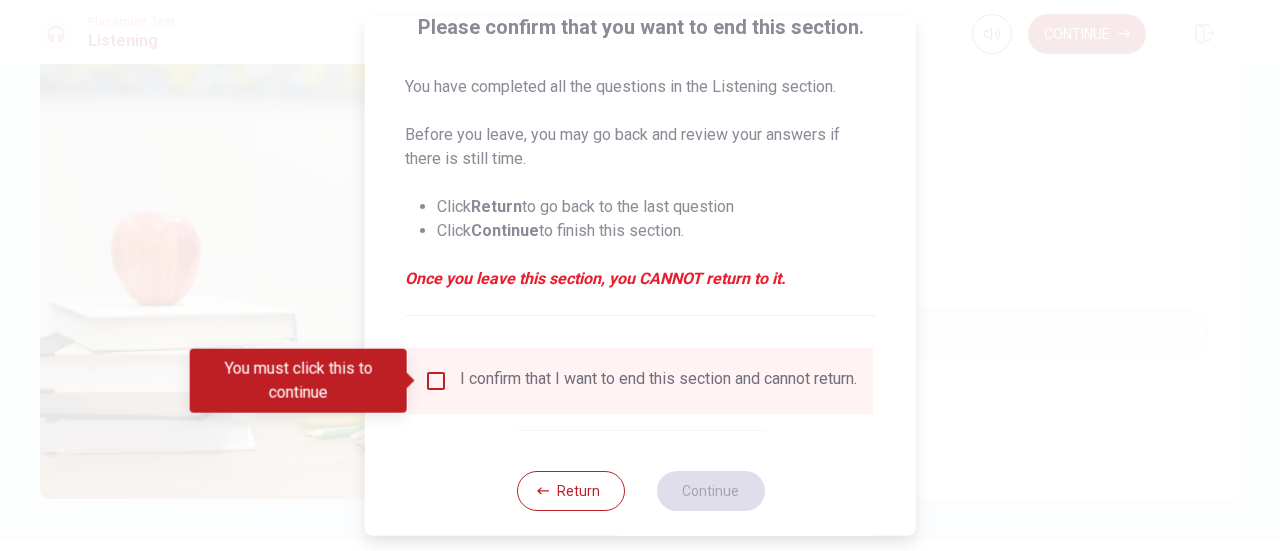 scroll, scrollTop: 194, scrollLeft: 0, axis: vertical 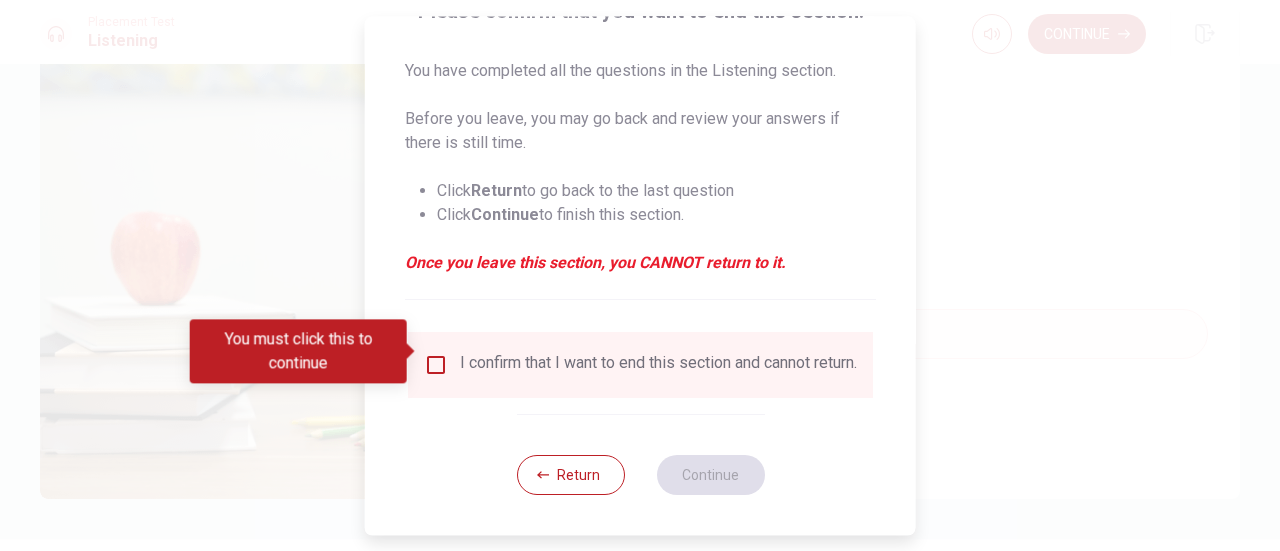 click on "I confirm that I want to end this section and cannot return." at bounding box center [640, 365] 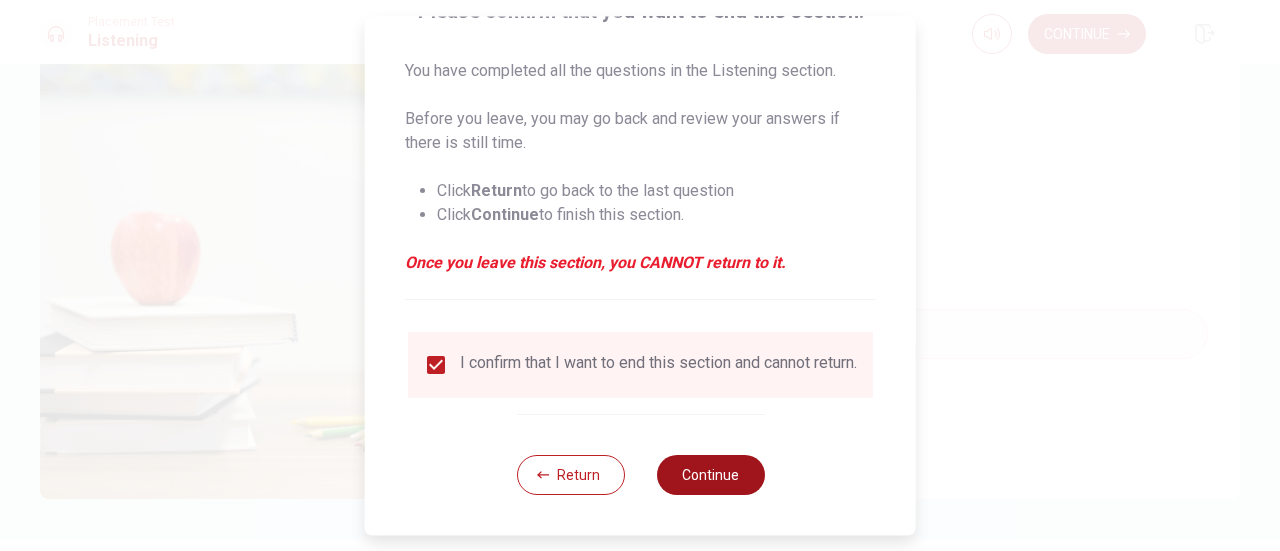 click on "Continue" at bounding box center [710, 475] 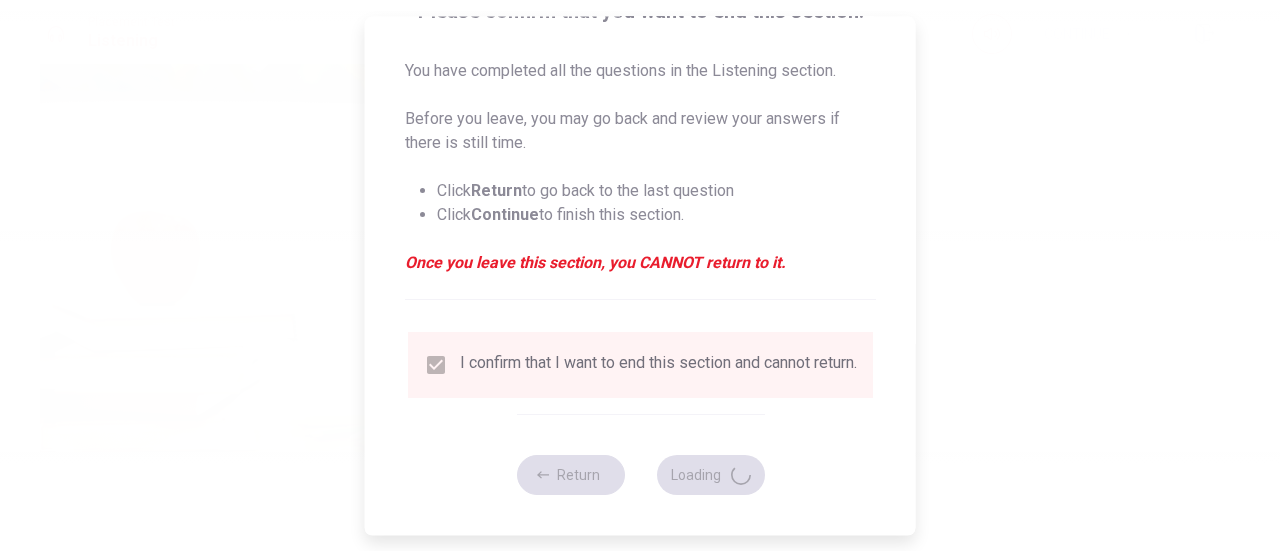 type on "89" 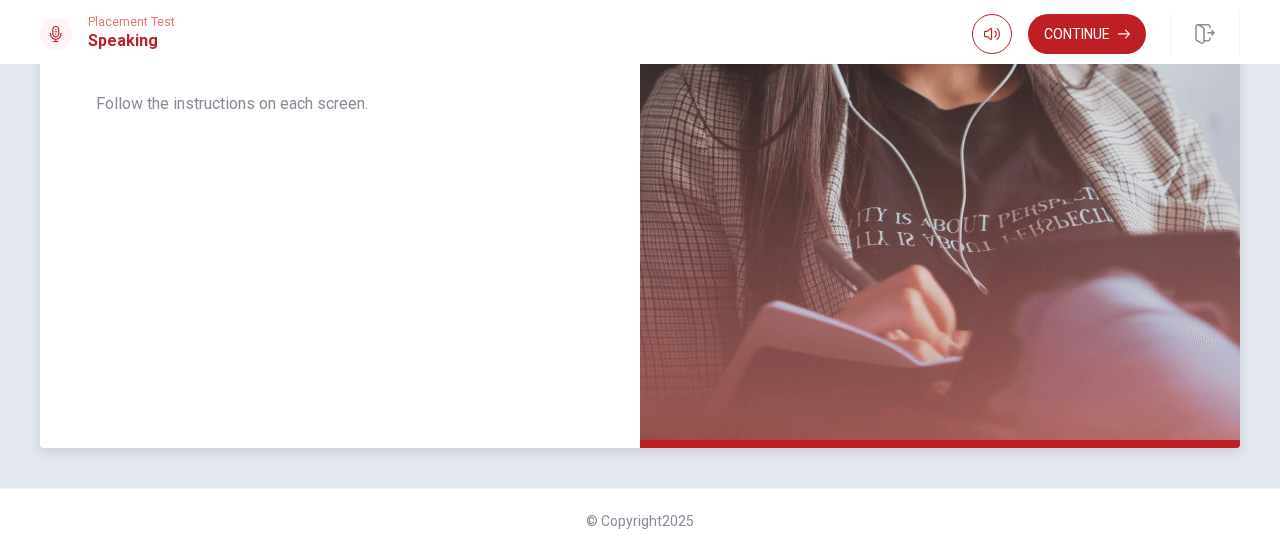 scroll, scrollTop: 28, scrollLeft: 0, axis: vertical 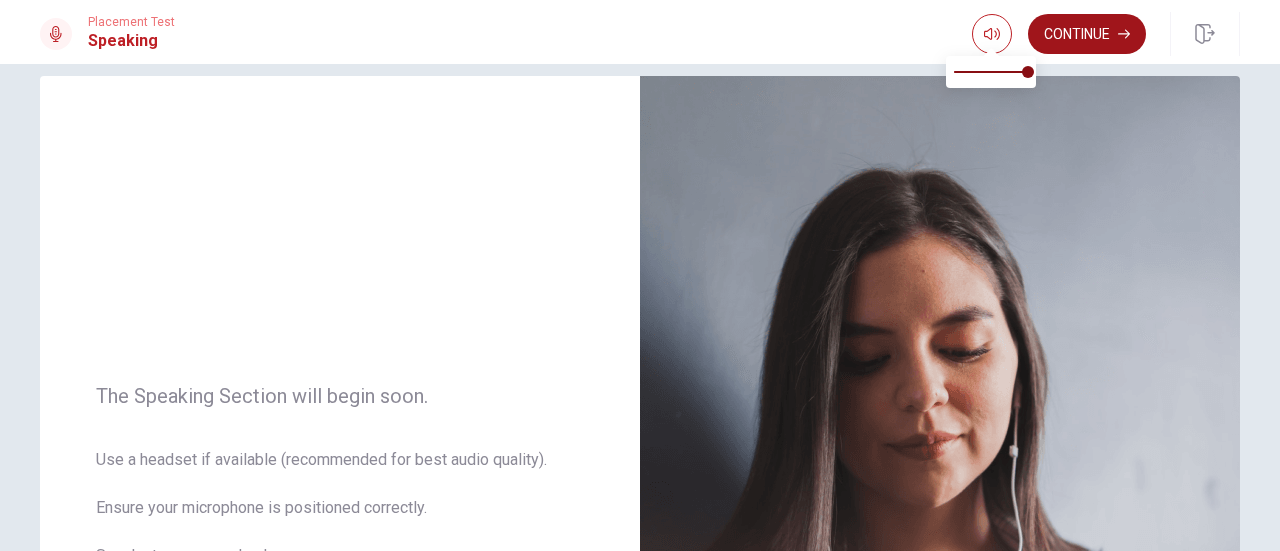 click on "Continue" at bounding box center [1087, 34] 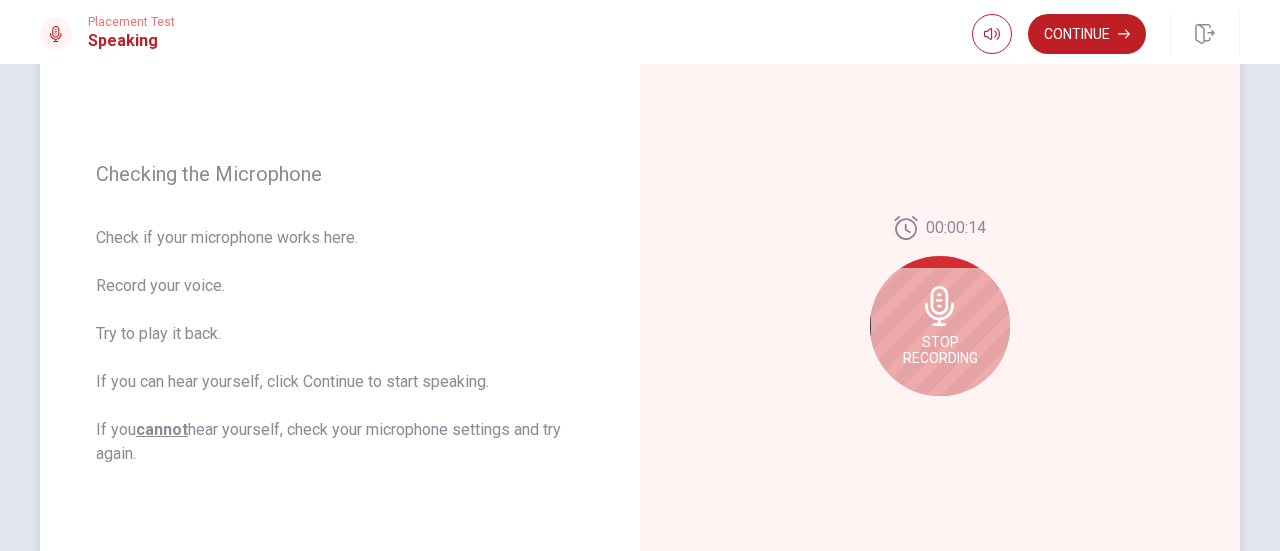 scroll, scrollTop: 228, scrollLeft: 0, axis: vertical 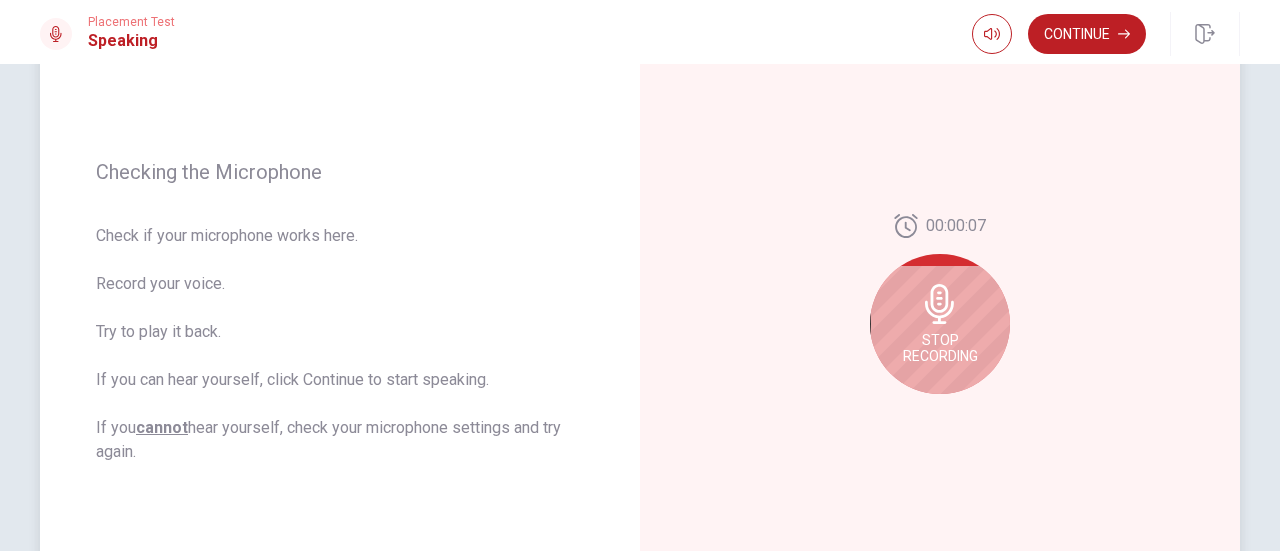 click on "Stop   Recording" at bounding box center [940, 348] 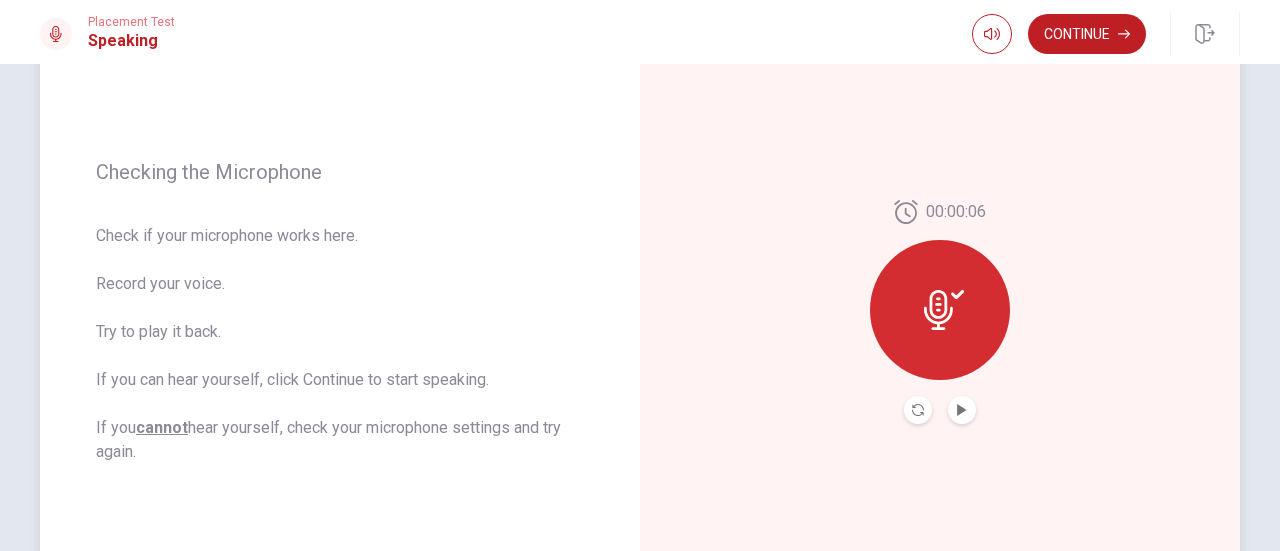 click at bounding box center [962, 410] 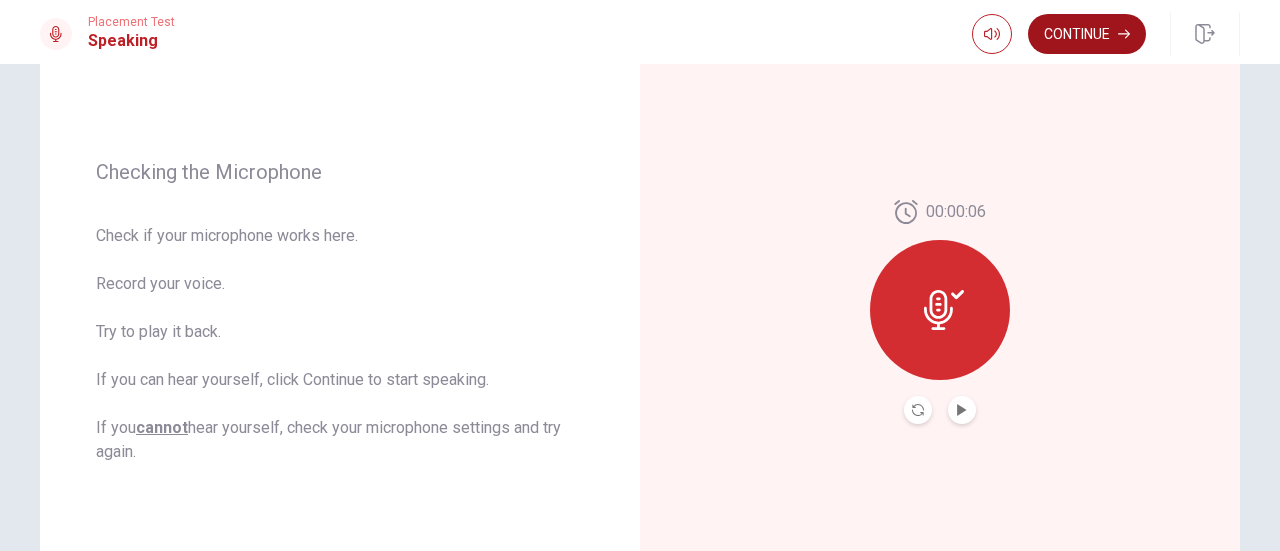 click on "Continue" at bounding box center (1087, 34) 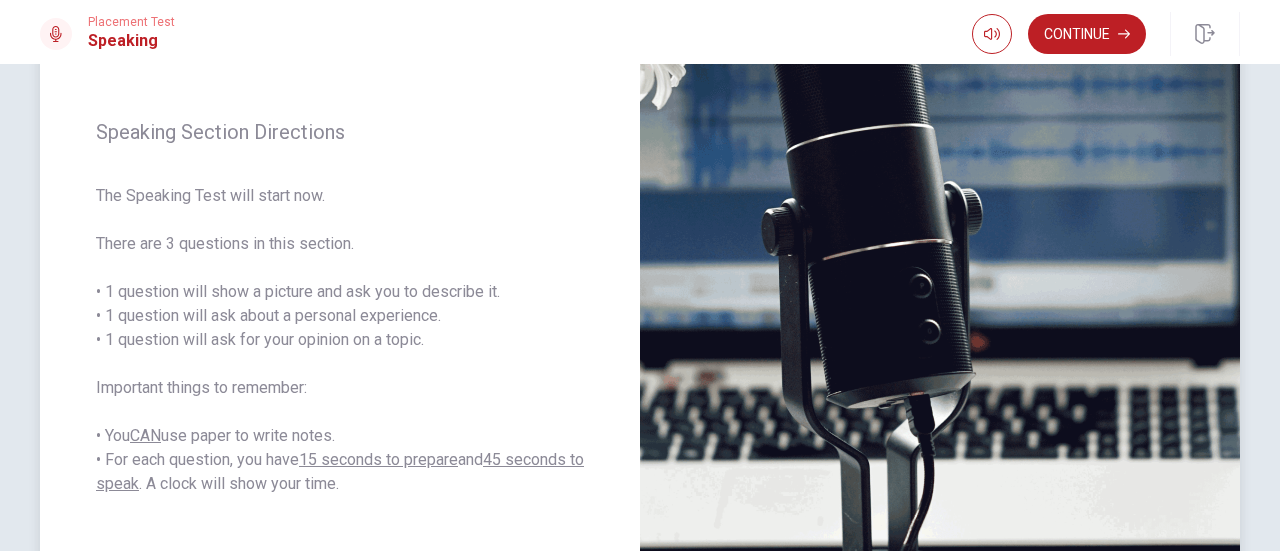scroll, scrollTop: 228, scrollLeft: 0, axis: vertical 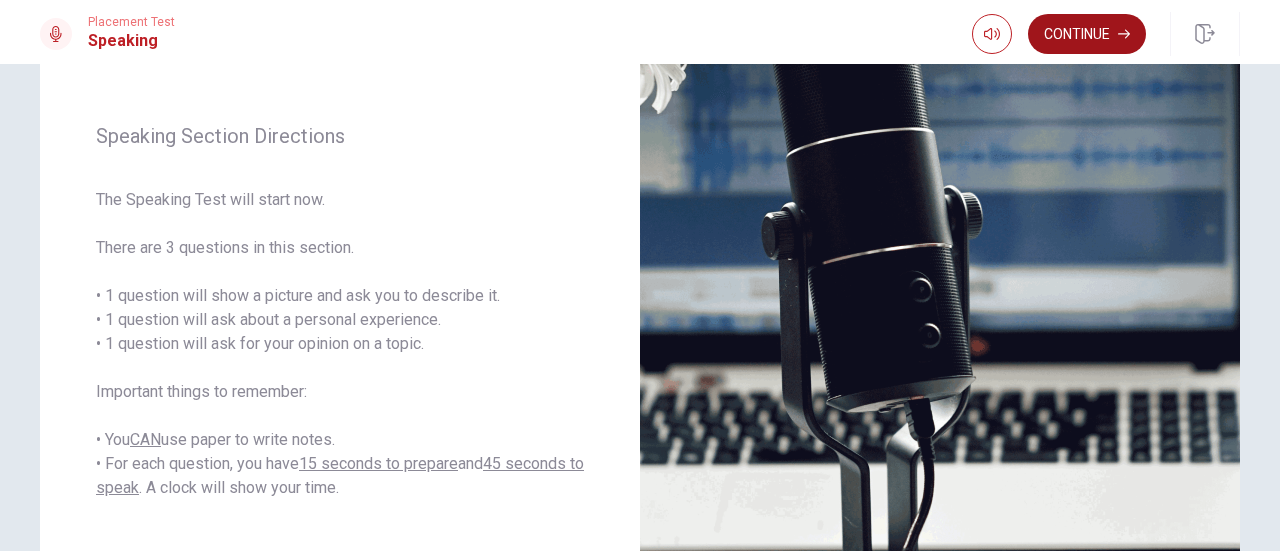 click on "Continue" at bounding box center (1087, 34) 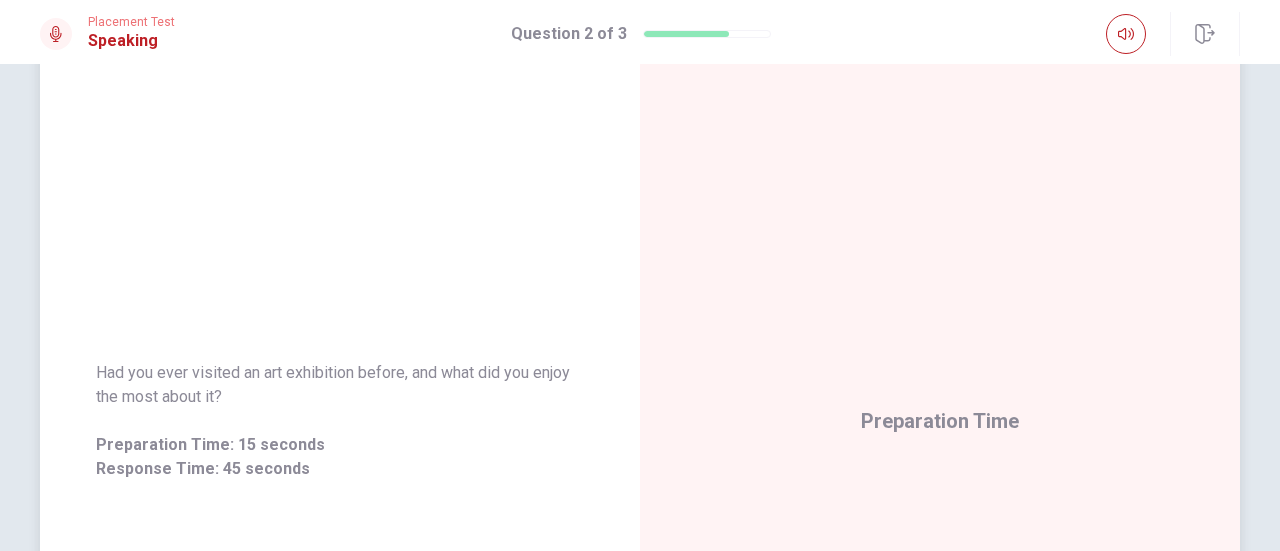scroll, scrollTop: 118, scrollLeft: 0, axis: vertical 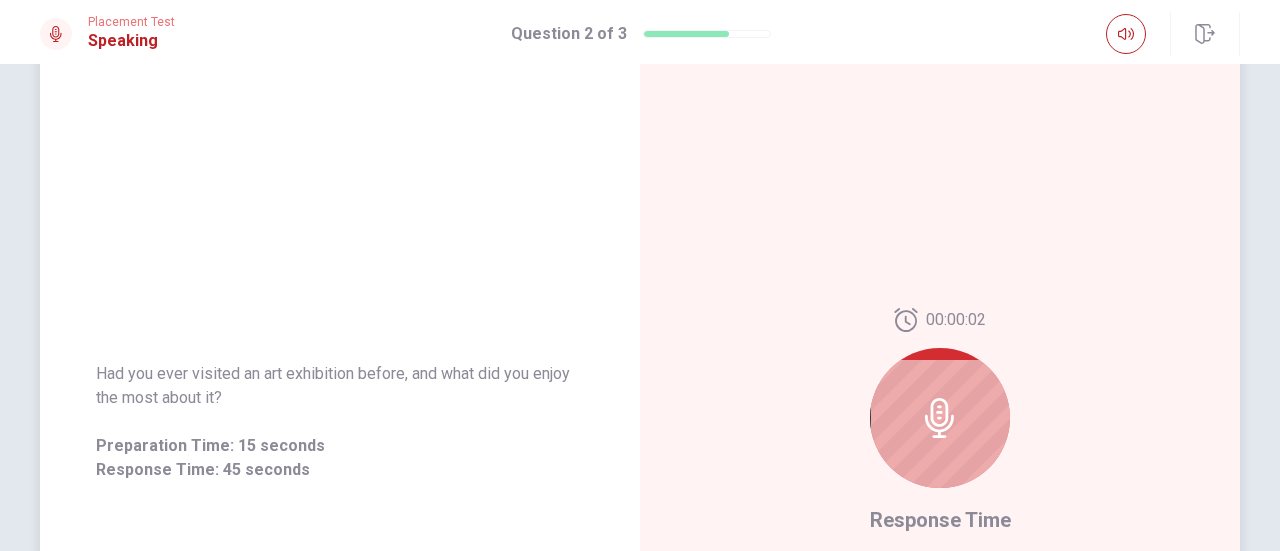 click 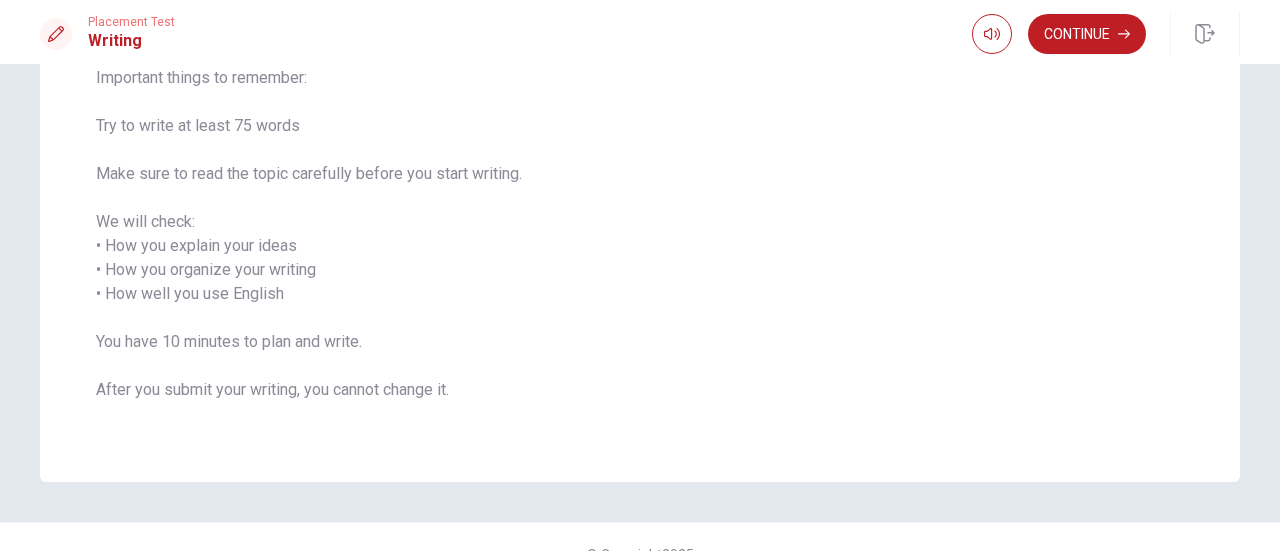 scroll, scrollTop: 148, scrollLeft: 0, axis: vertical 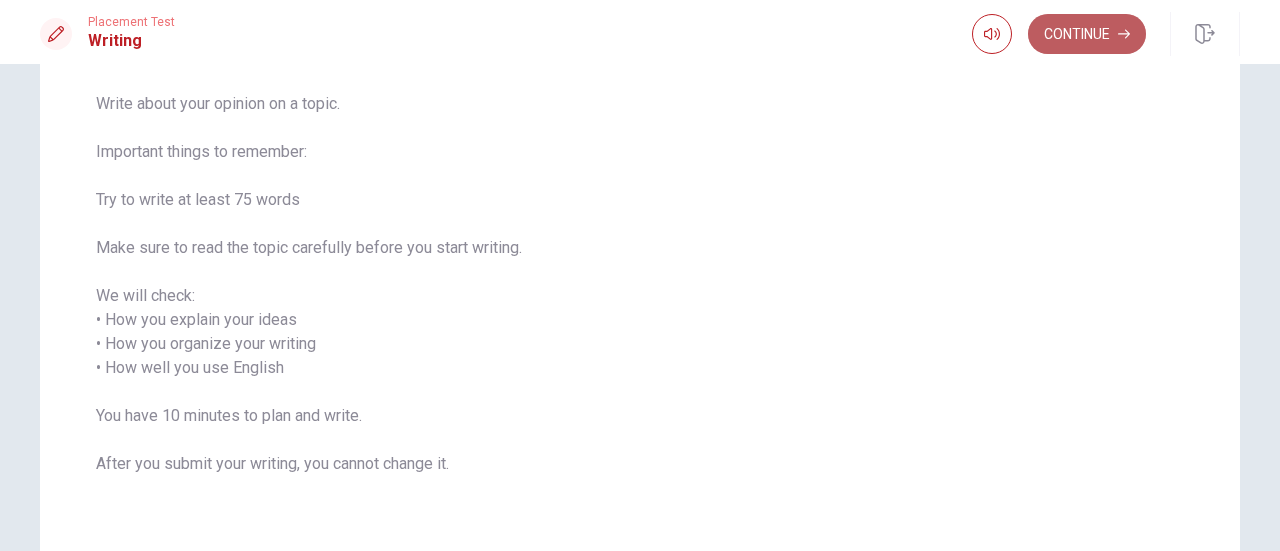 click on "Continue" at bounding box center [1087, 34] 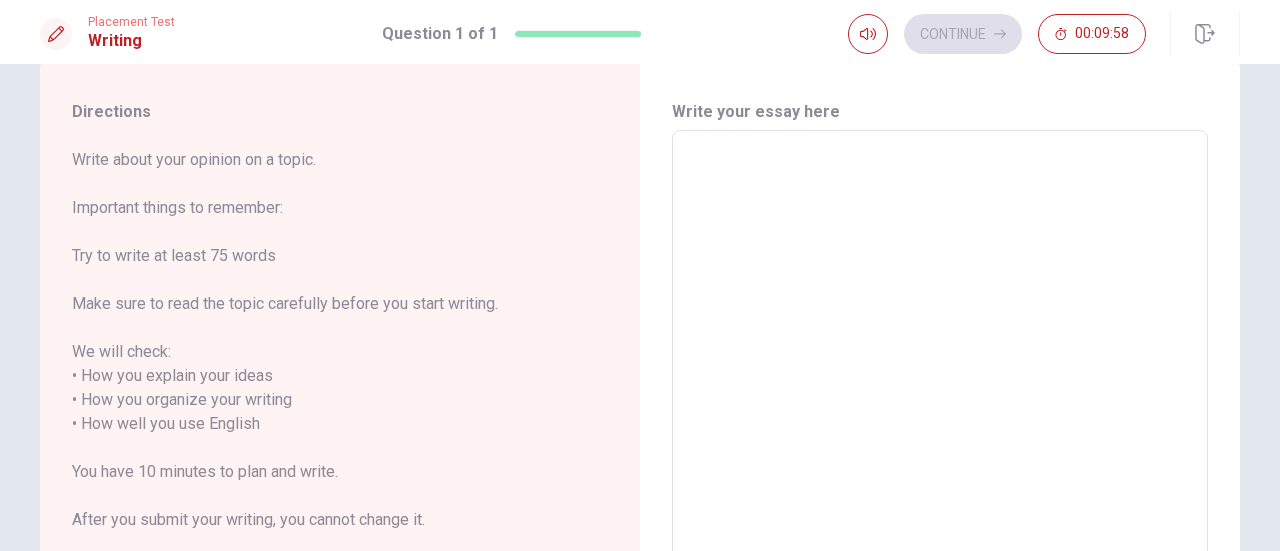 scroll, scrollTop: 52, scrollLeft: 0, axis: vertical 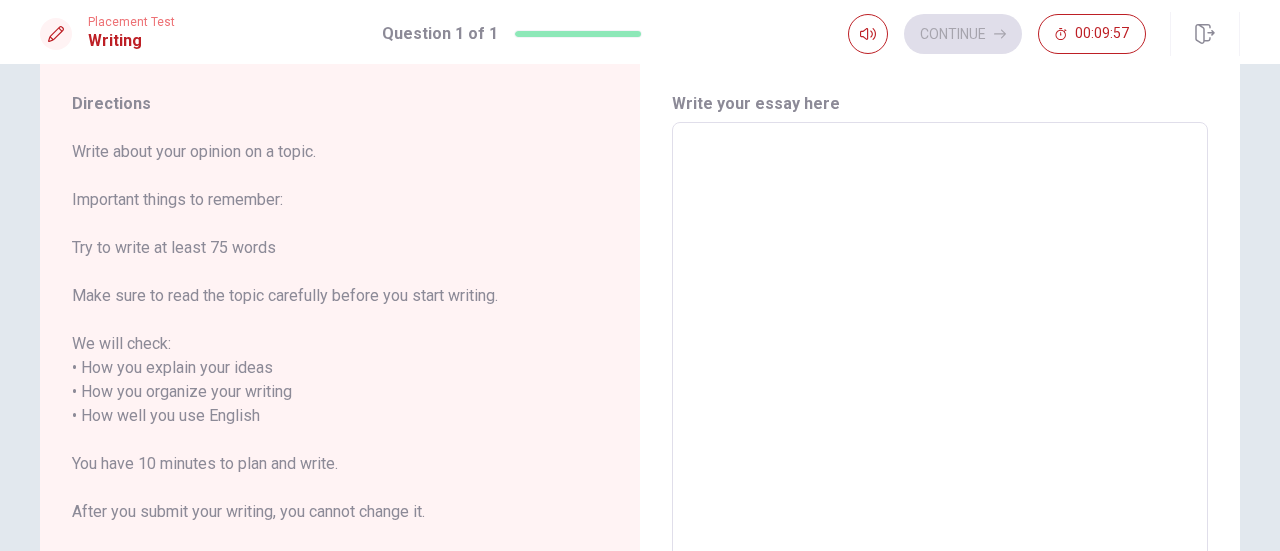 click at bounding box center (940, 404) 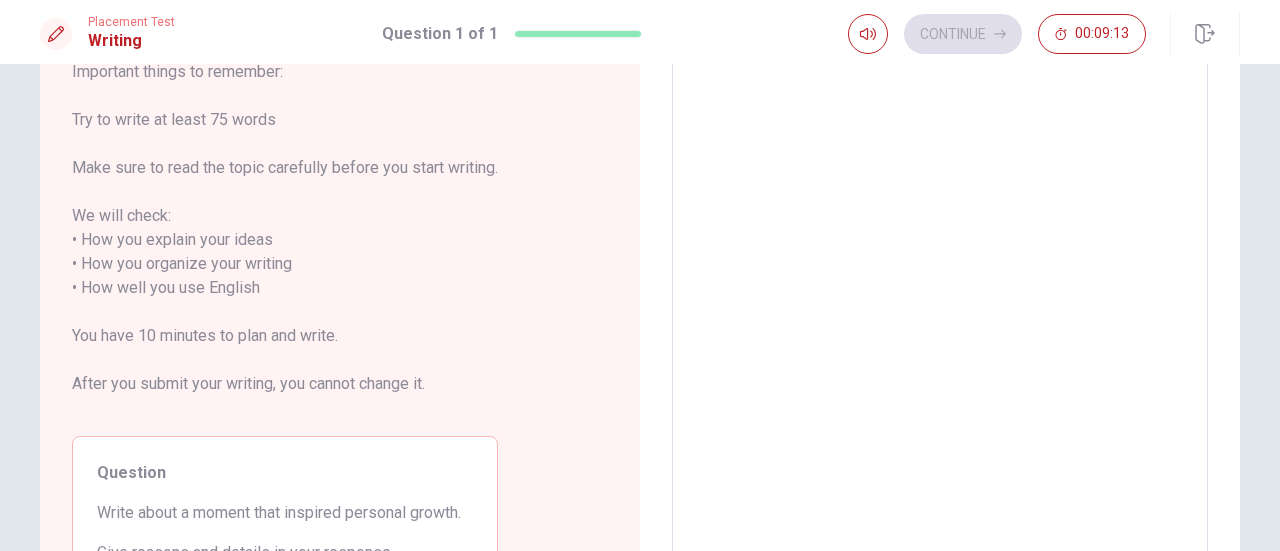 scroll, scrollTop: 0, scrollLeft: 0, axis: both 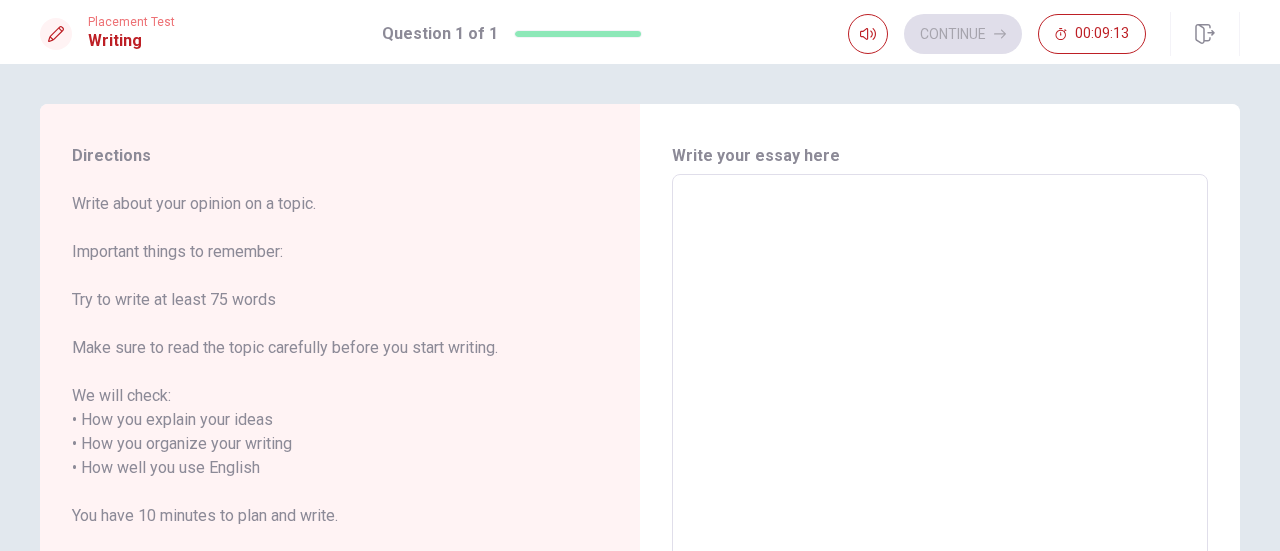 click at bounding box center (940, 456) 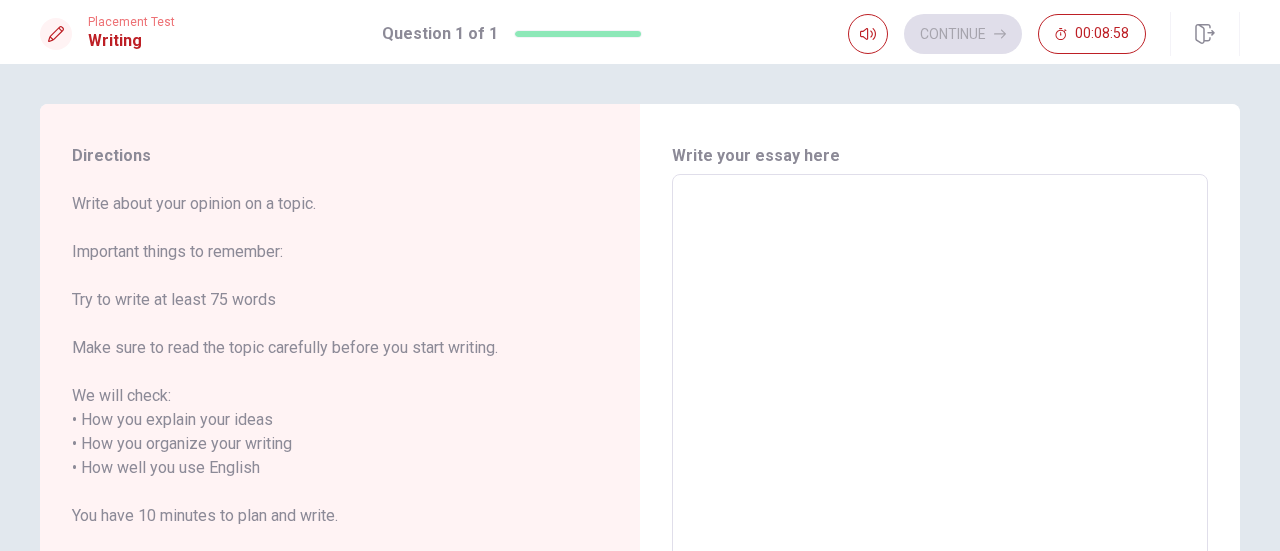click at bounding box center [940, 456] 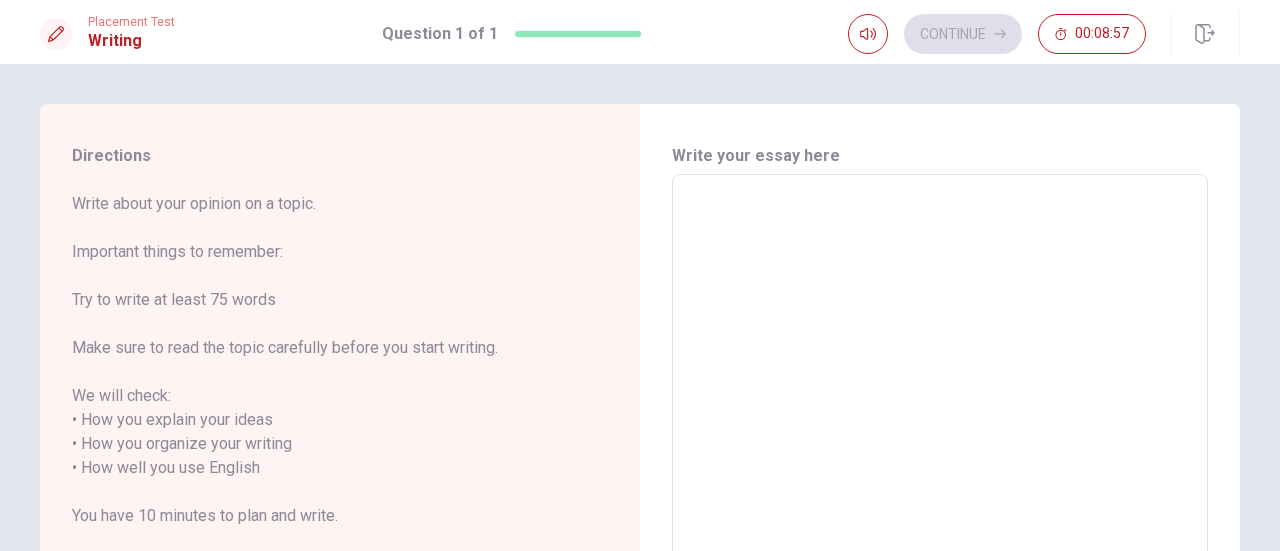 type on "I" 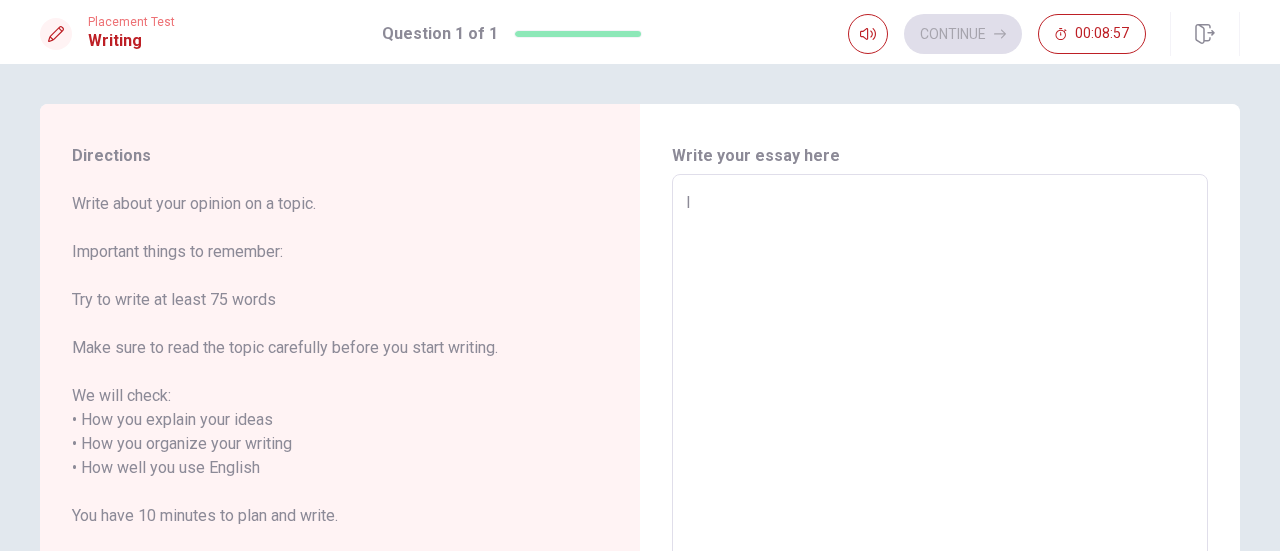 type on "x" 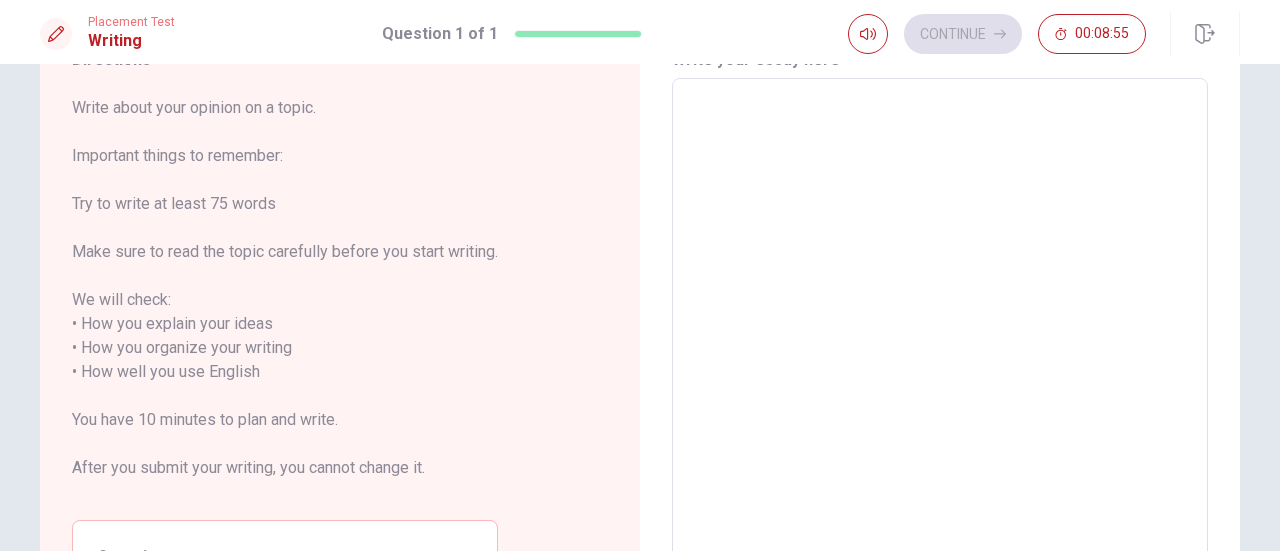 scroll, scrollTop: 100, scrollLeft: 0, axis: vertical 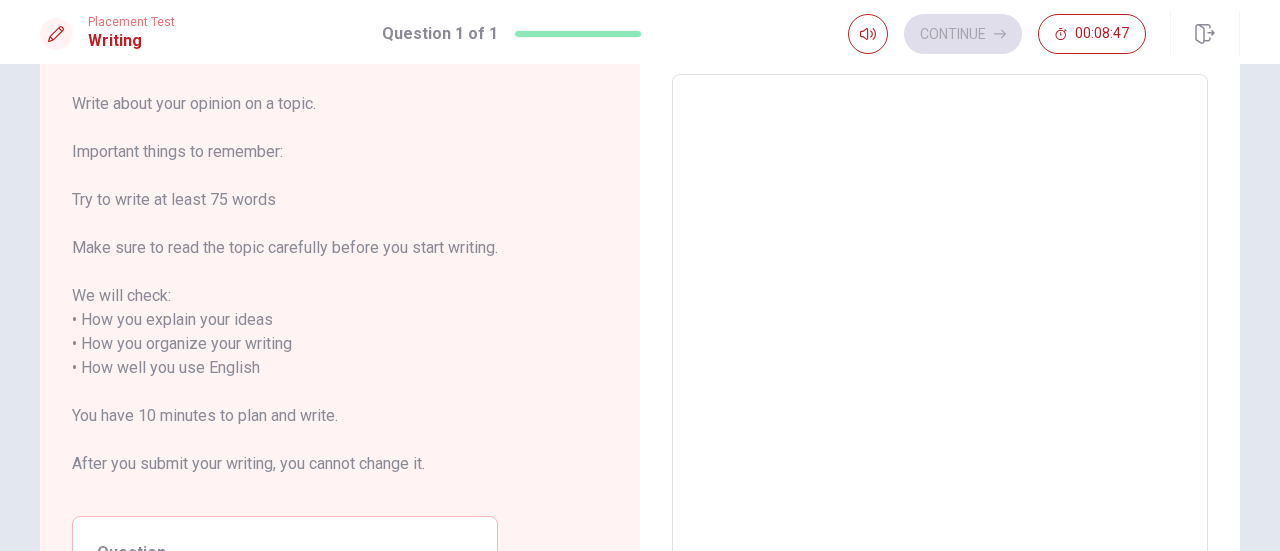 click at bounding box center [940, 356] 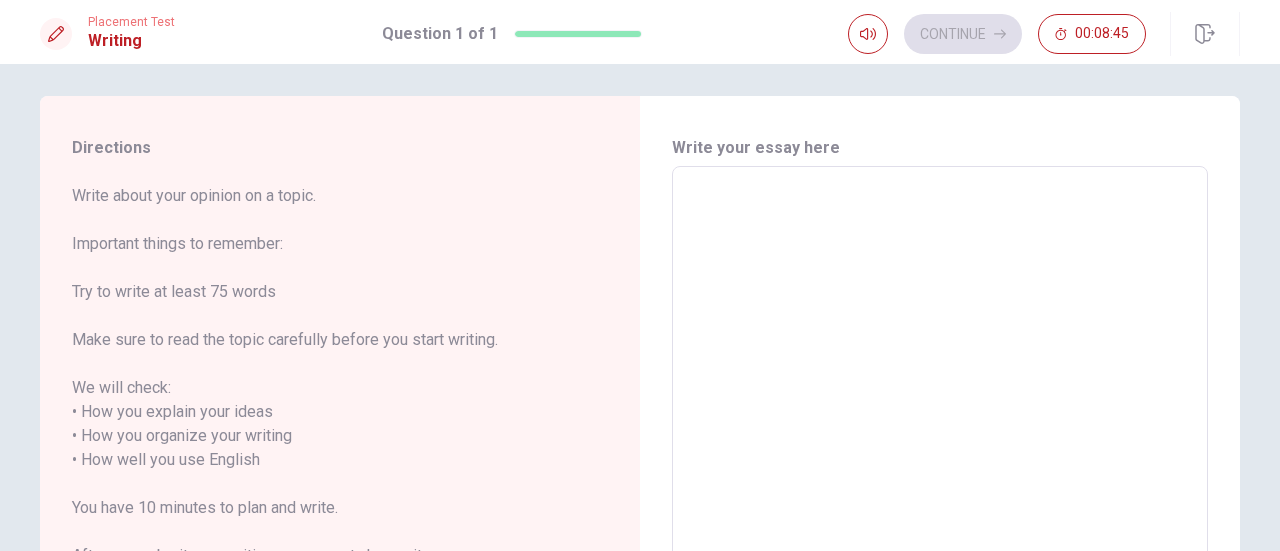 scroll, scrollTop: 0, scrollLeft: 0, axis: both 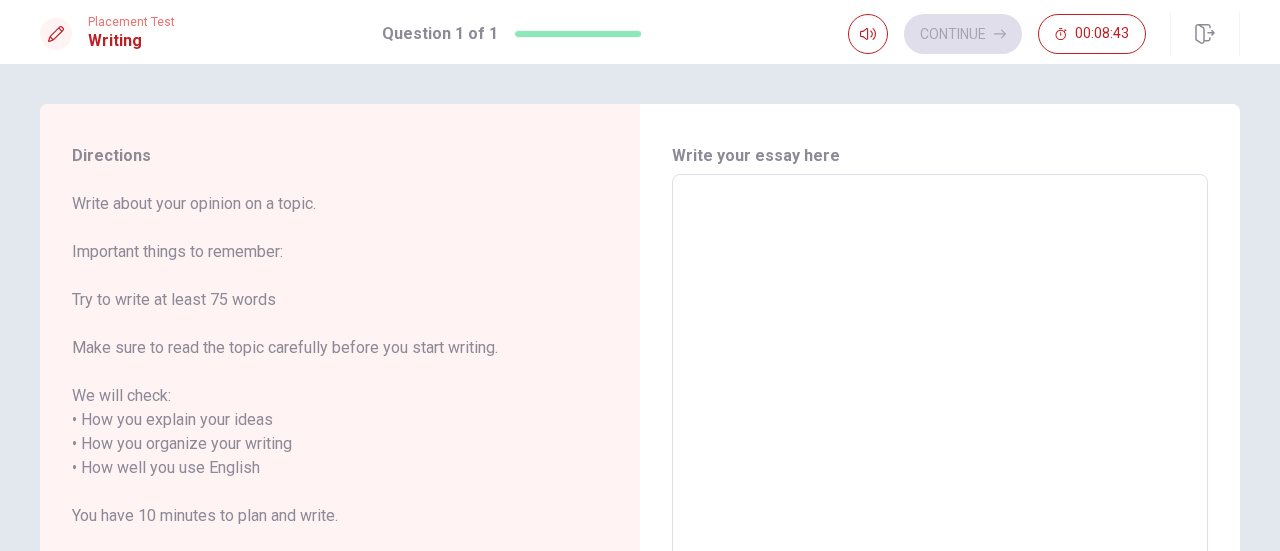 click at bounding box center (940, 456) 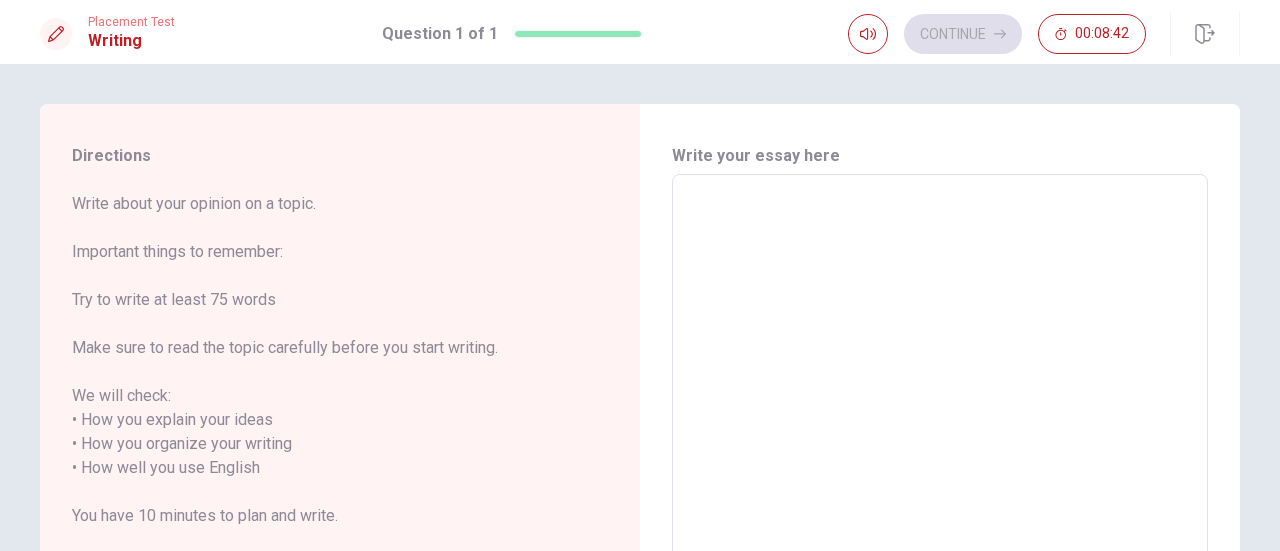 type on "i" 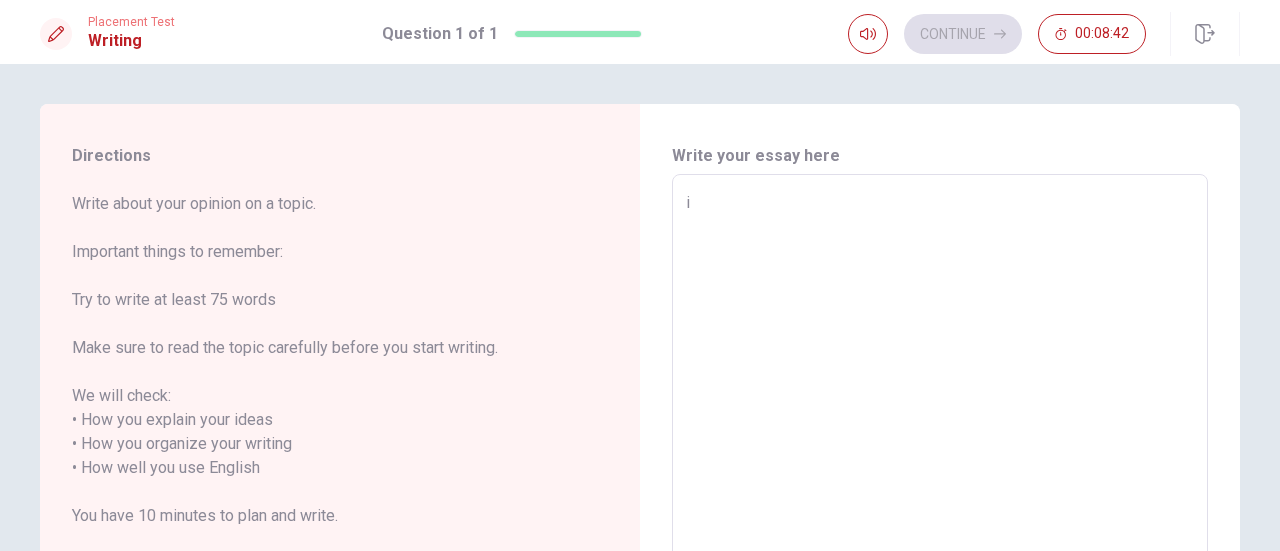type on "x" 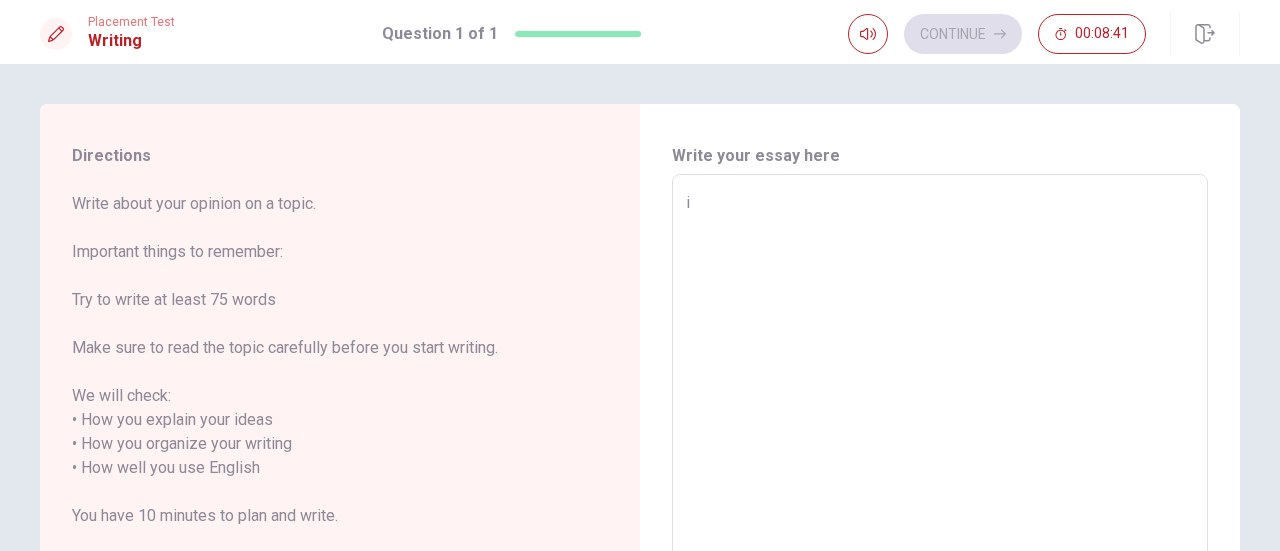 type on "i" 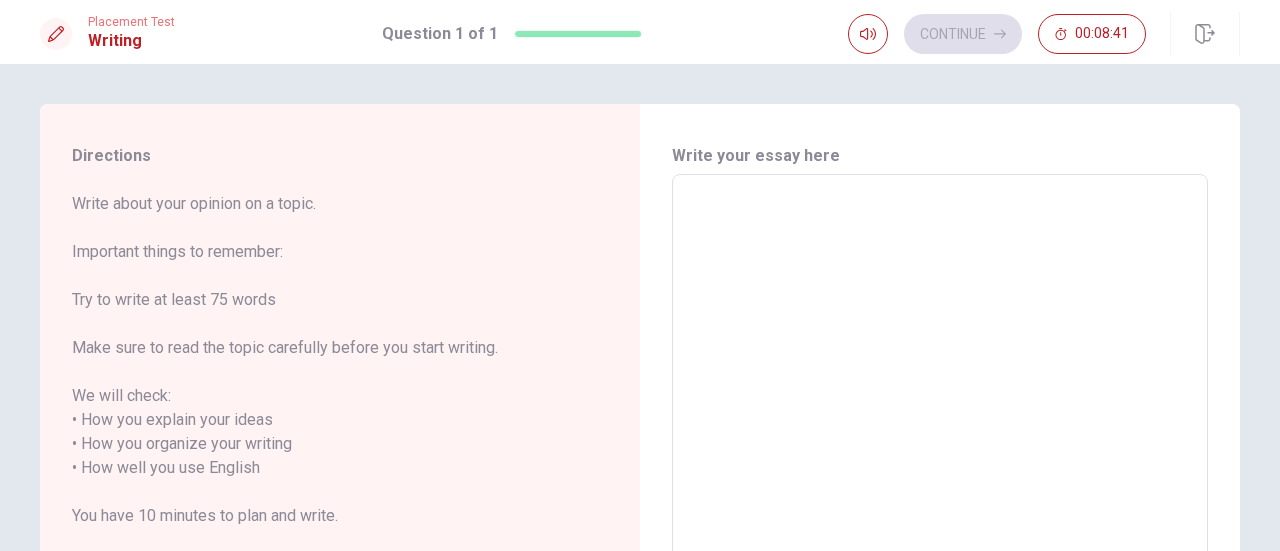 type on "i" 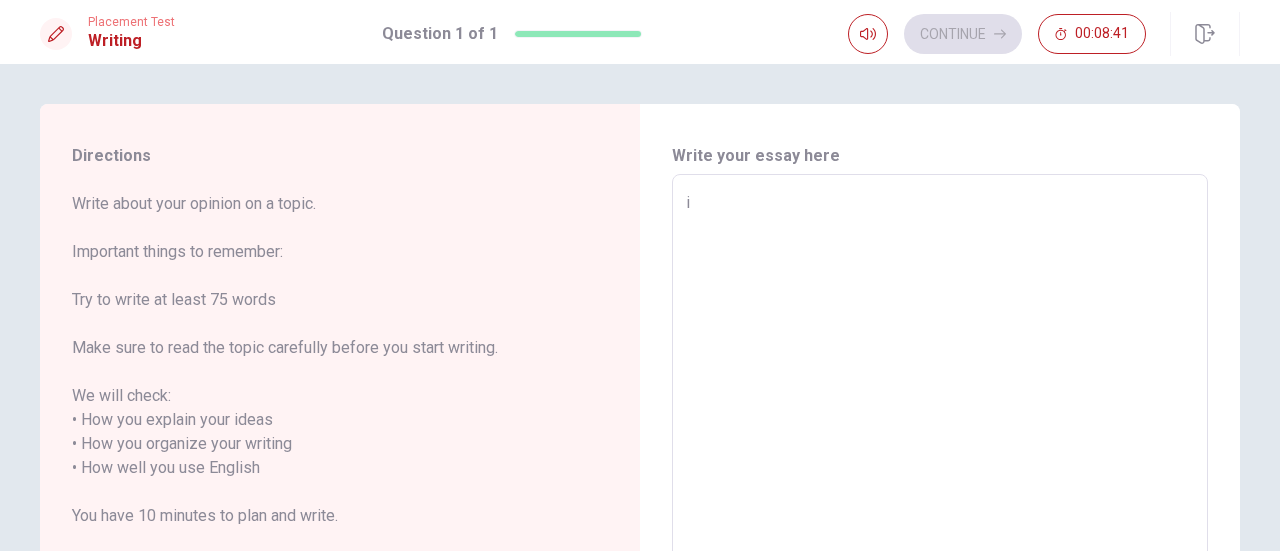 type on "x" 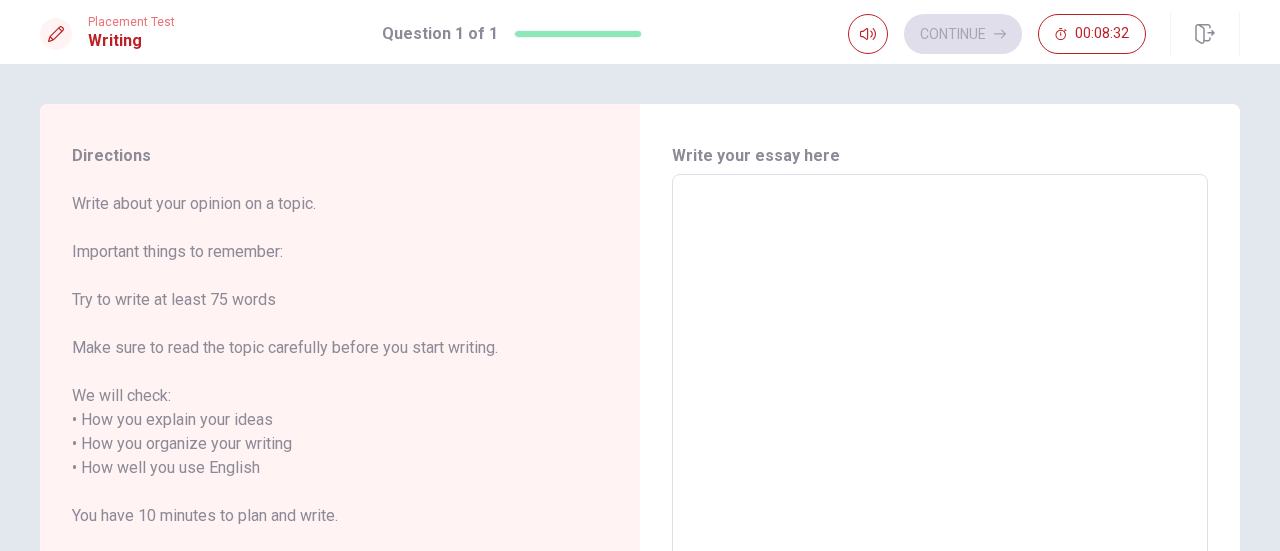 type on "t" 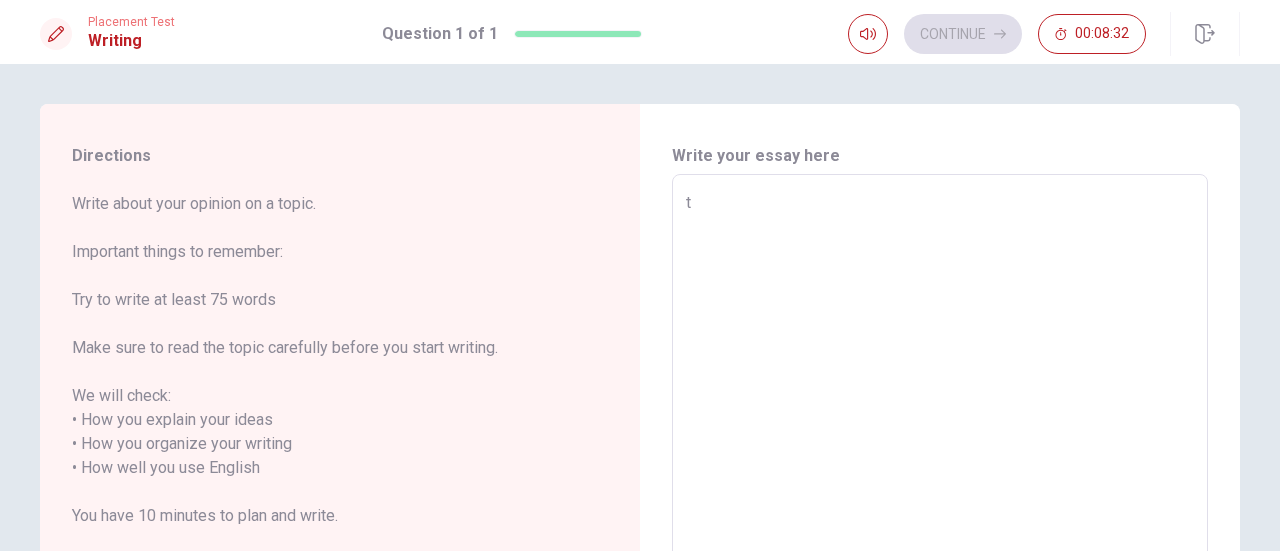 type on "x" 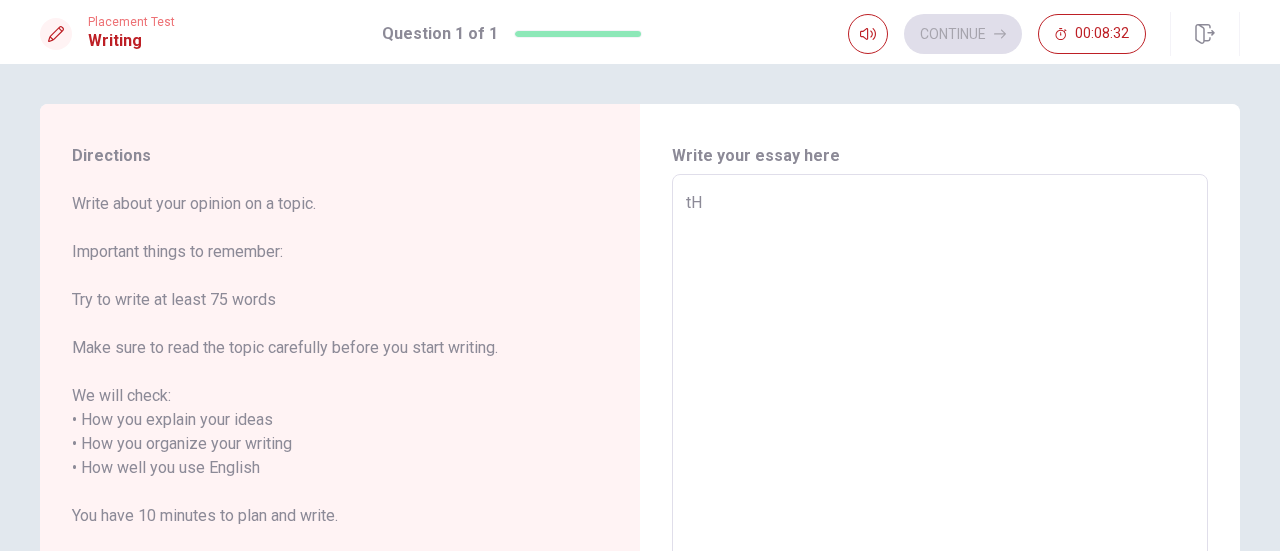 type on "x" 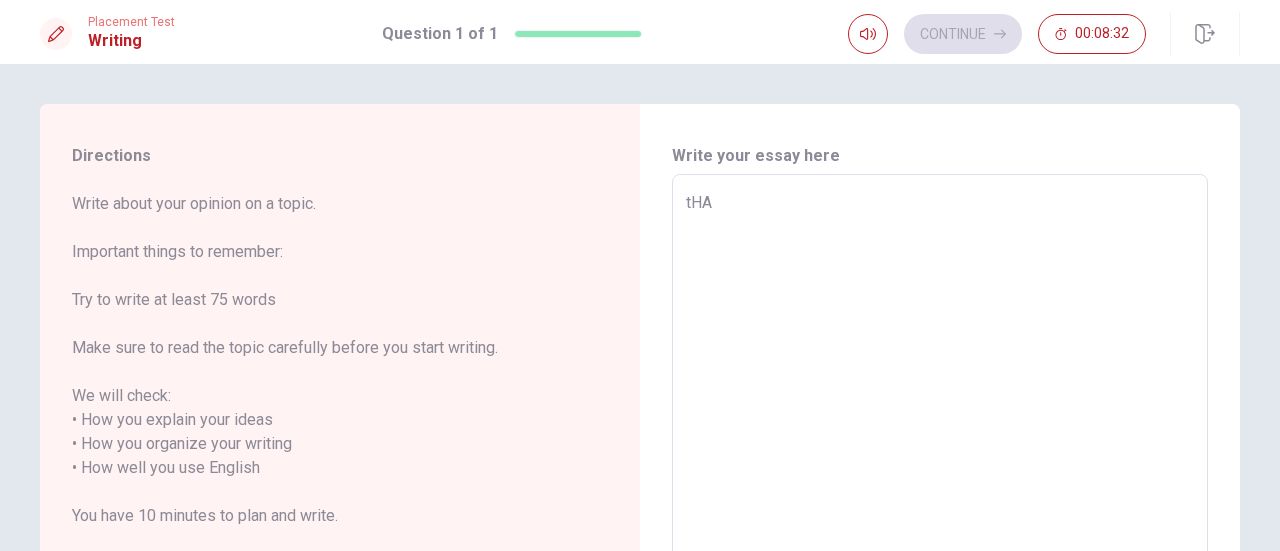 type on "x" 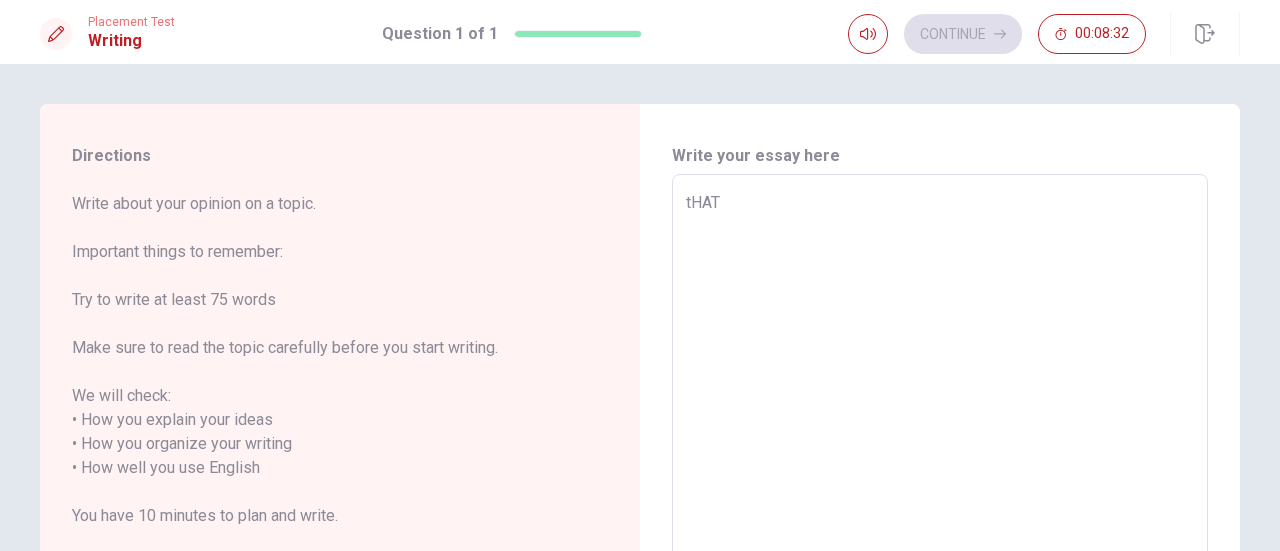 type on "x" 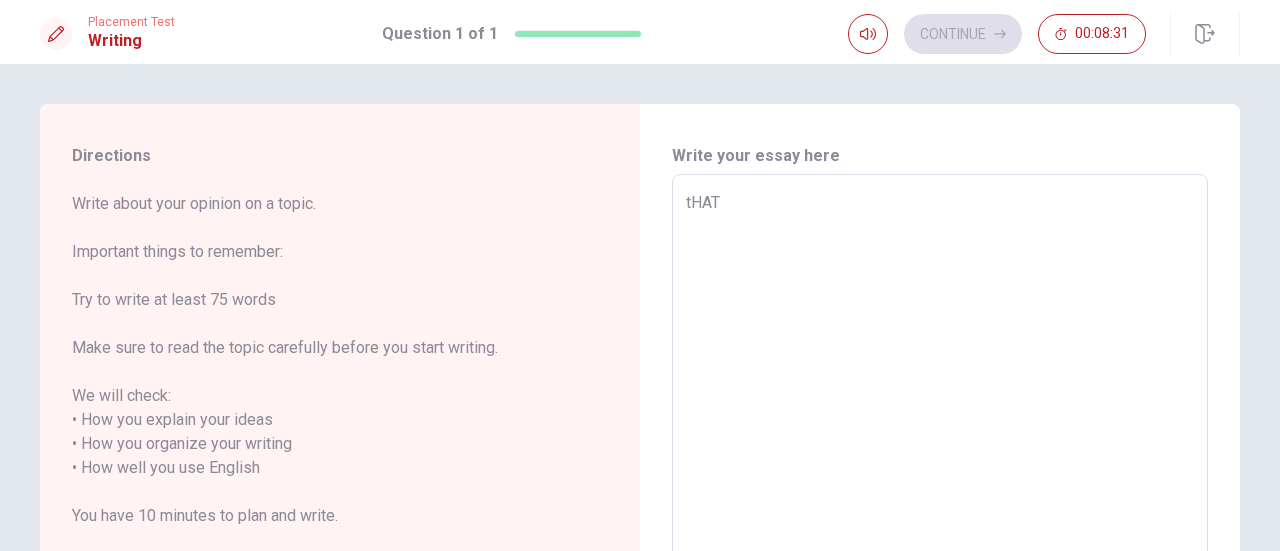 type on "tHA" 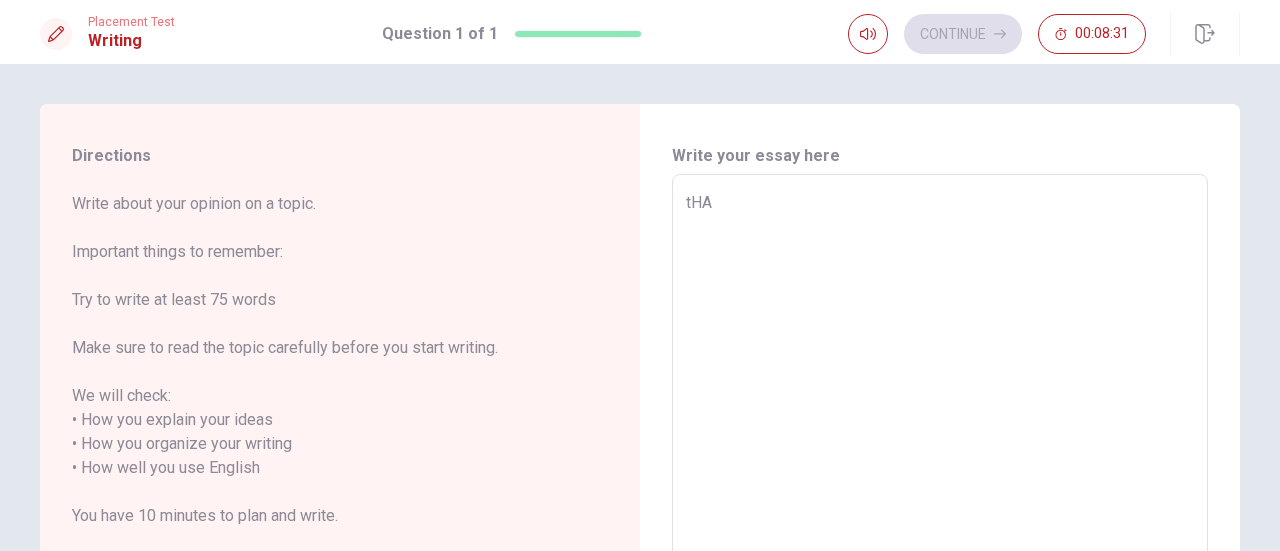 type on "x" 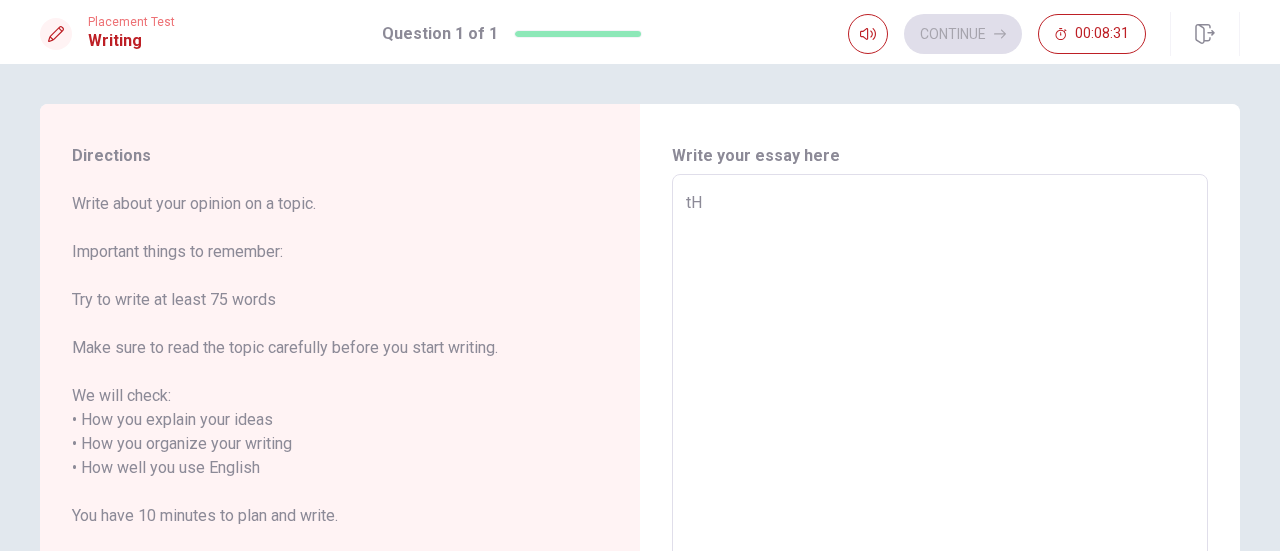 type on "x" 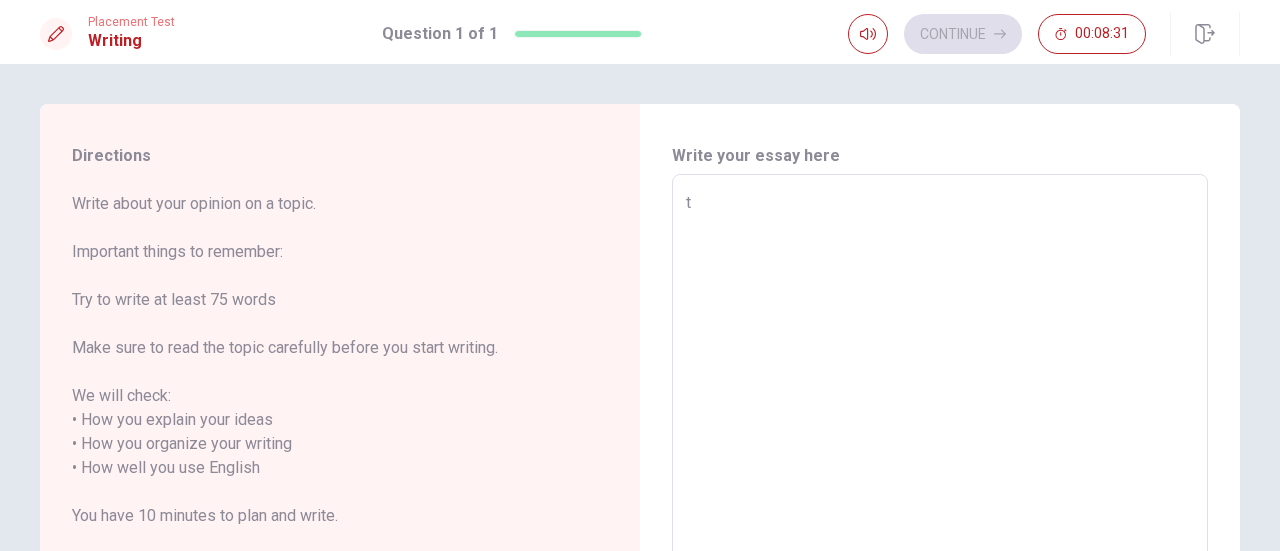 type on "x" 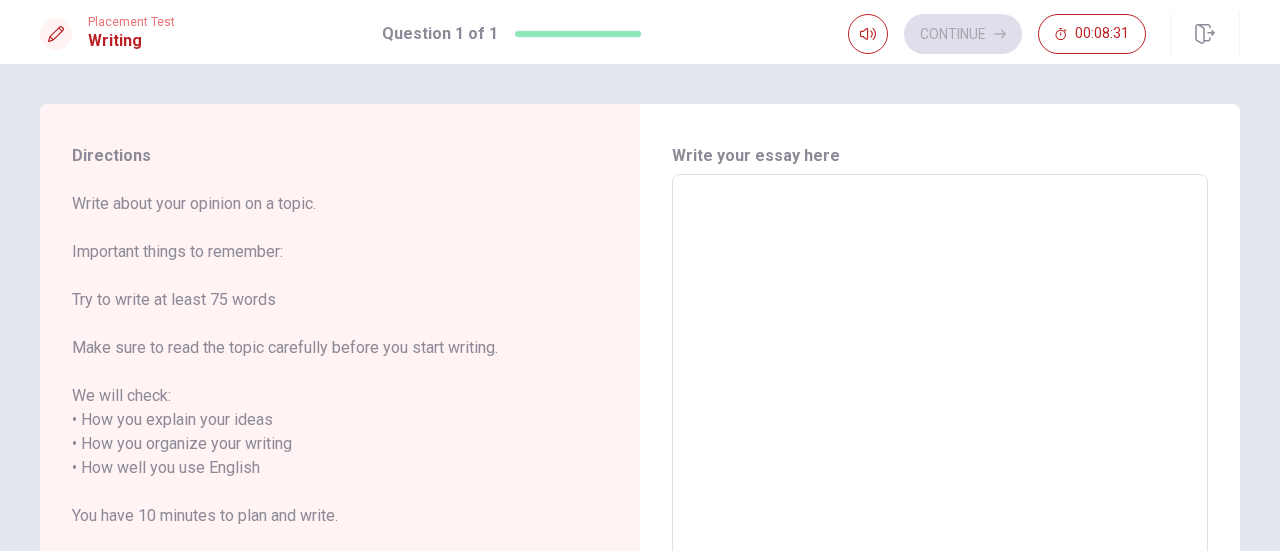 type on "i" 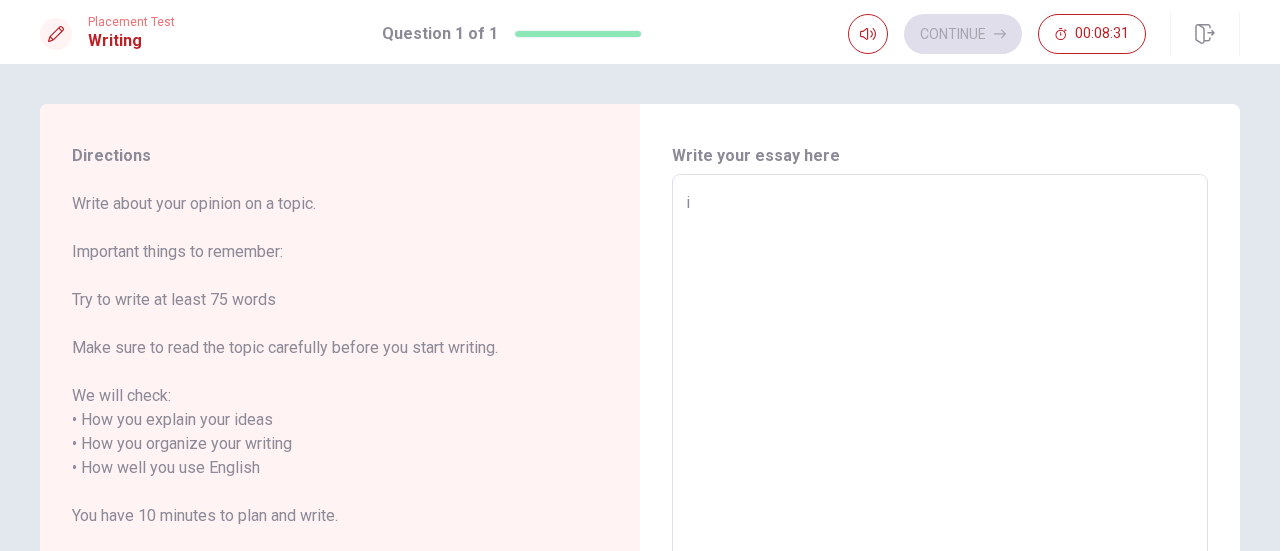 type on "x" 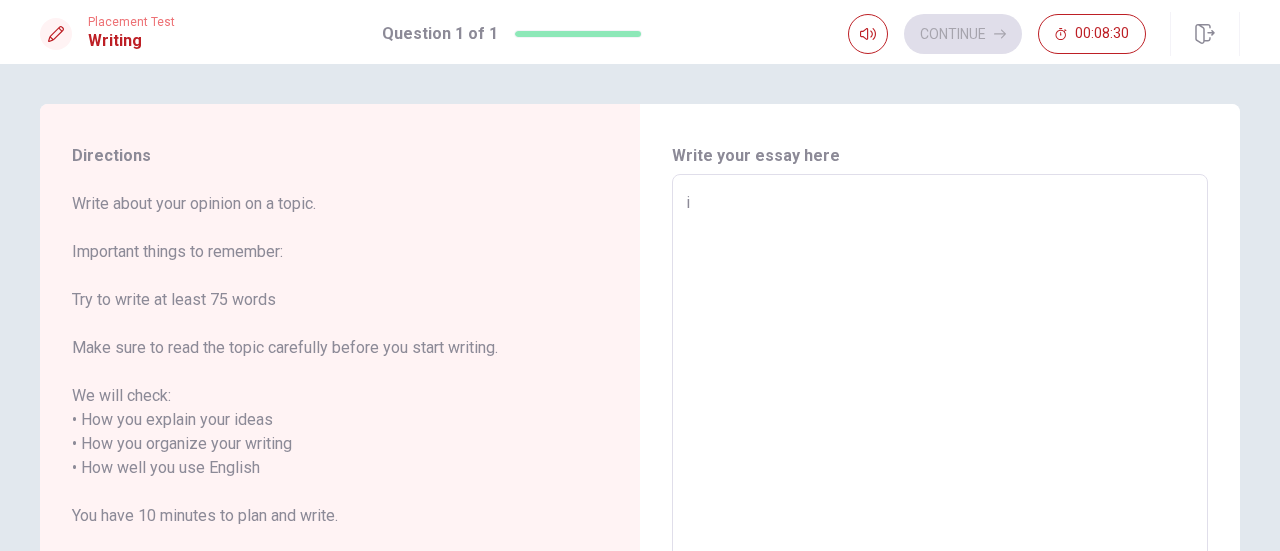 type on "i" 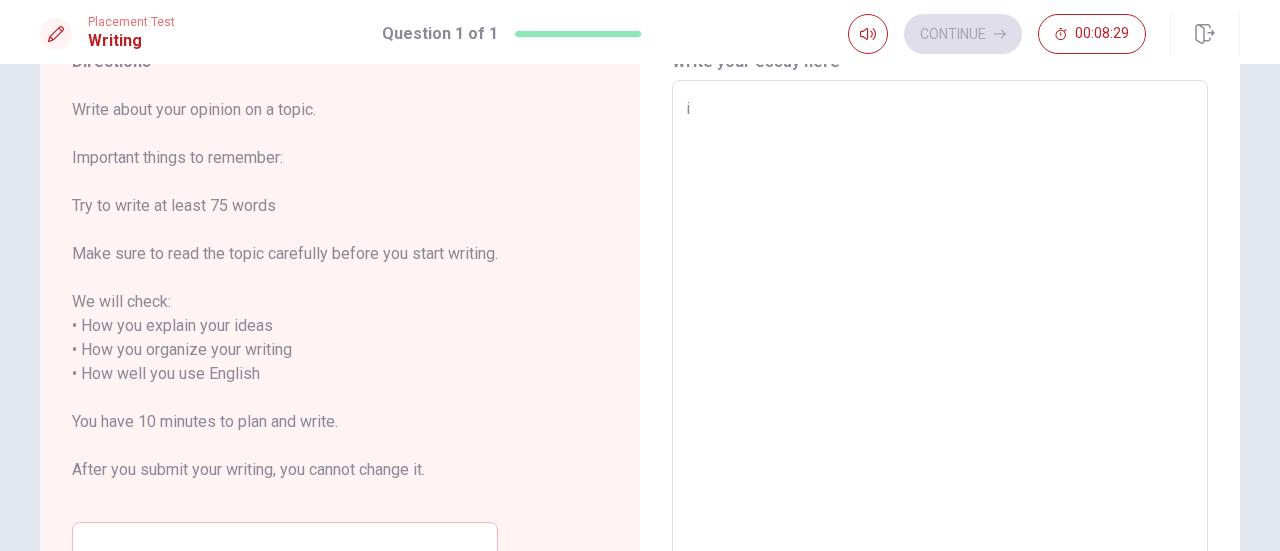 scroll, scrollTop: 100, scrollLeft: 0, axis: vertical 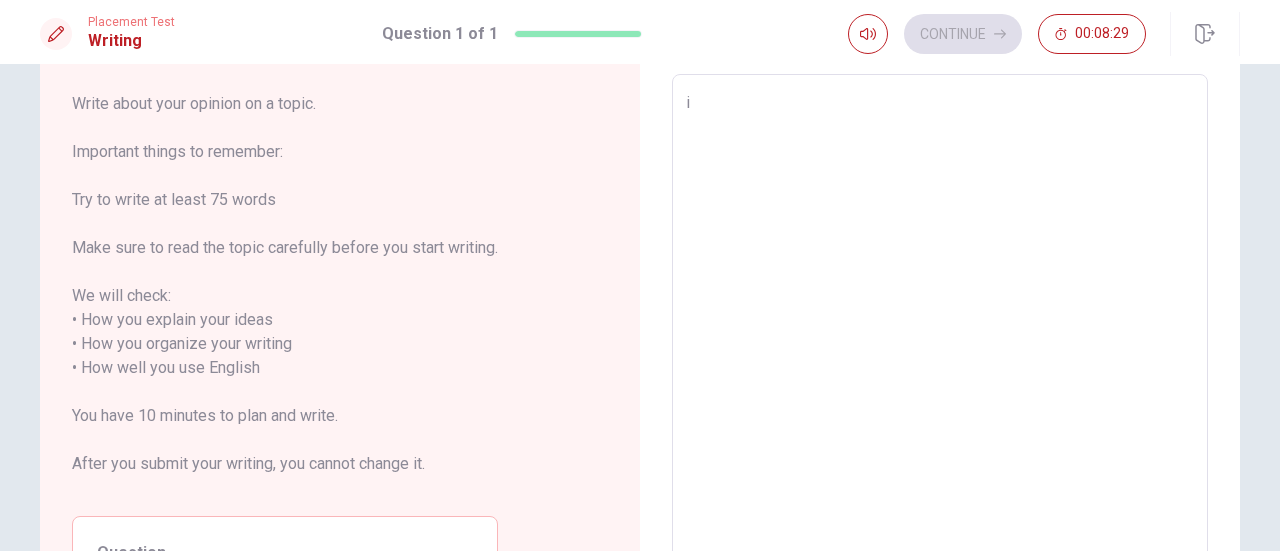 type on "i" 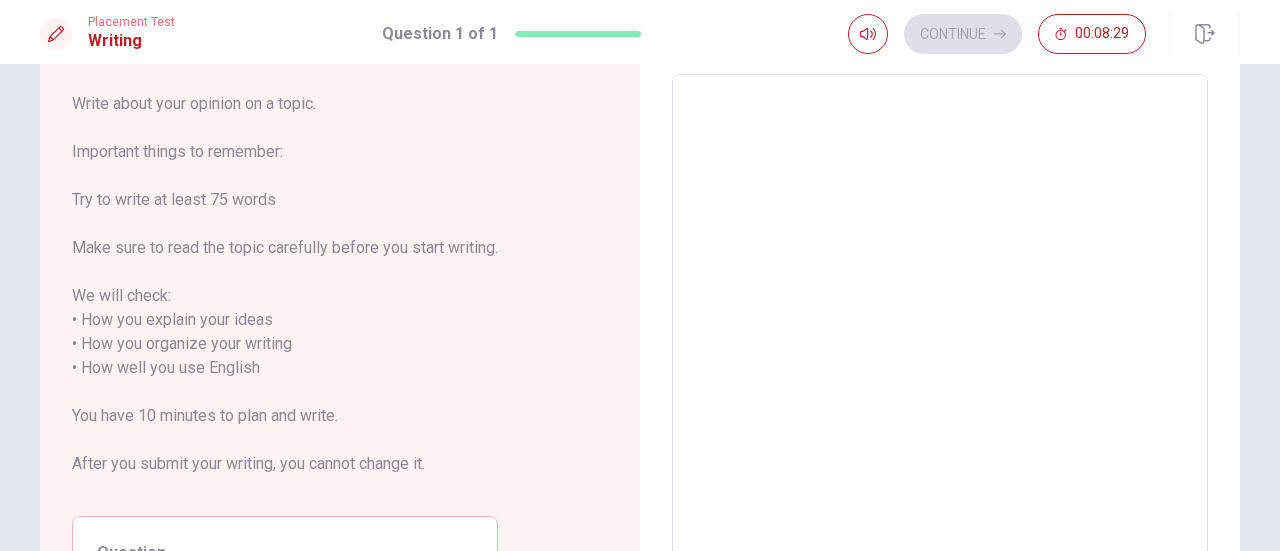 type on "I" 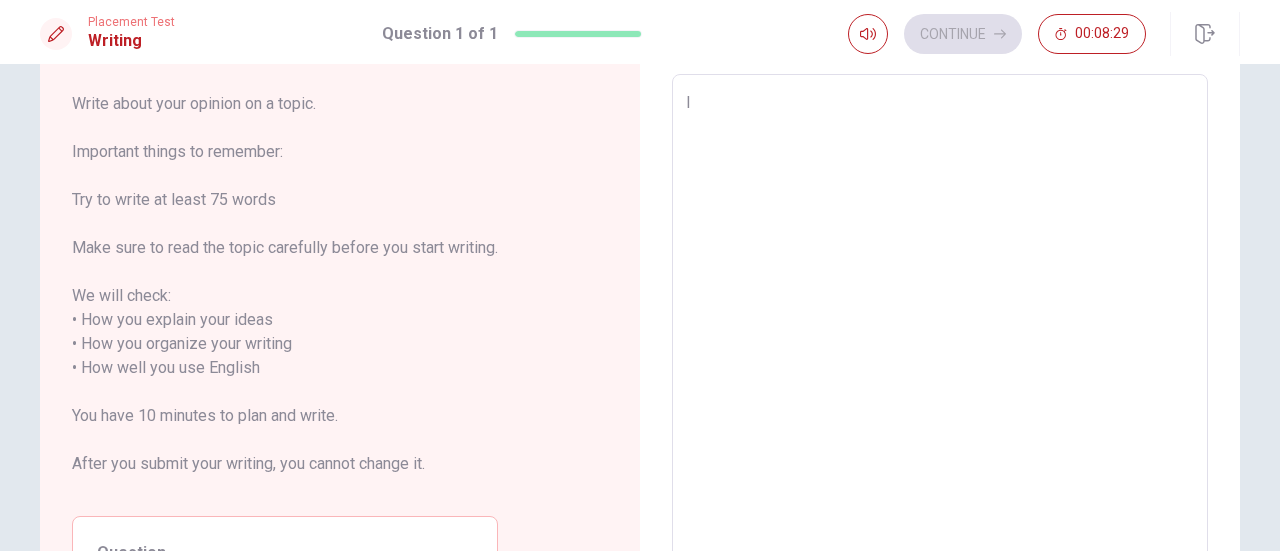 type on "x" 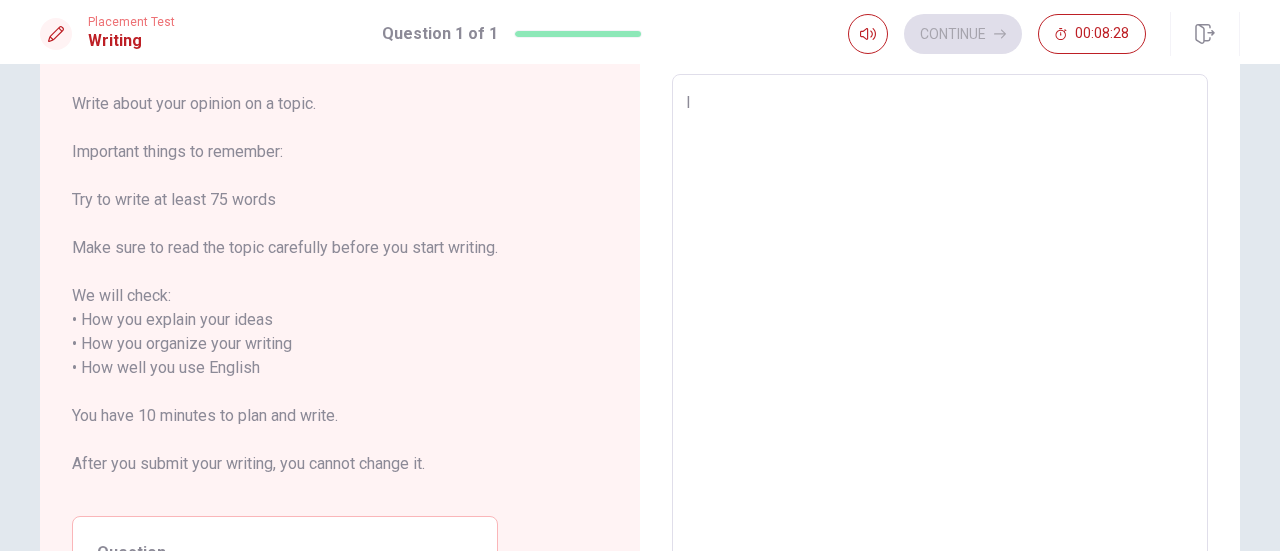 type on "I" 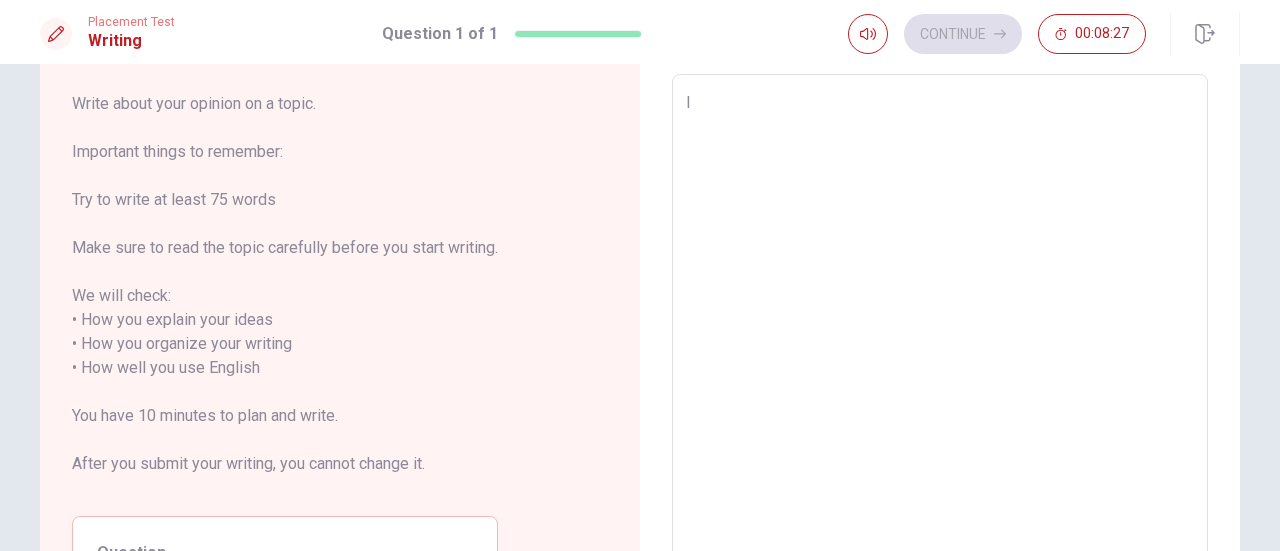 type on "x" 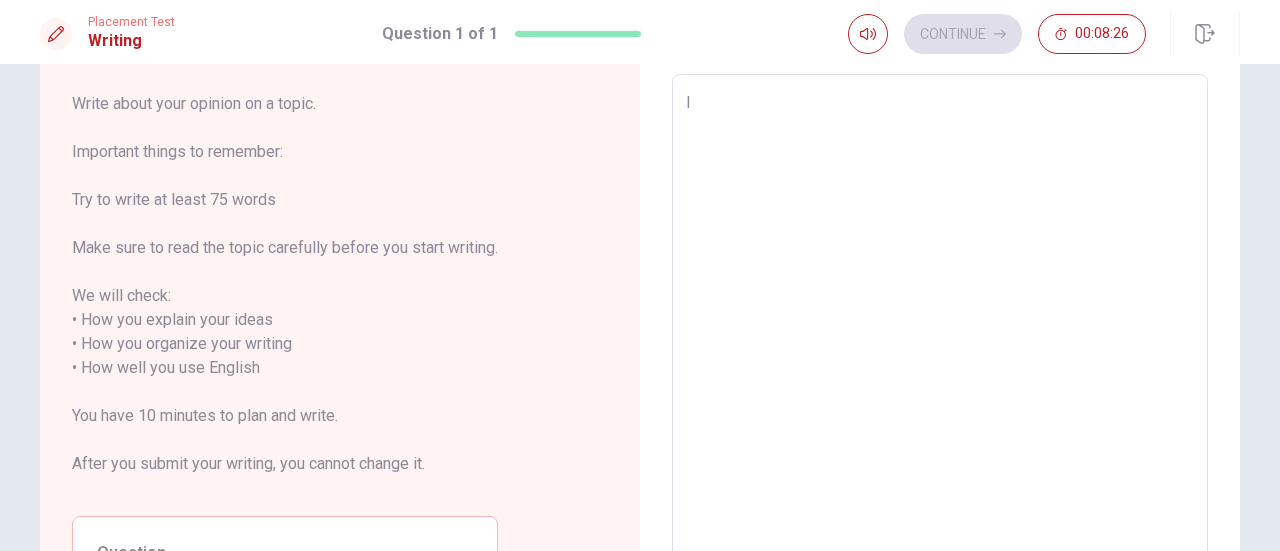 type on "Iu" 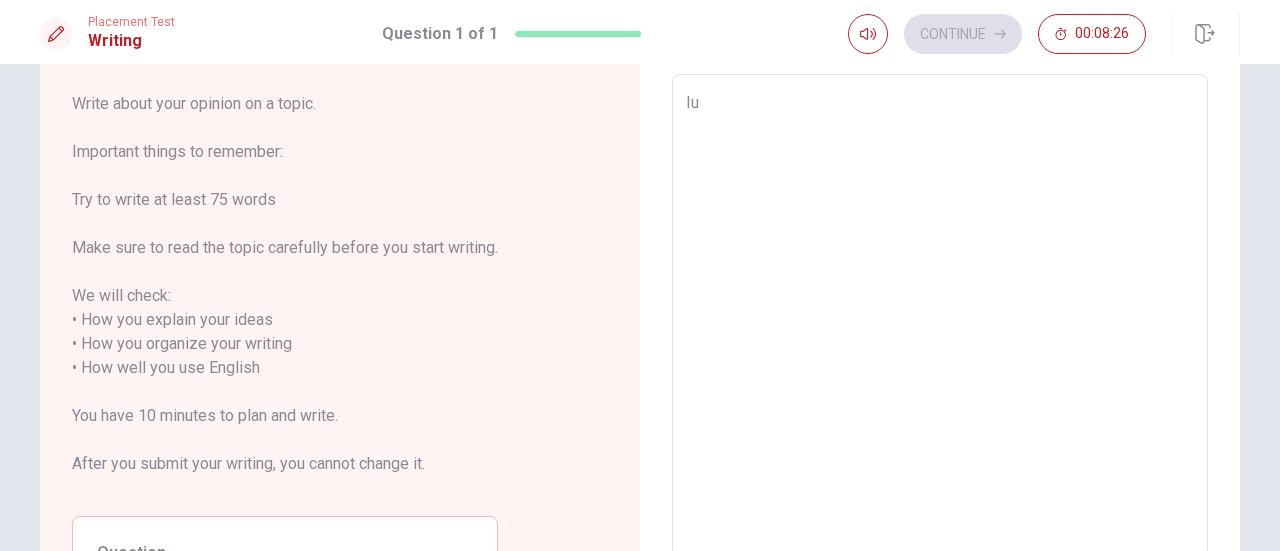 type on "x" 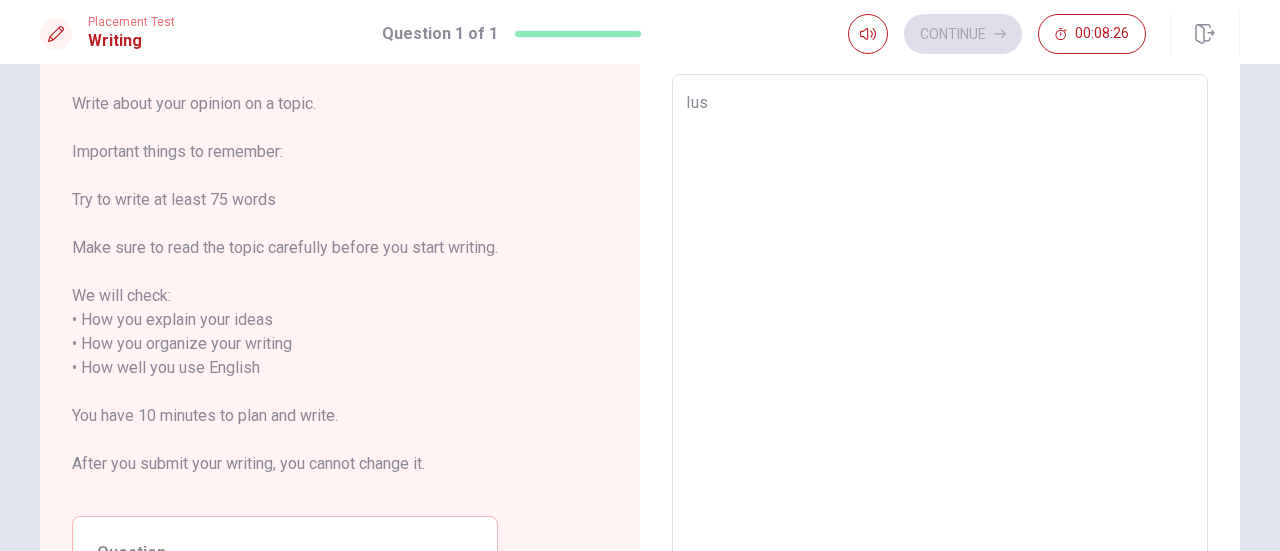 type on "x" 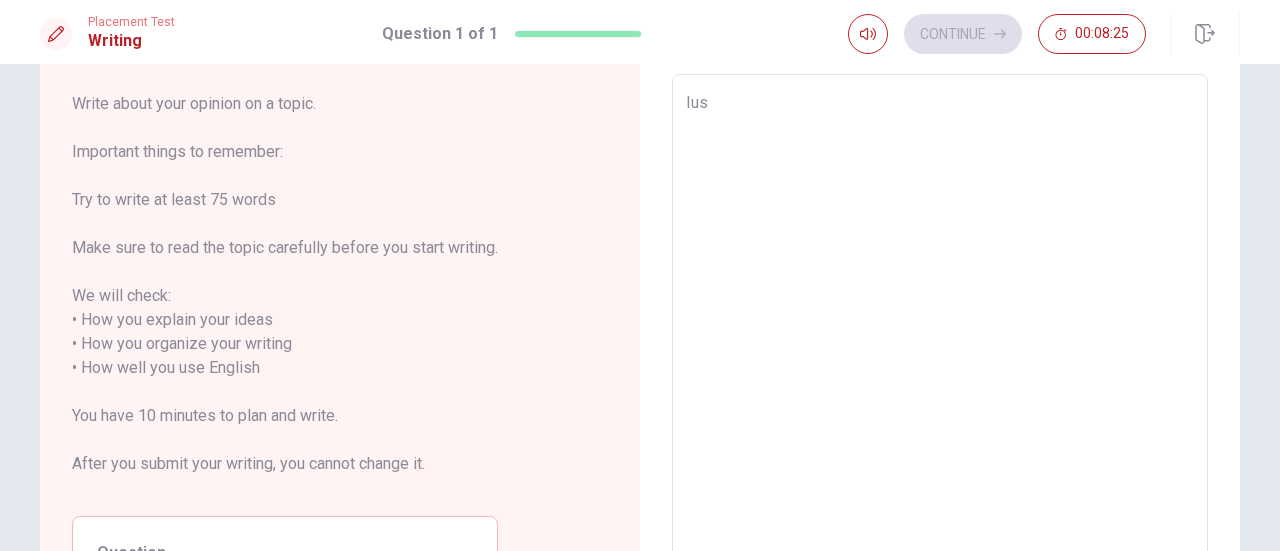 type on "Iuse" 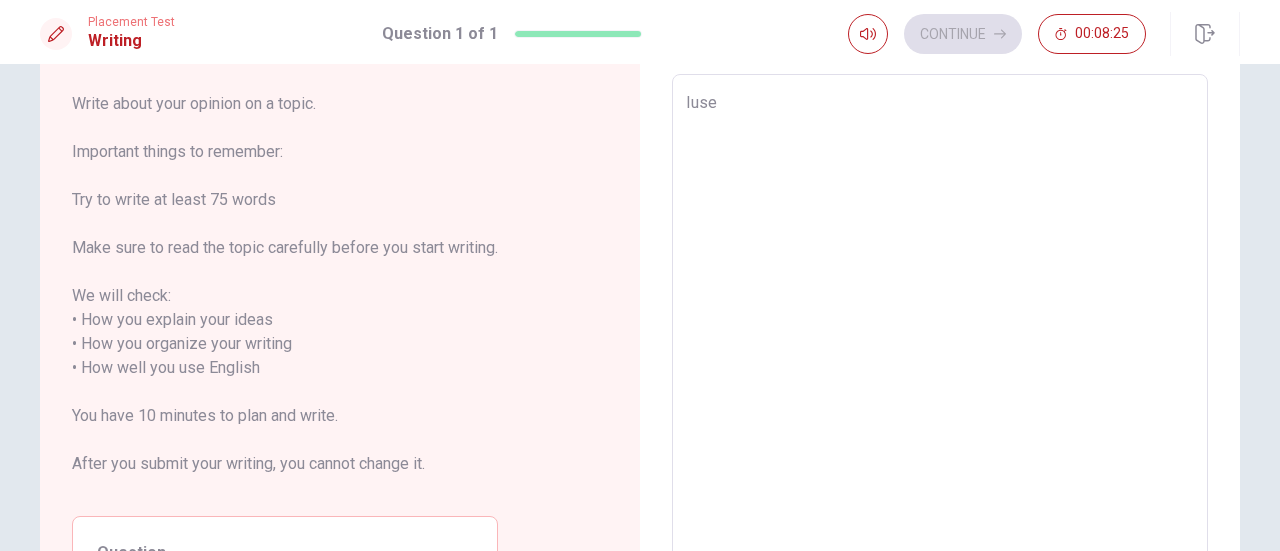 type on "x" 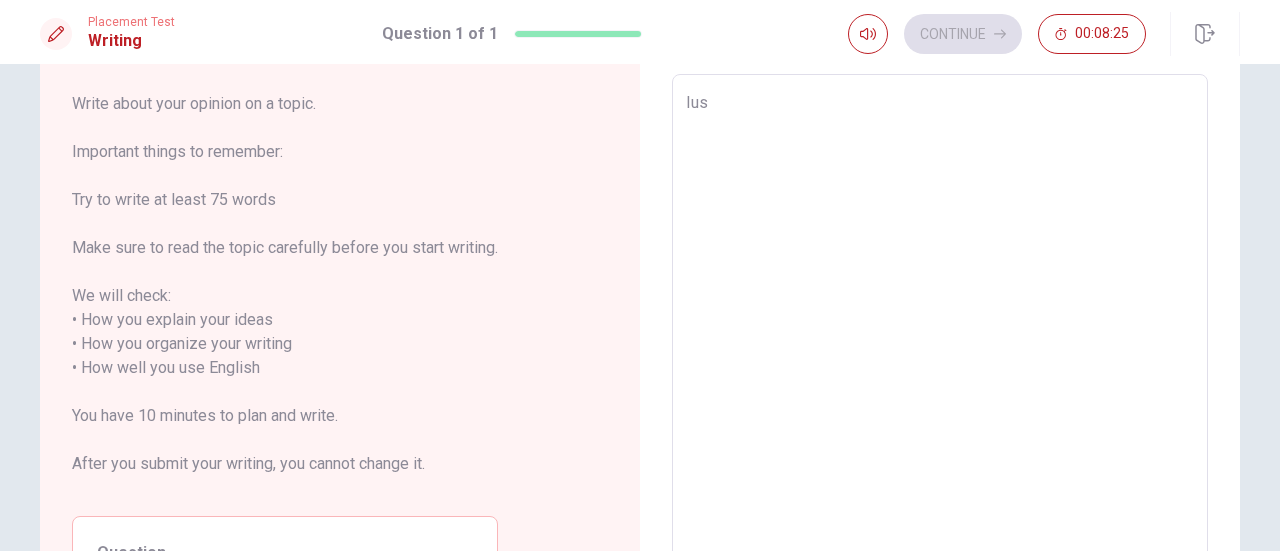 type on "x" 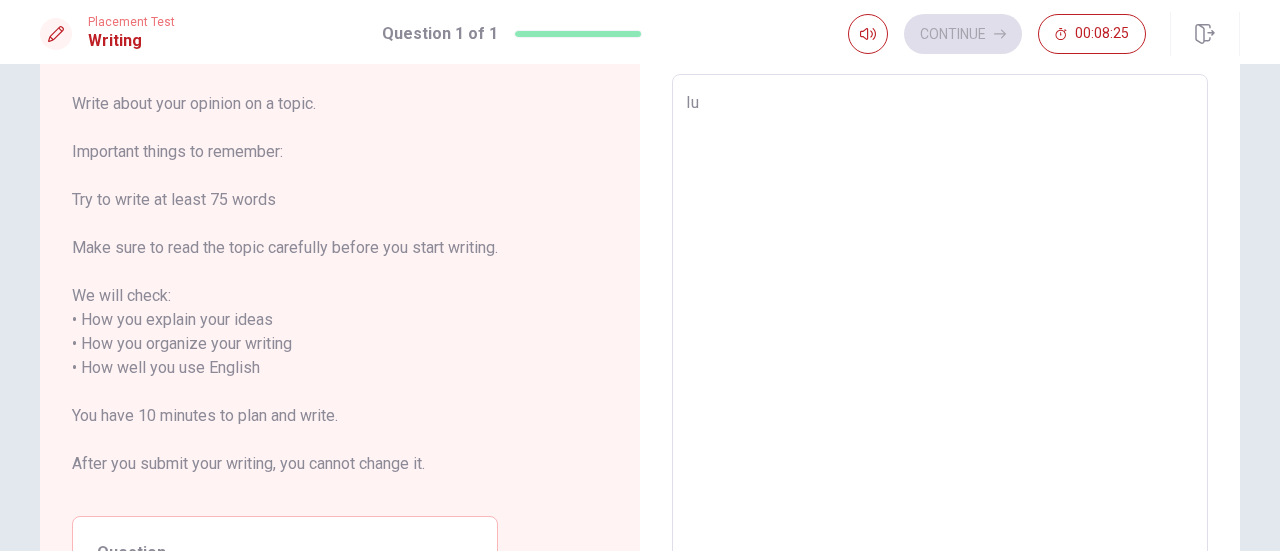type on "x" 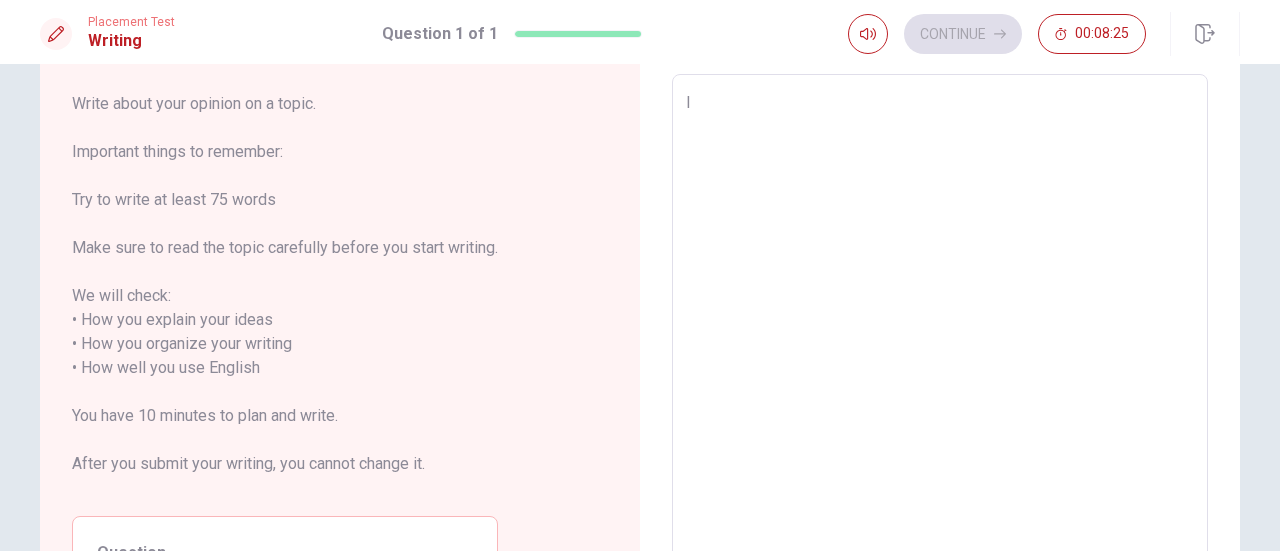 type on "x" 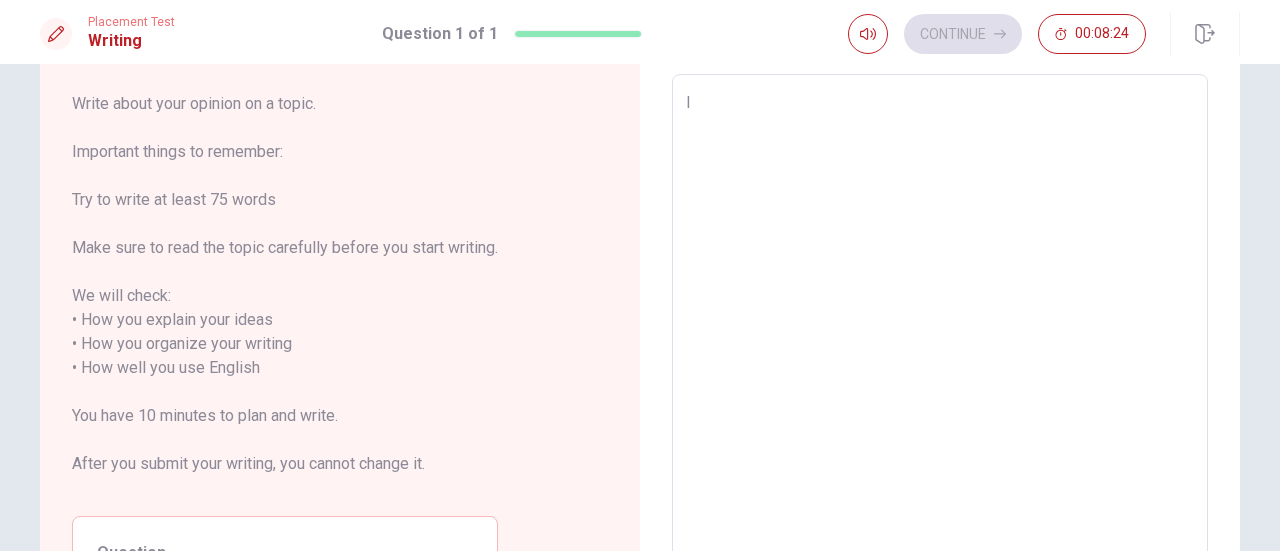type on "I u" 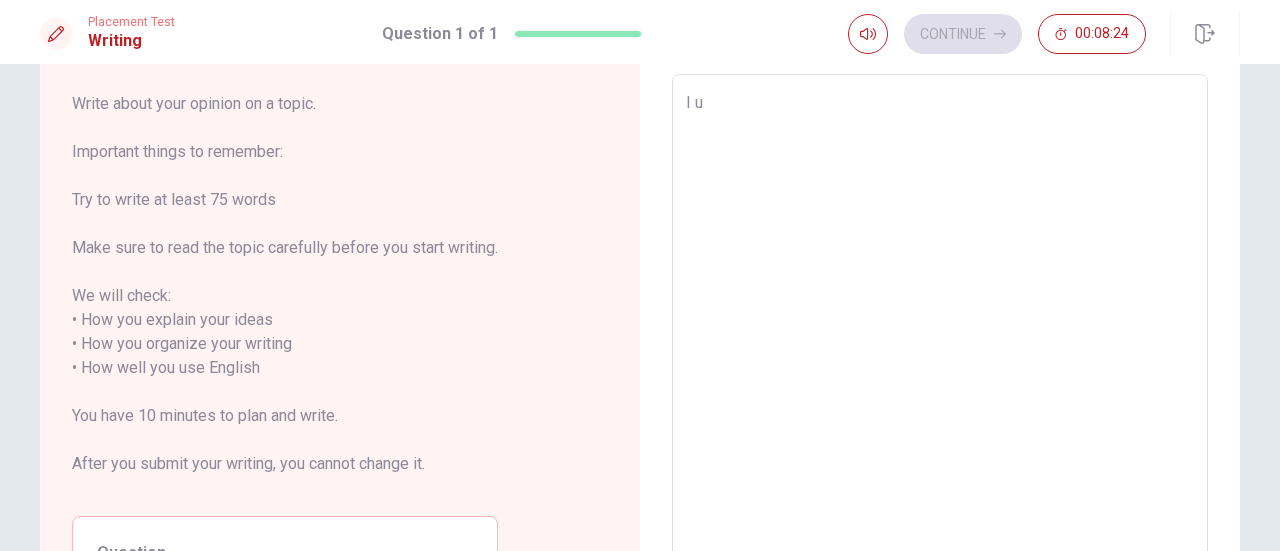 type on "x" 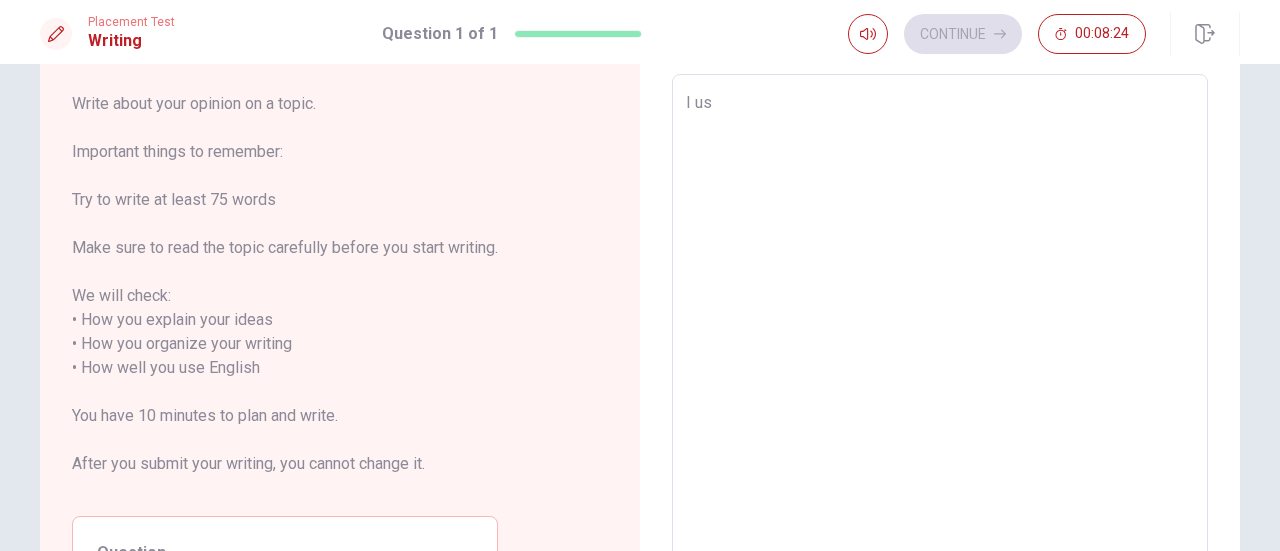 type on "x" 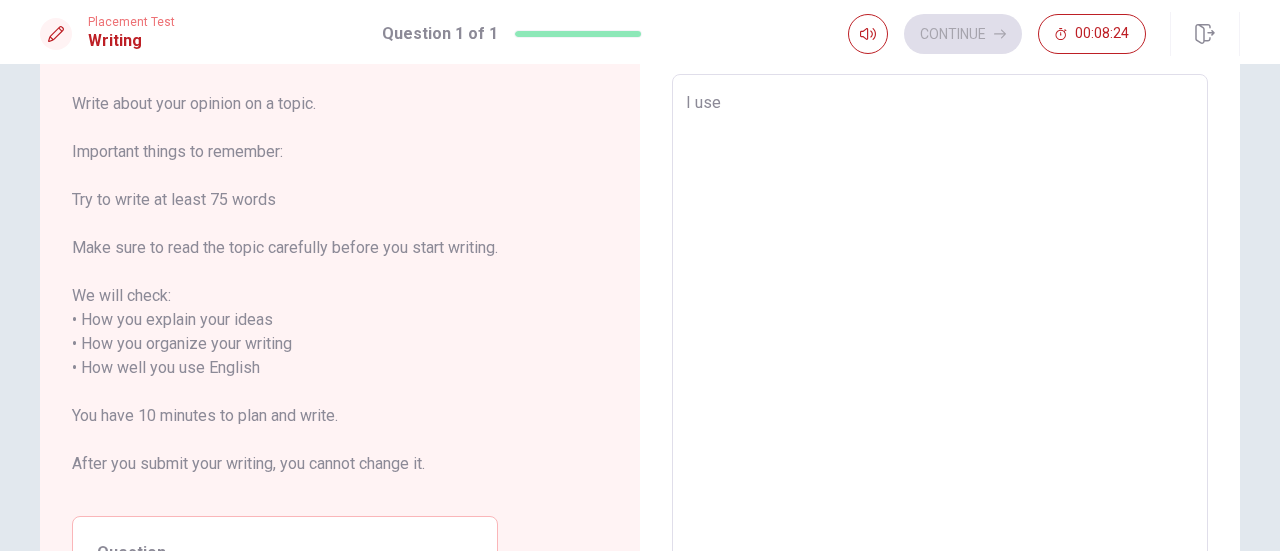 type on "x" 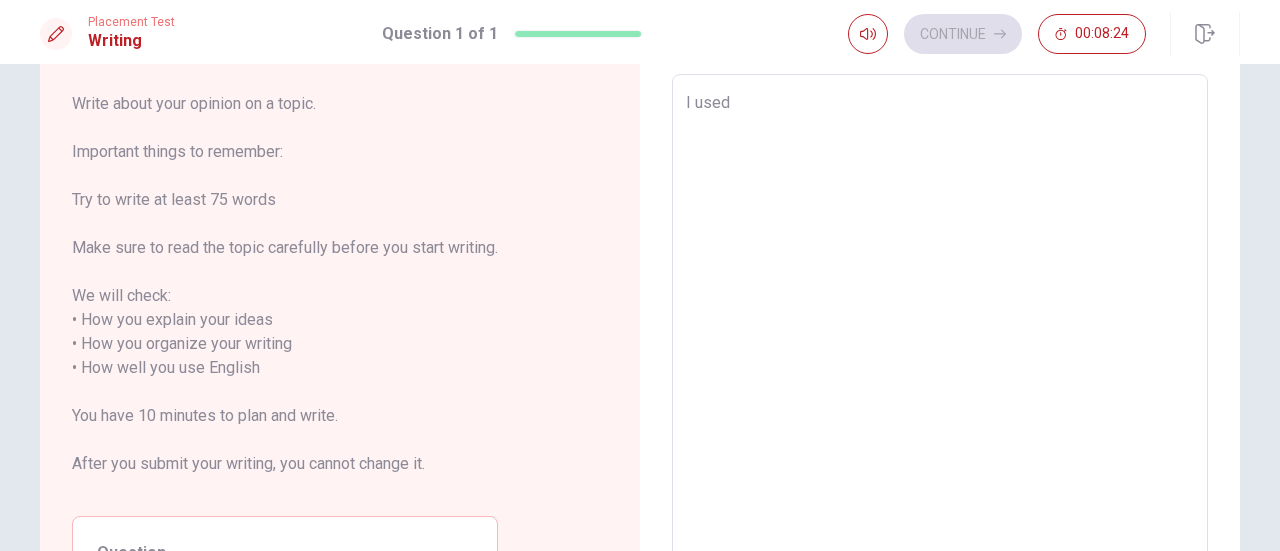 type on "x" 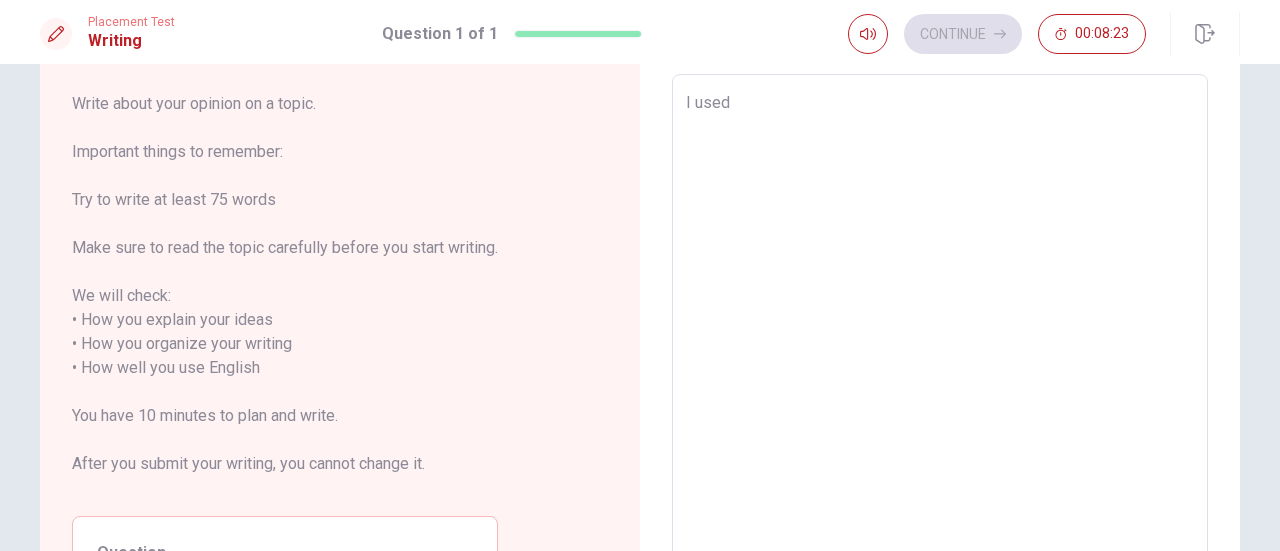 type on "I used t" 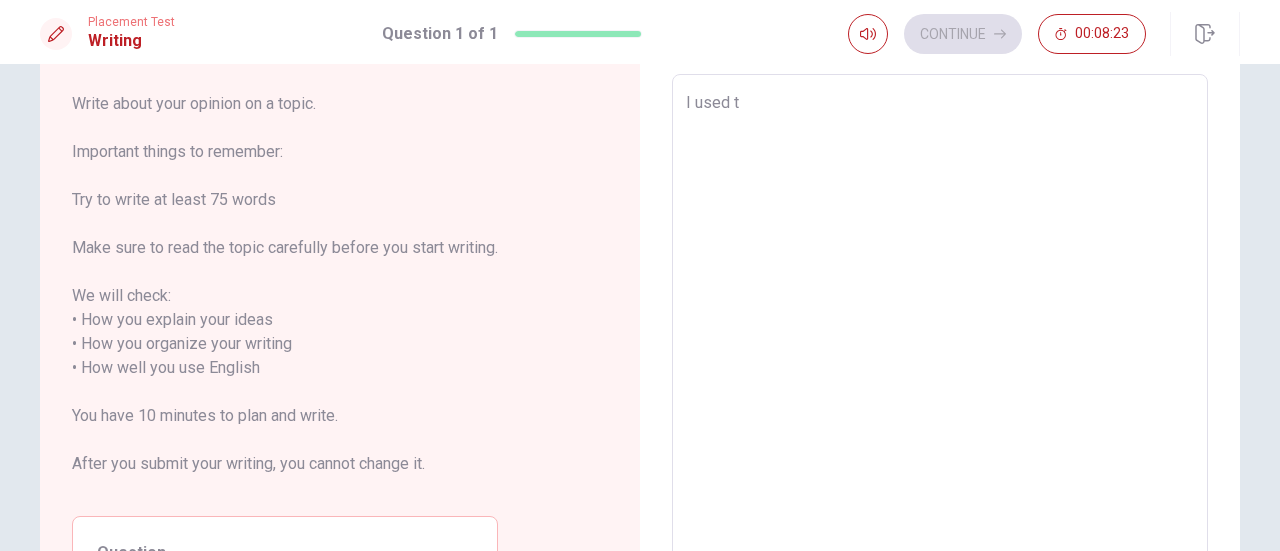 type on "x" 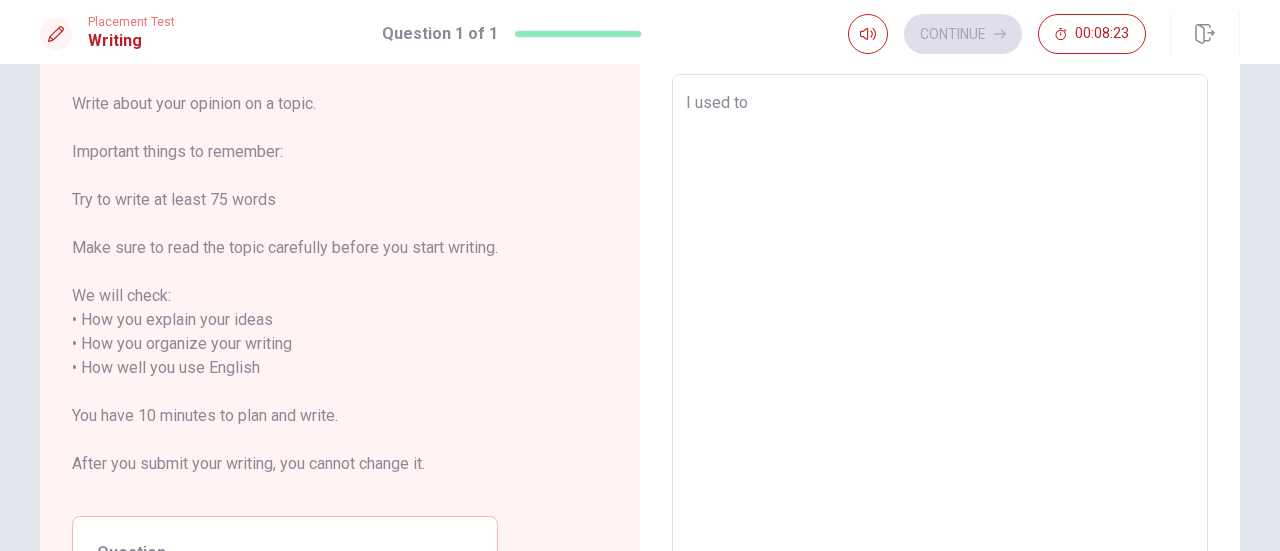 type on "x" 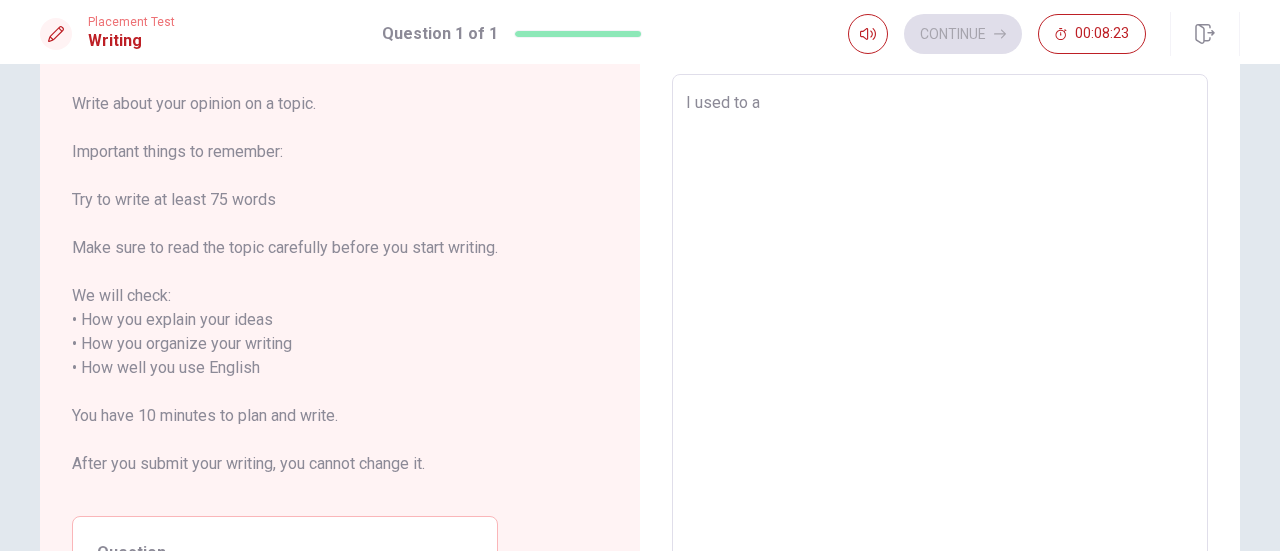 type on "x" 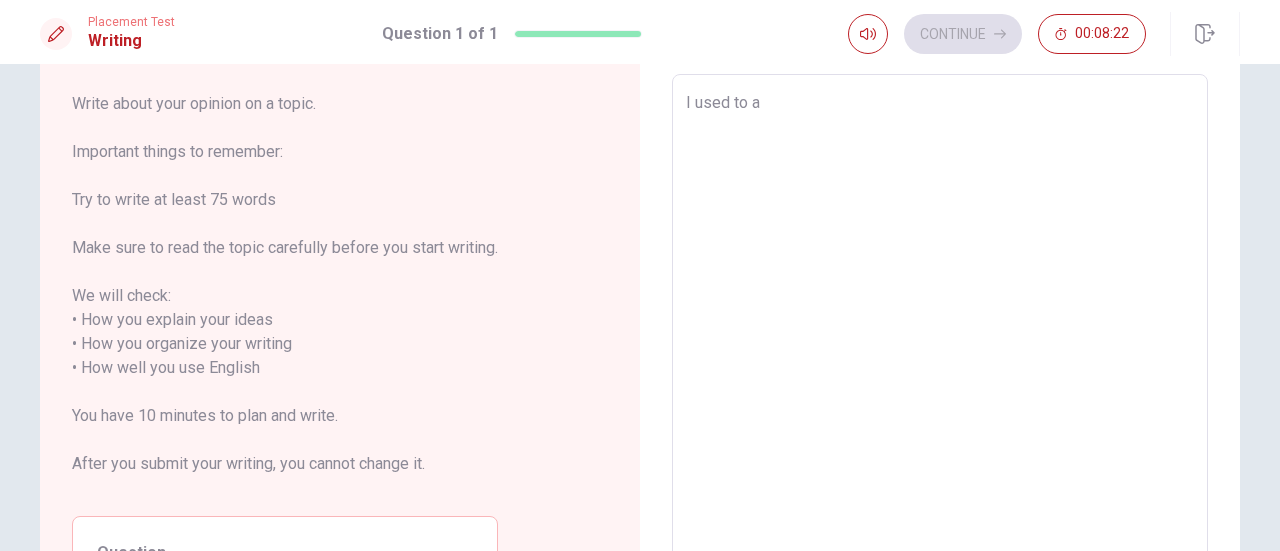 type on "I used to av" 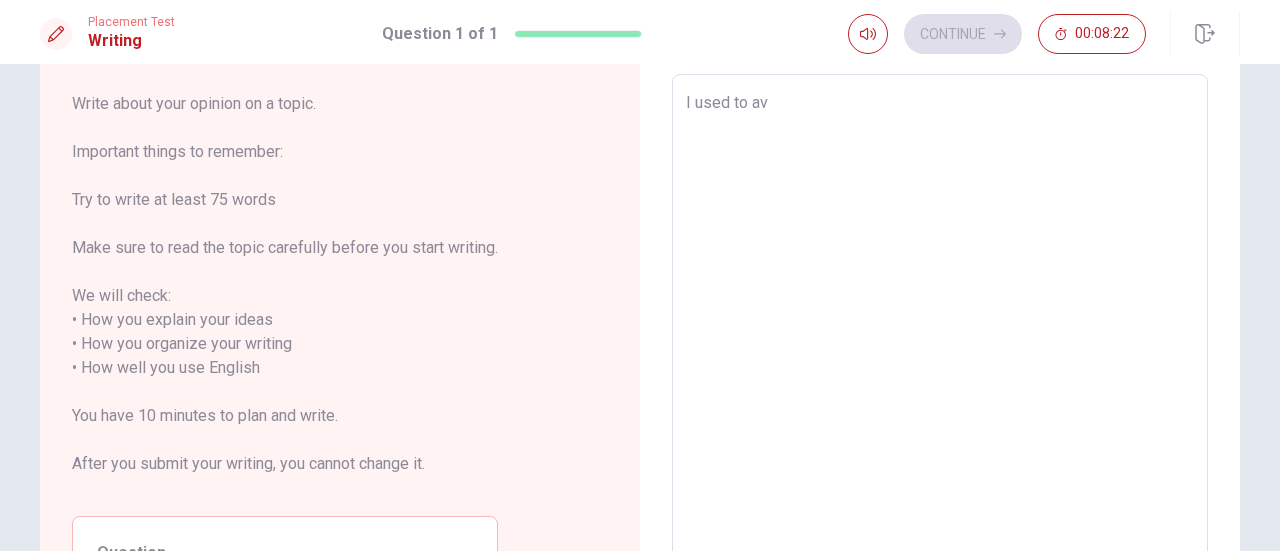 type on "x" 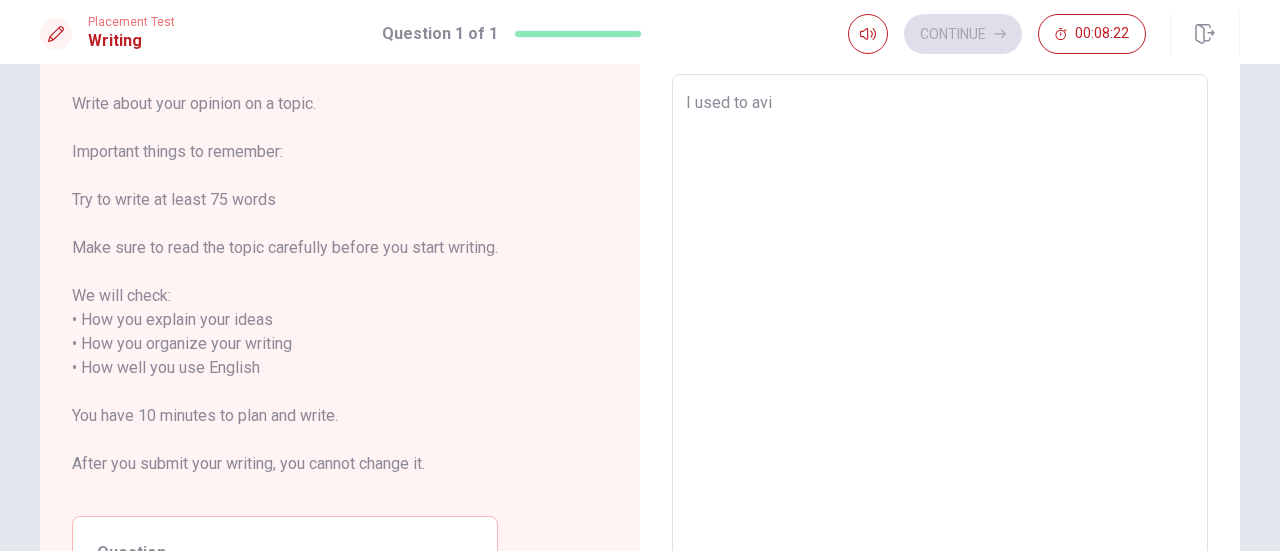 type on "x" 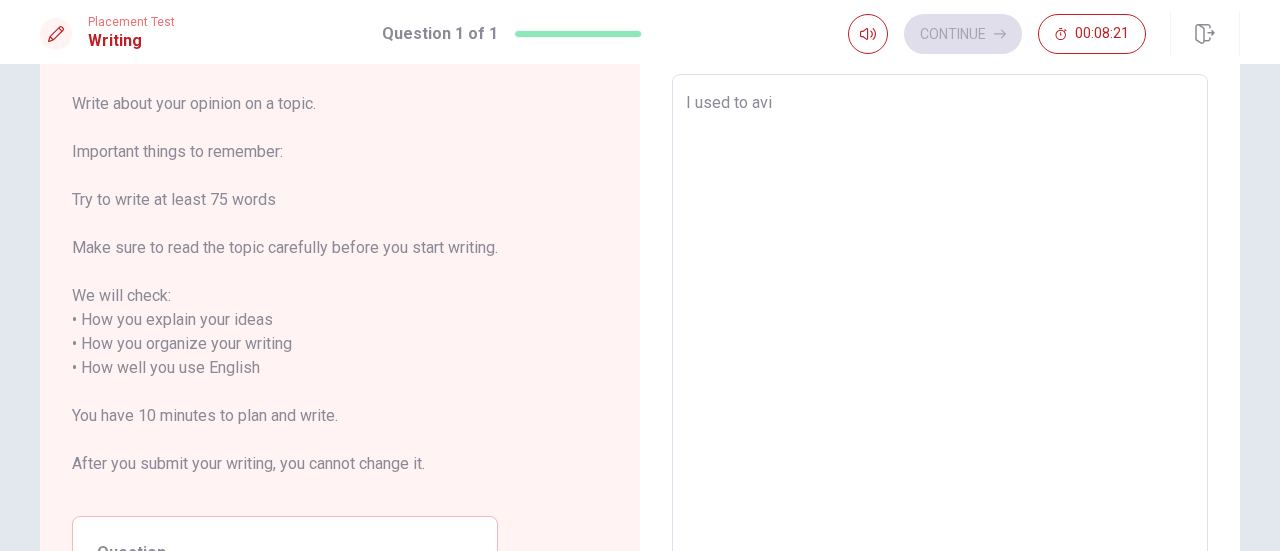 type on "I used to av" 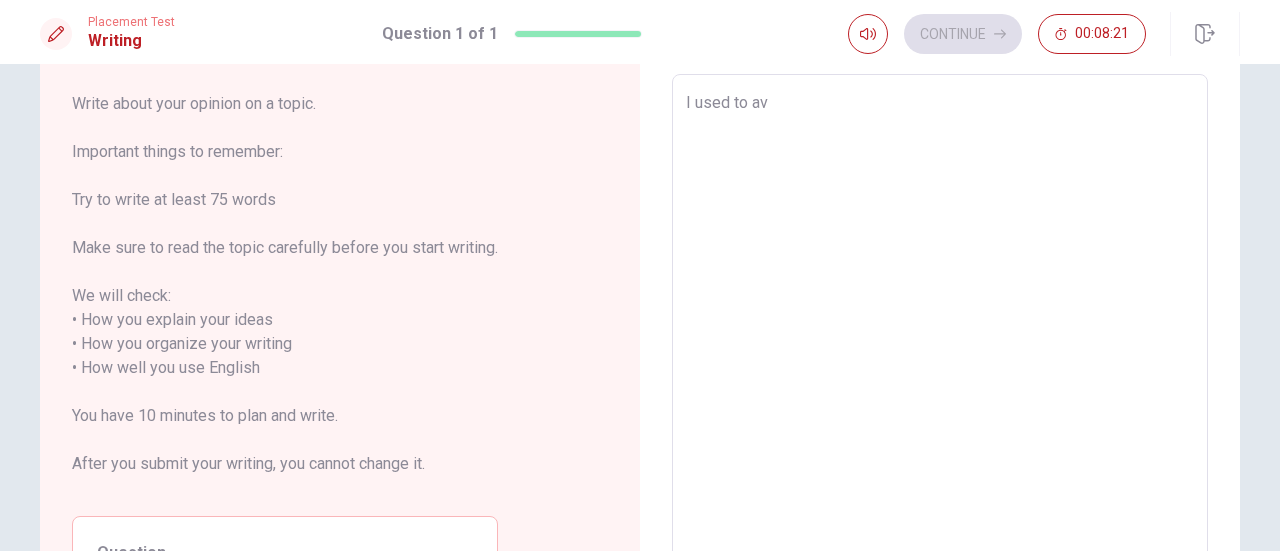 type on "x" 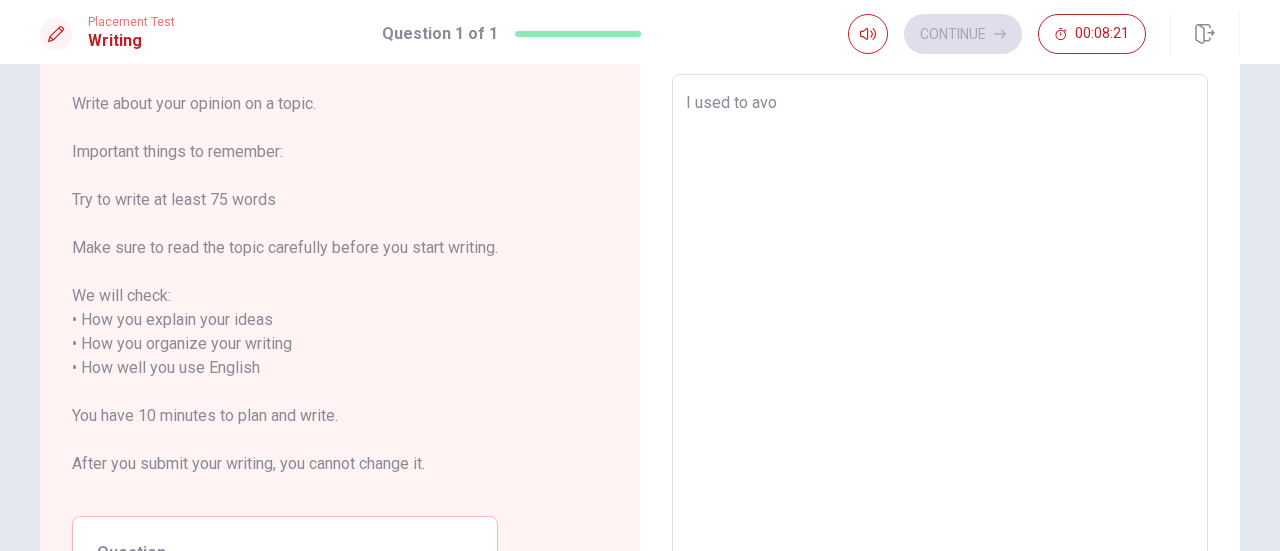 type on "x" 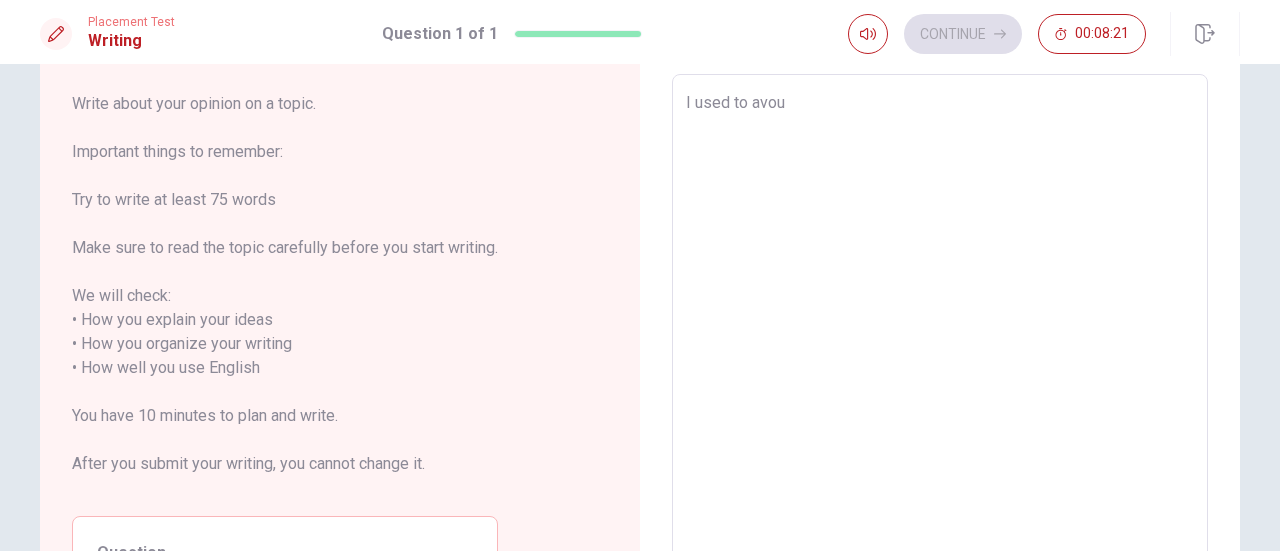 type on "x" 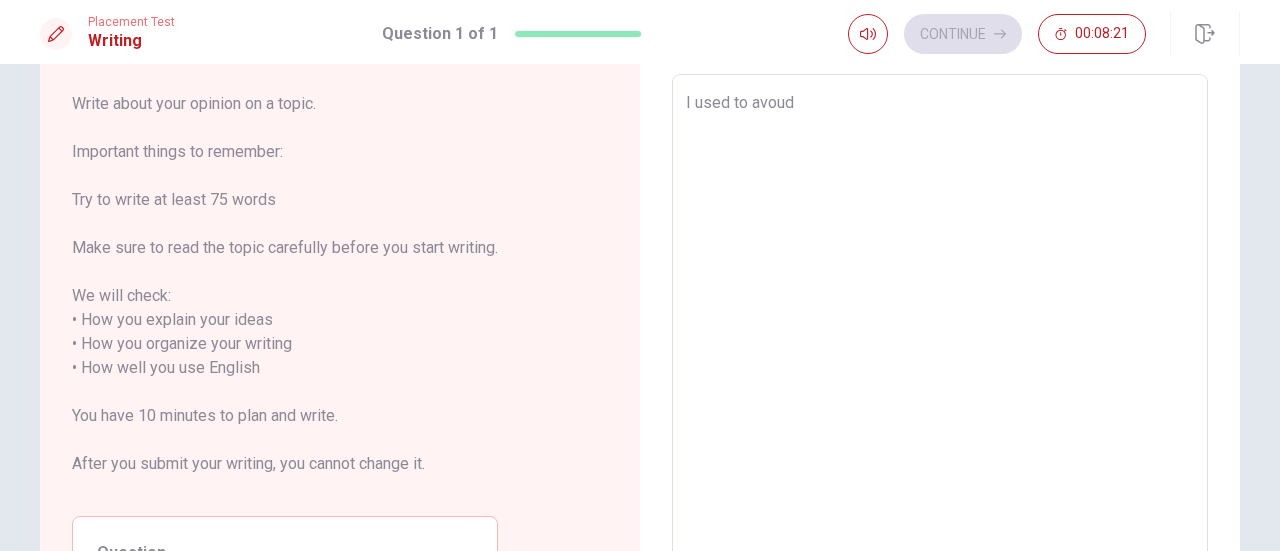 type on "x" 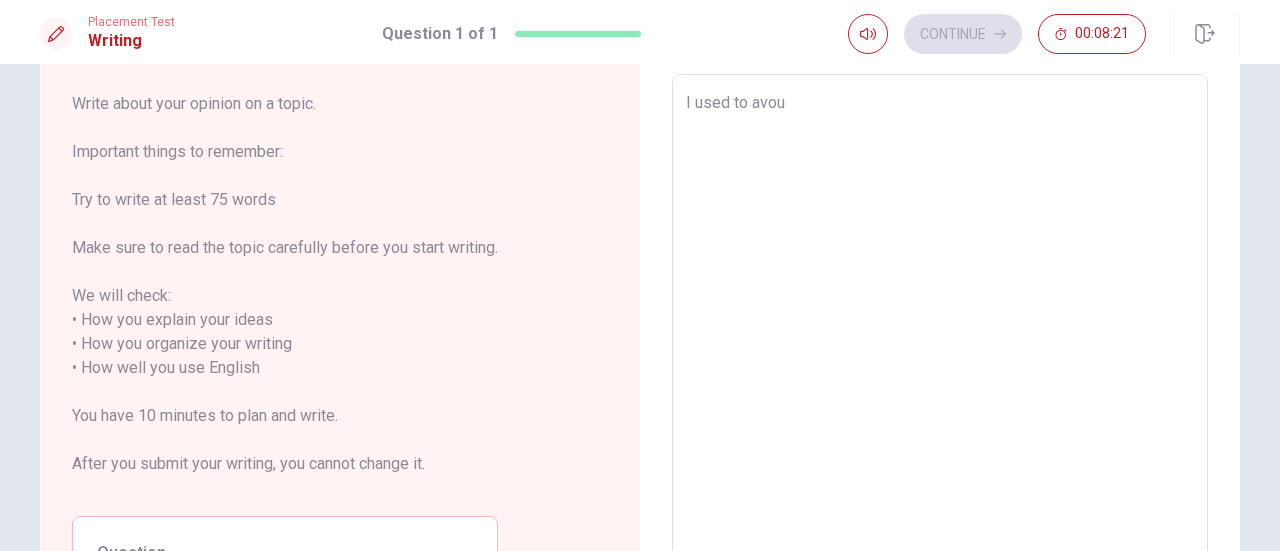 type on "x" 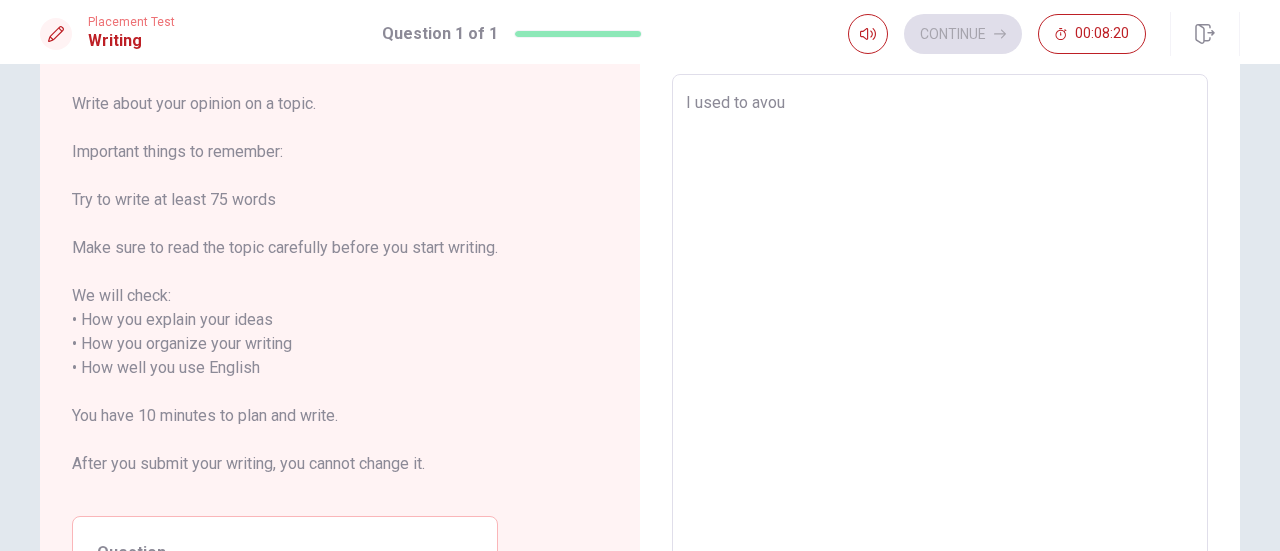 type on "I used to avo" 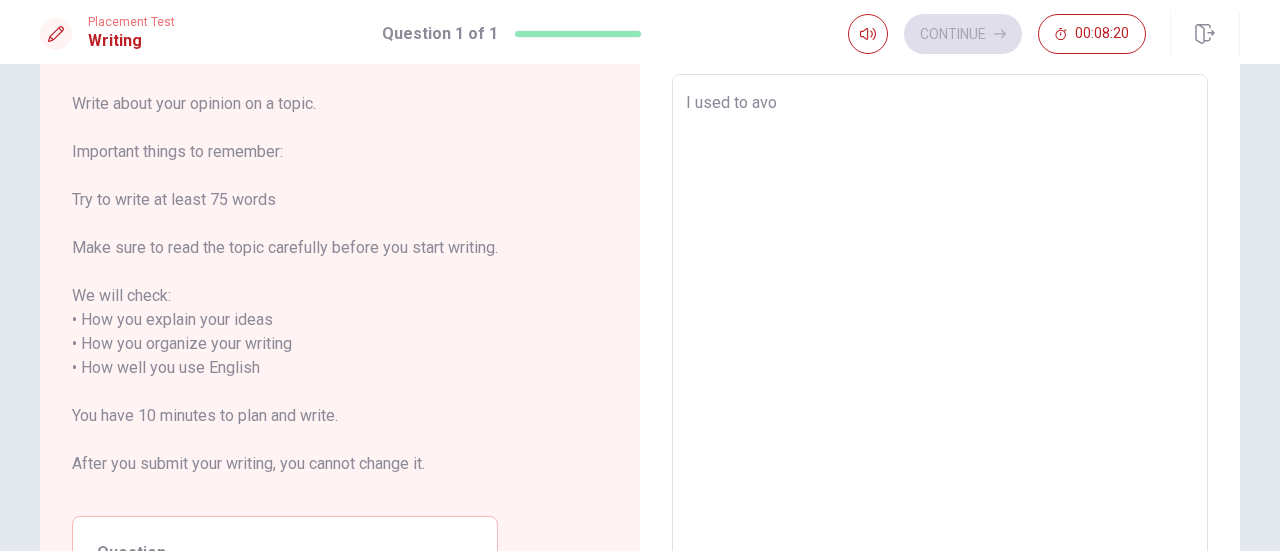 type on "x" 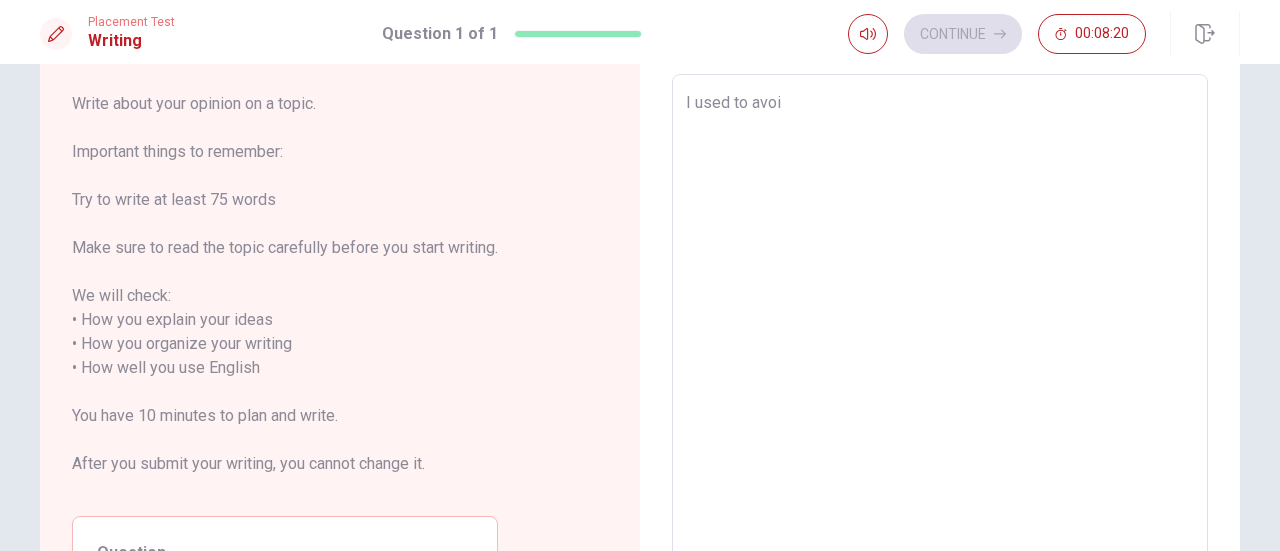 type on "x" 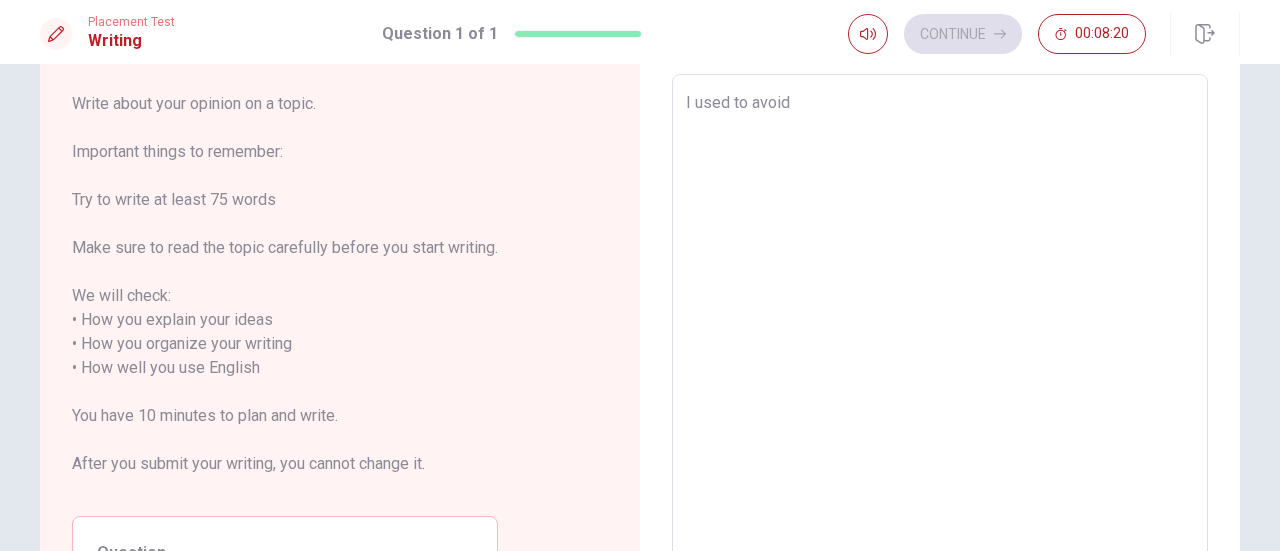 type on "x" 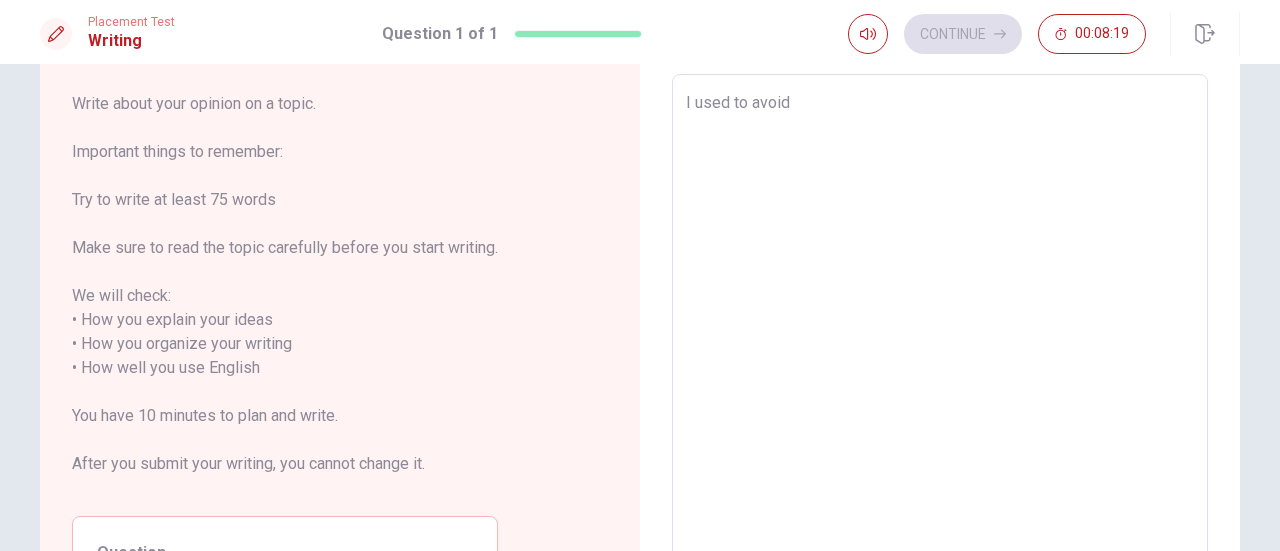 type on "I used to avoid s" 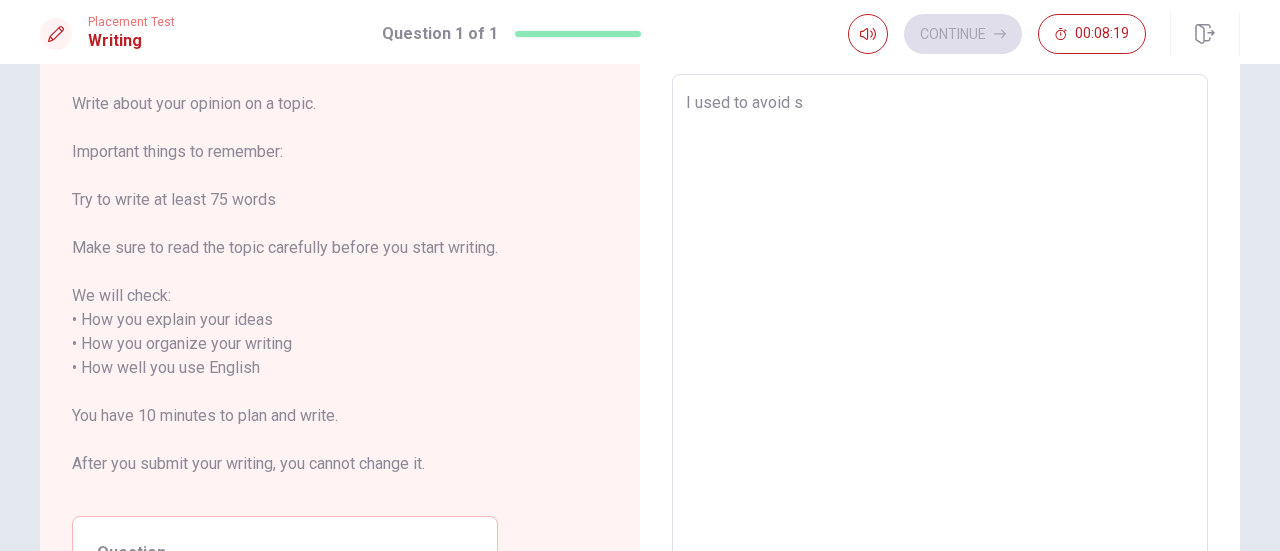 type on "x" 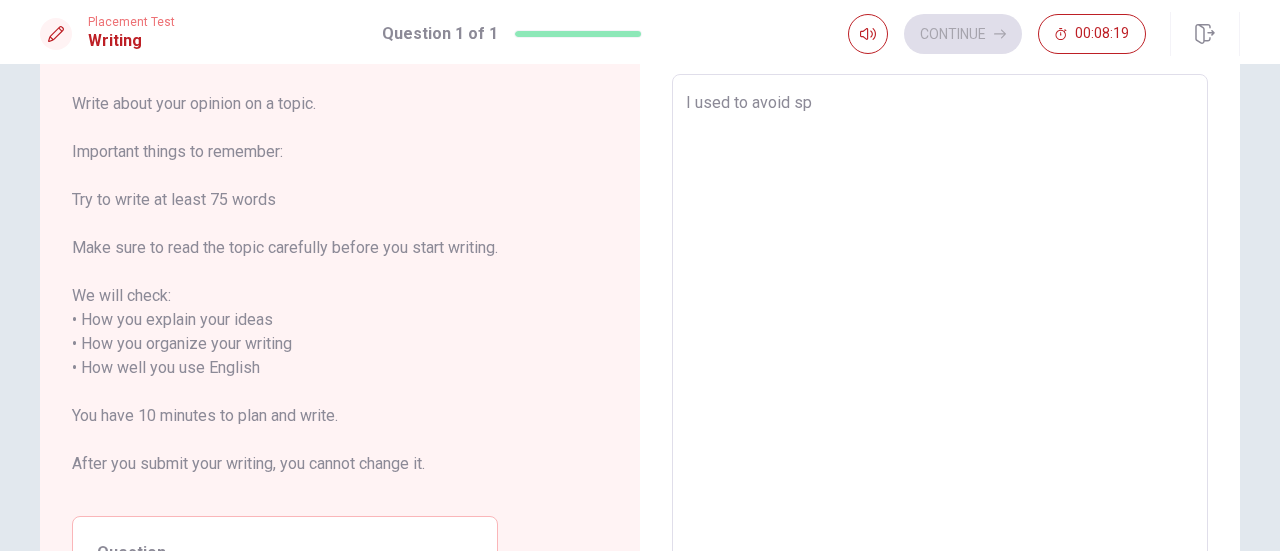 type on "x" 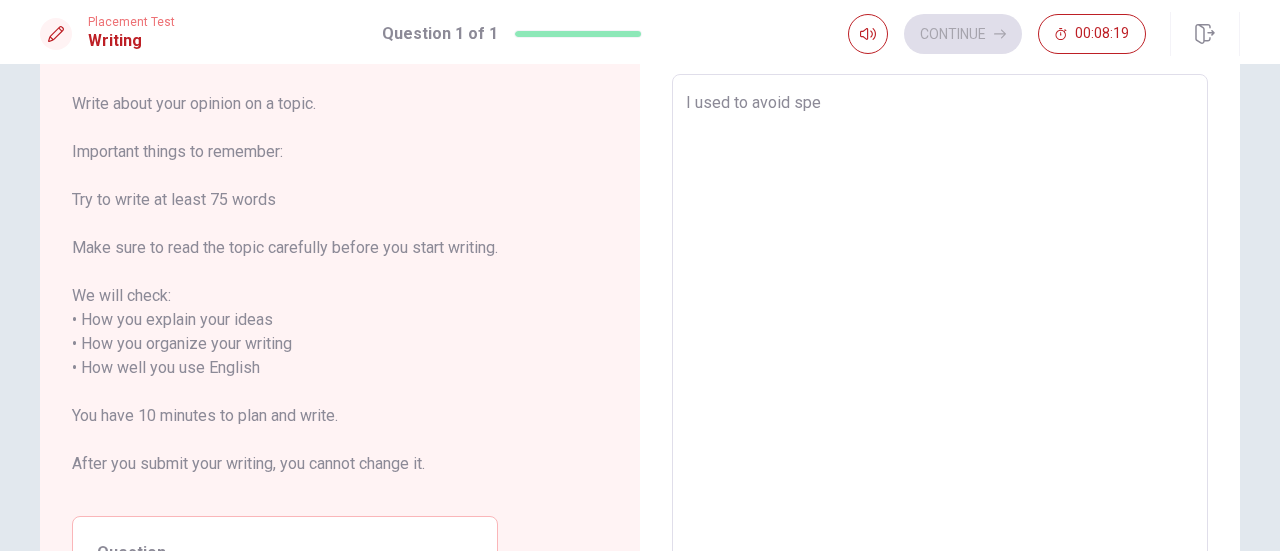 type on "I used to avoid spea" 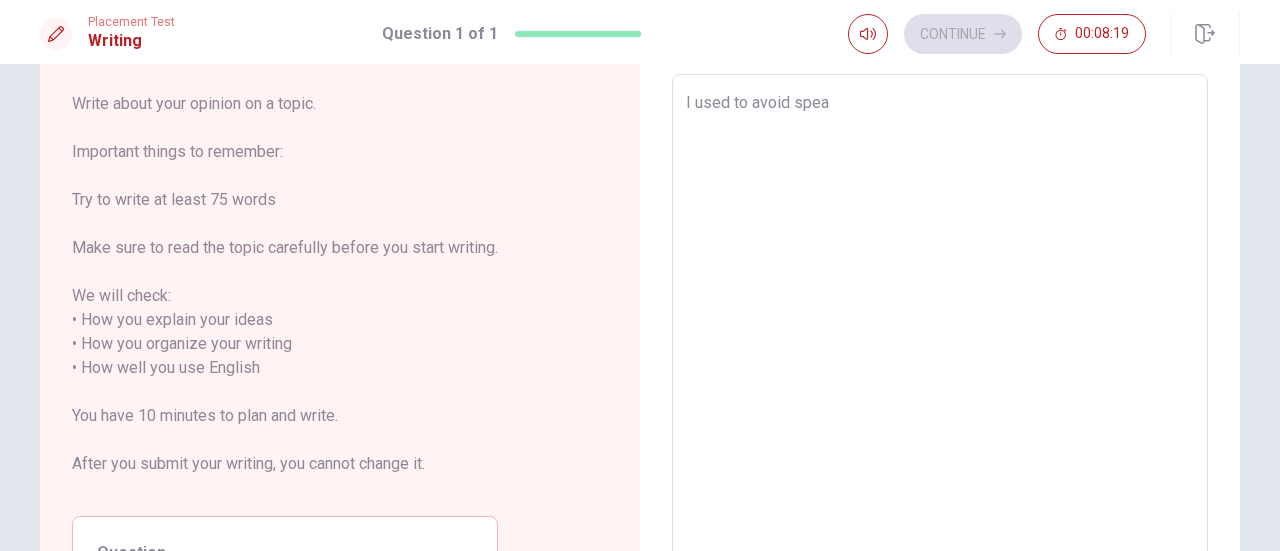 type on "x" 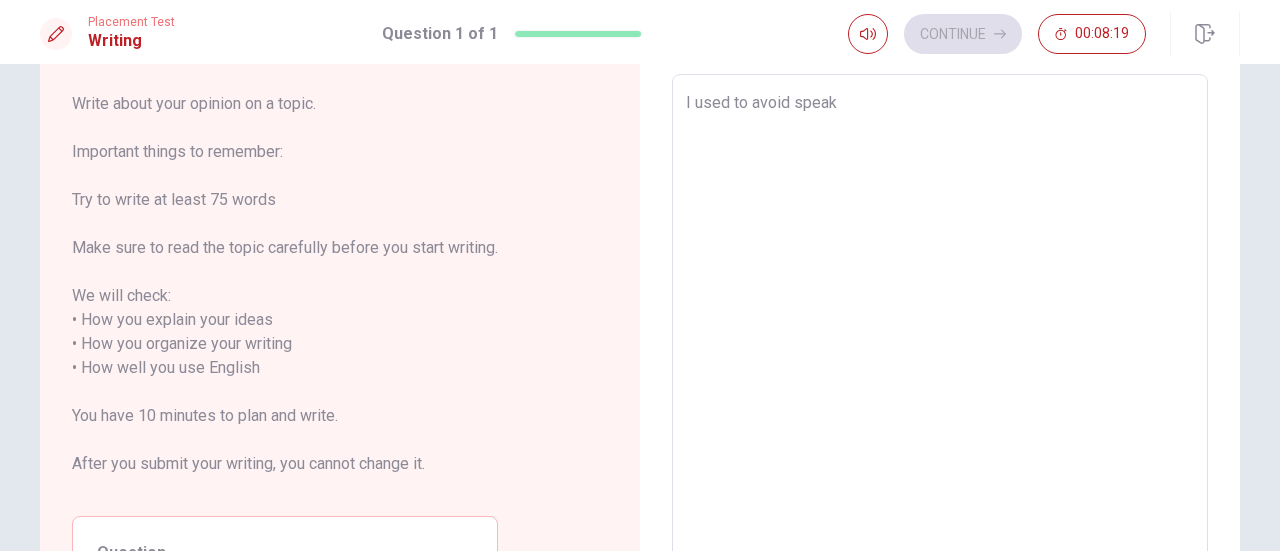 type on "x" 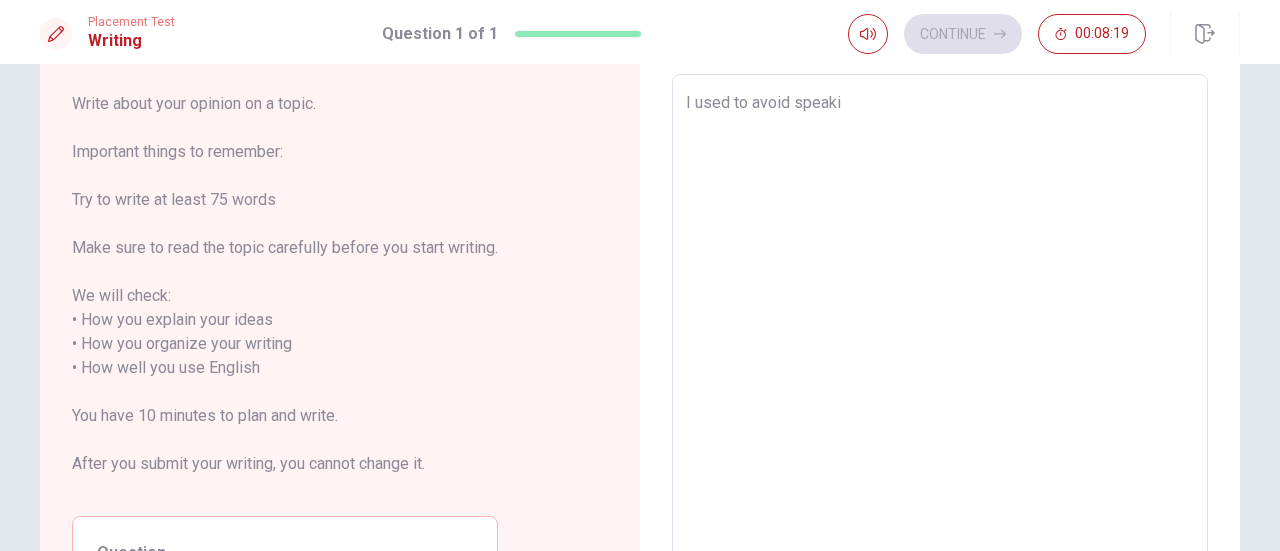 type on "x" 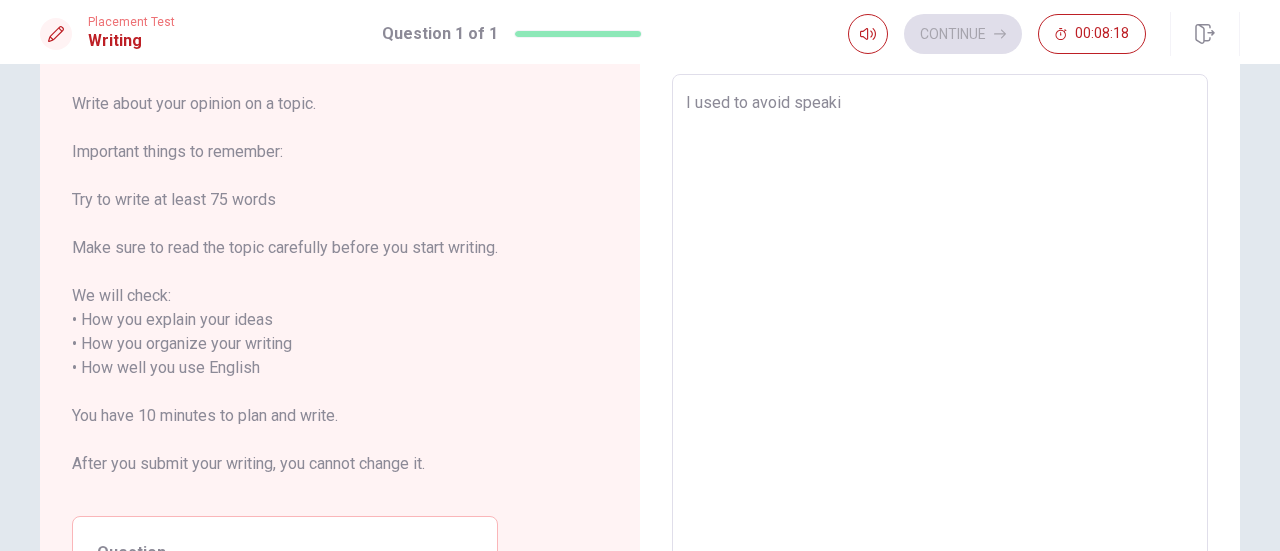 type on "I used to avoid speakin" 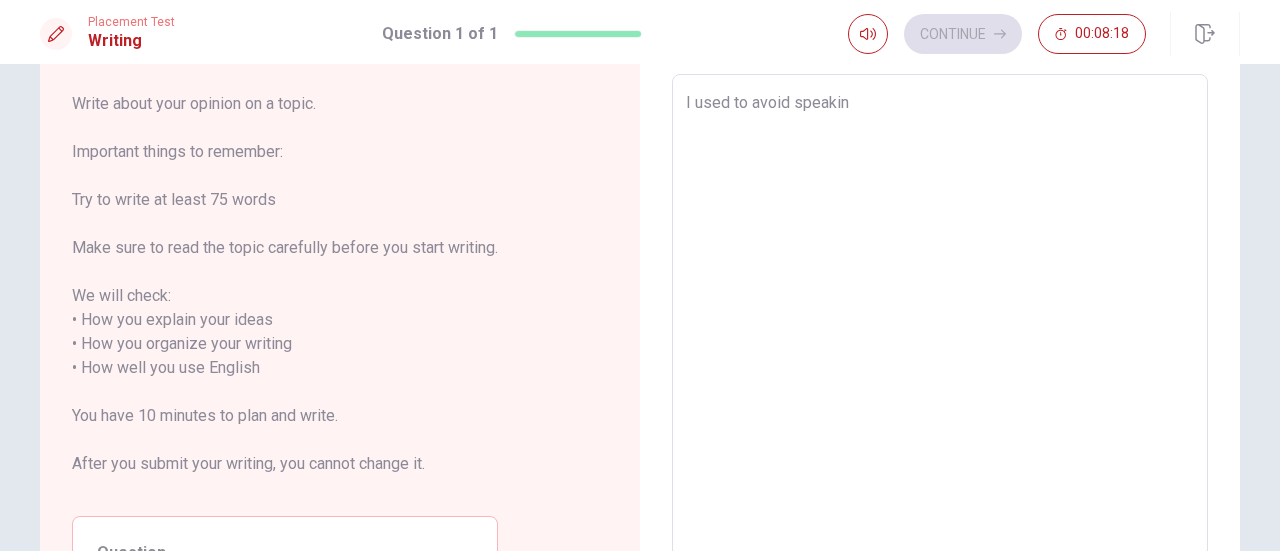 type on "x" 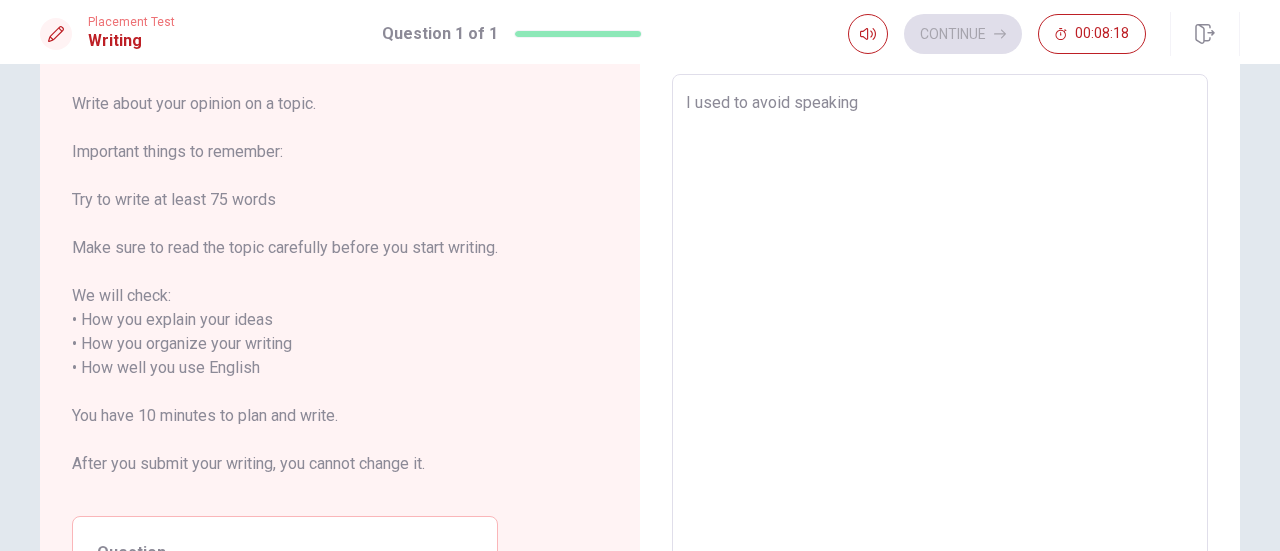 type on "x" 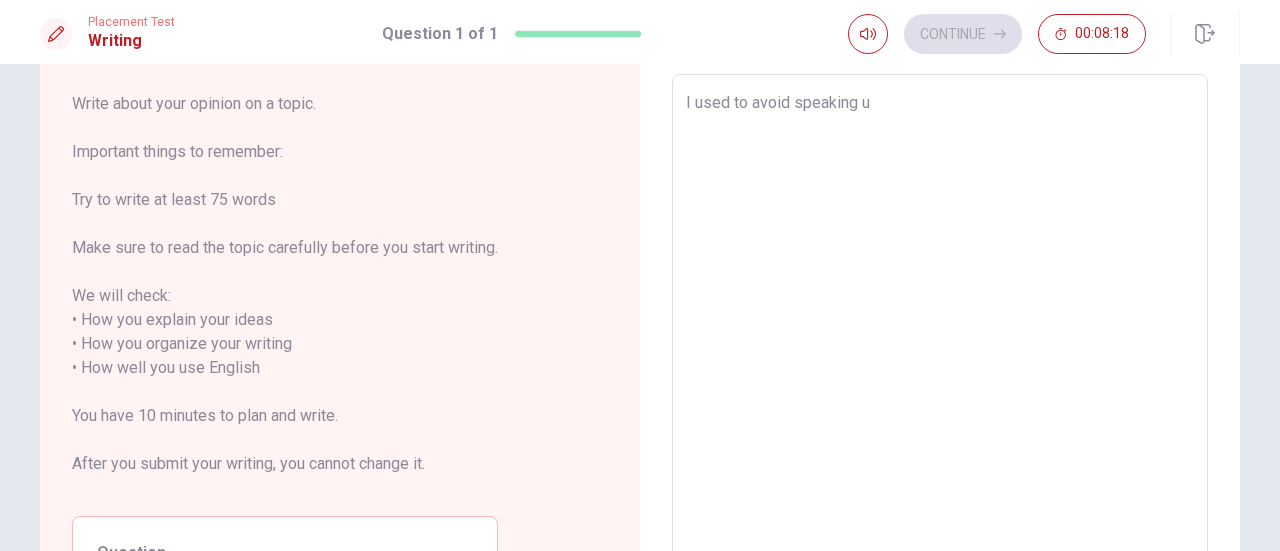 type on "x" 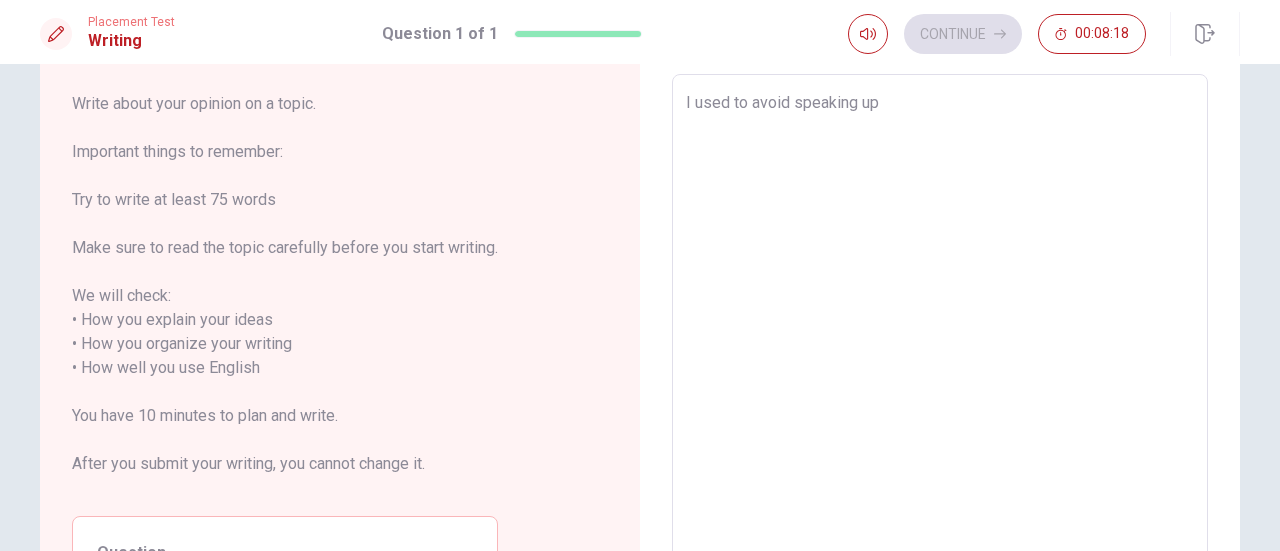 type on "x" 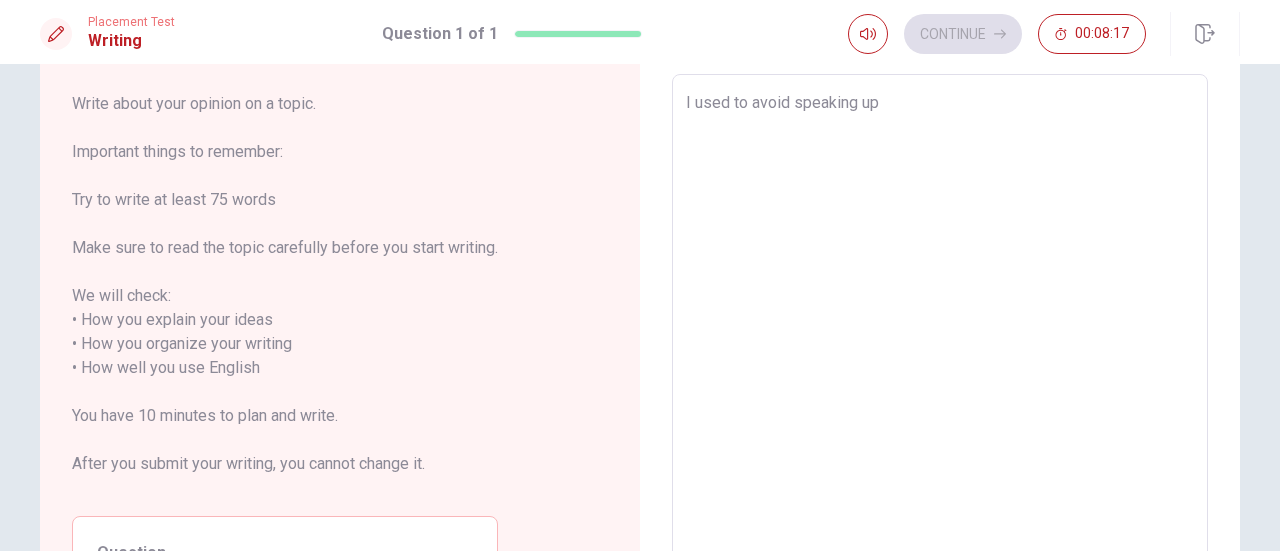 type on "I used to avoid speaking up i" 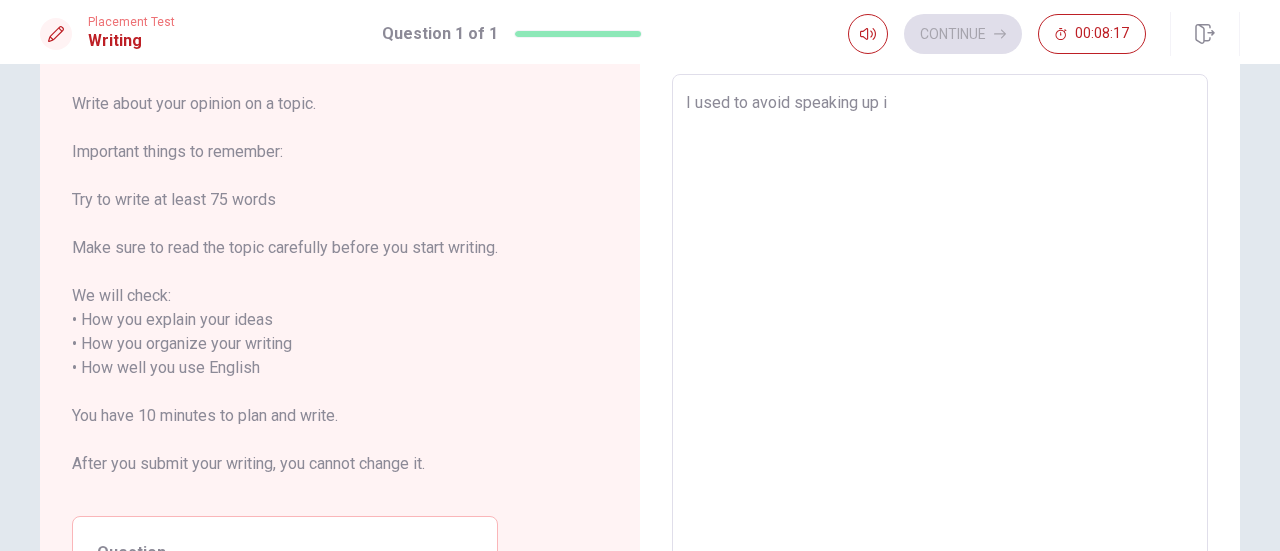 type on "x" 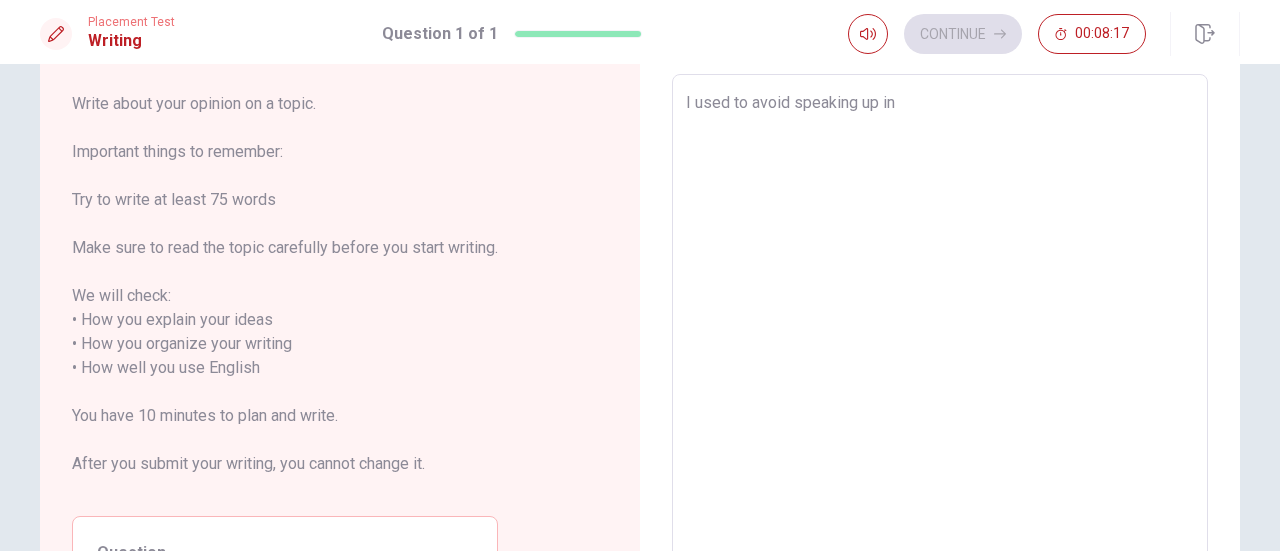 type on "x" 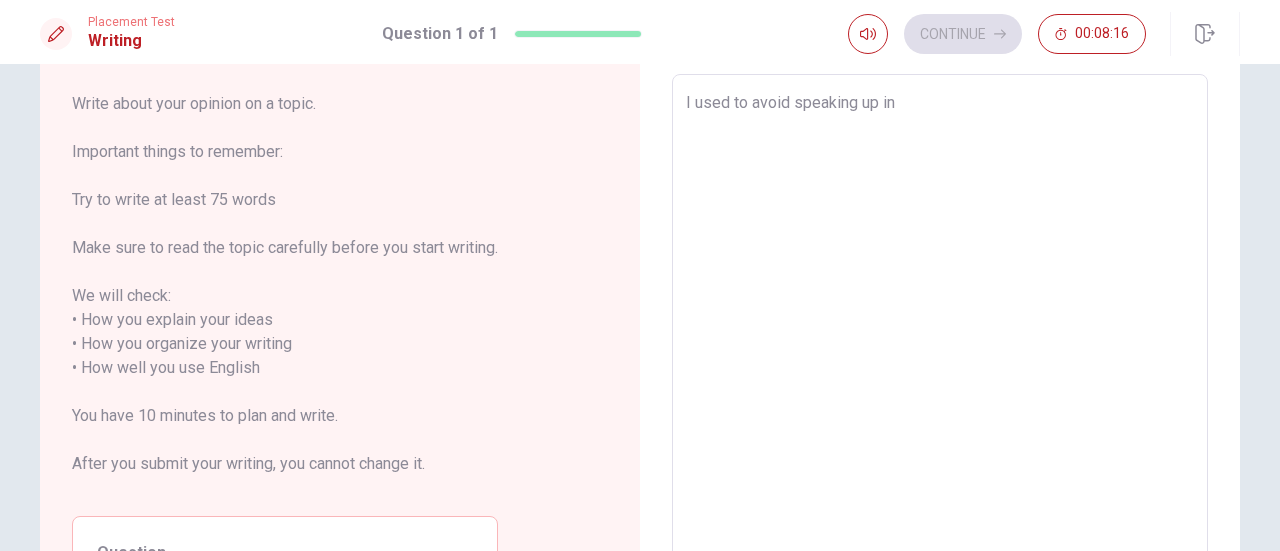 type on "I used to avoid speaking up in g" 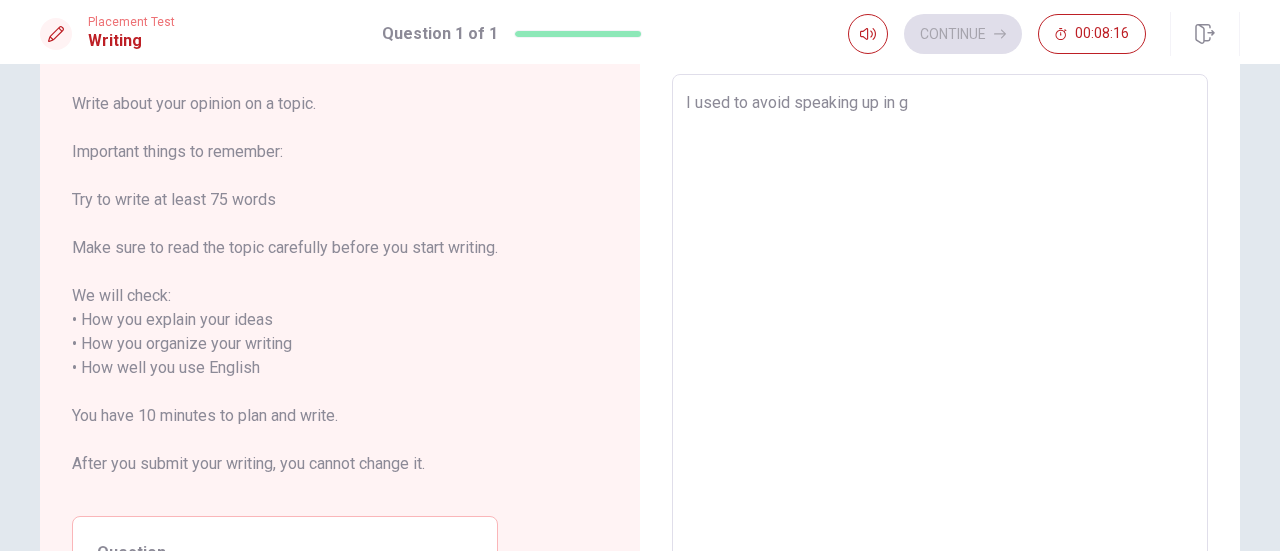 type on "x" 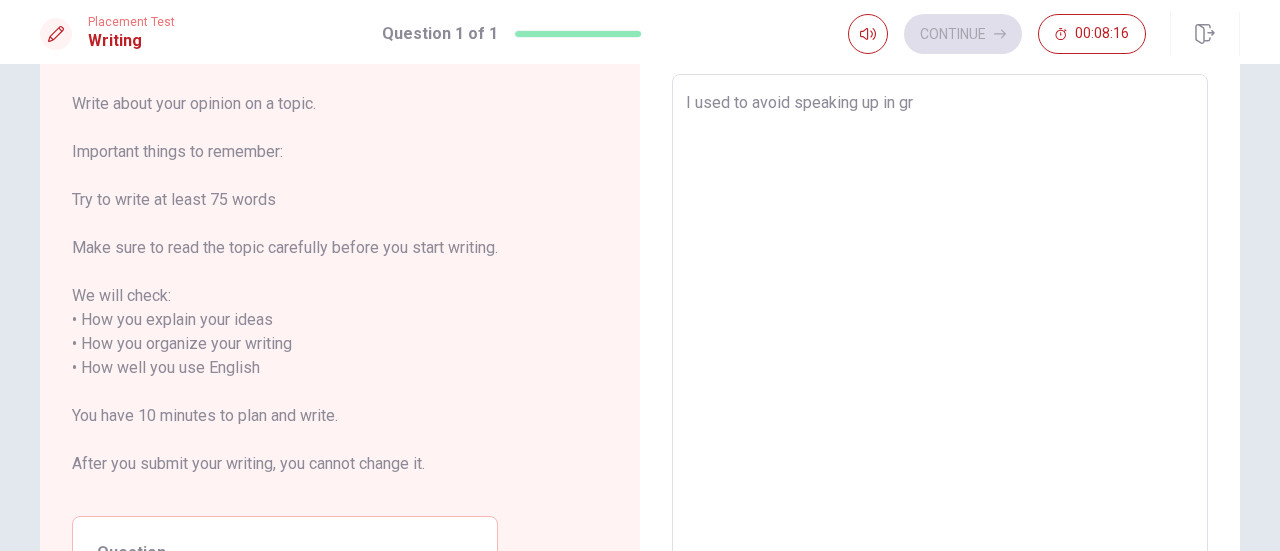 type on "x" 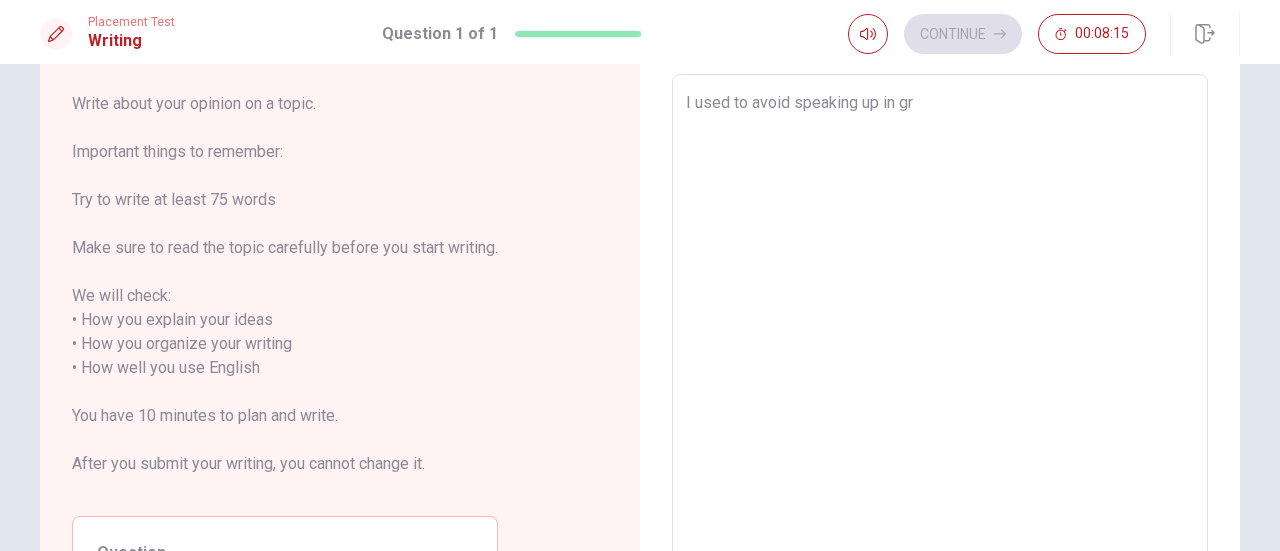 type on "I used to avoid speaking up in gri" 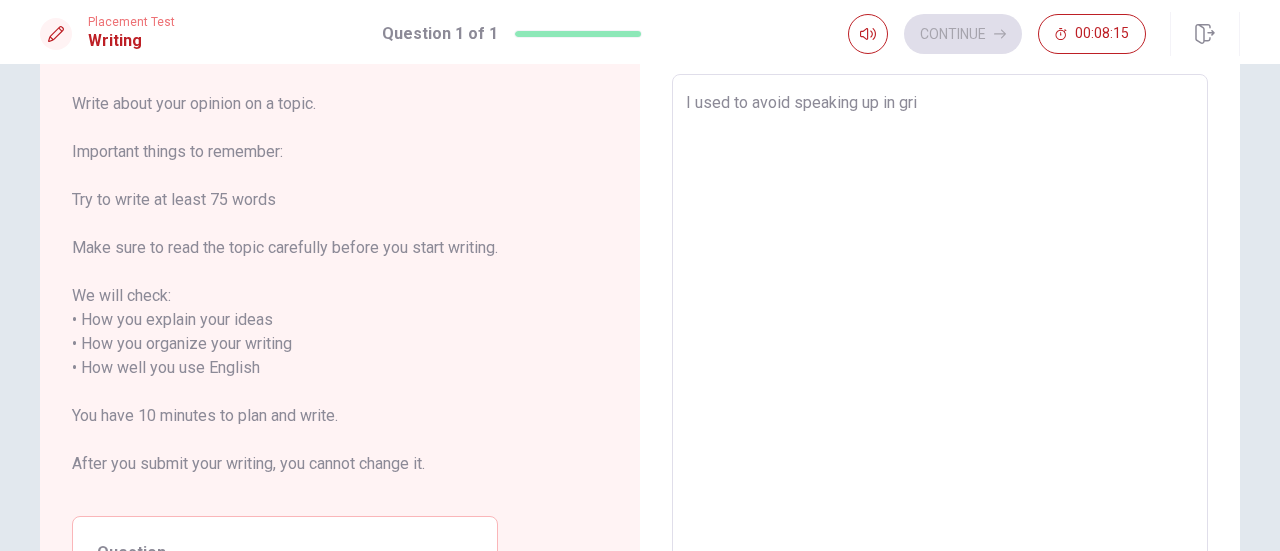 type on "x" 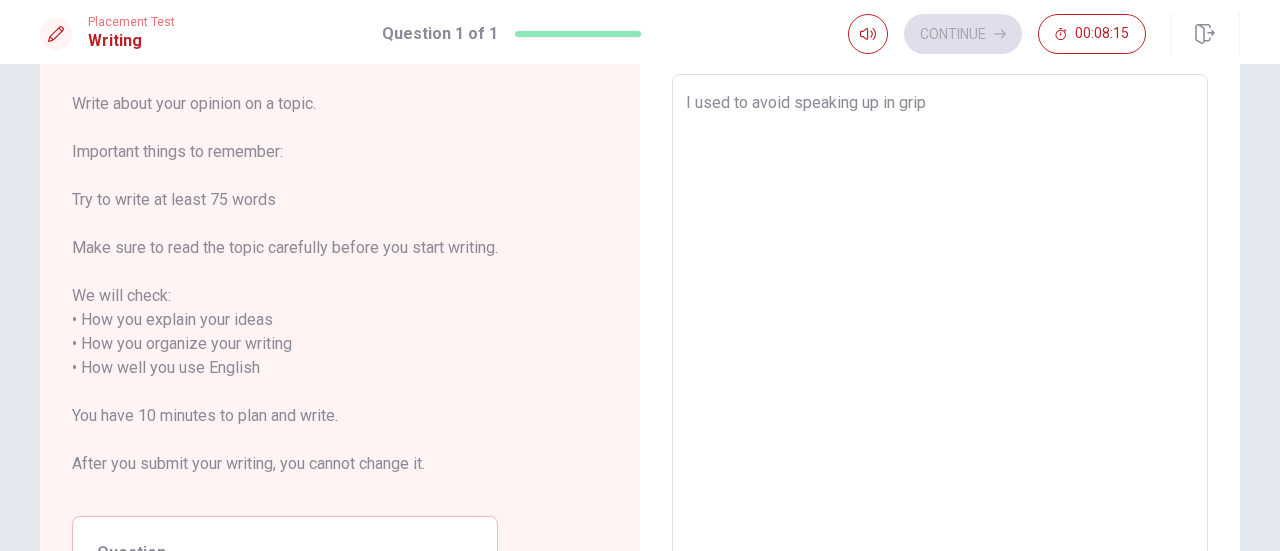 type on "x" 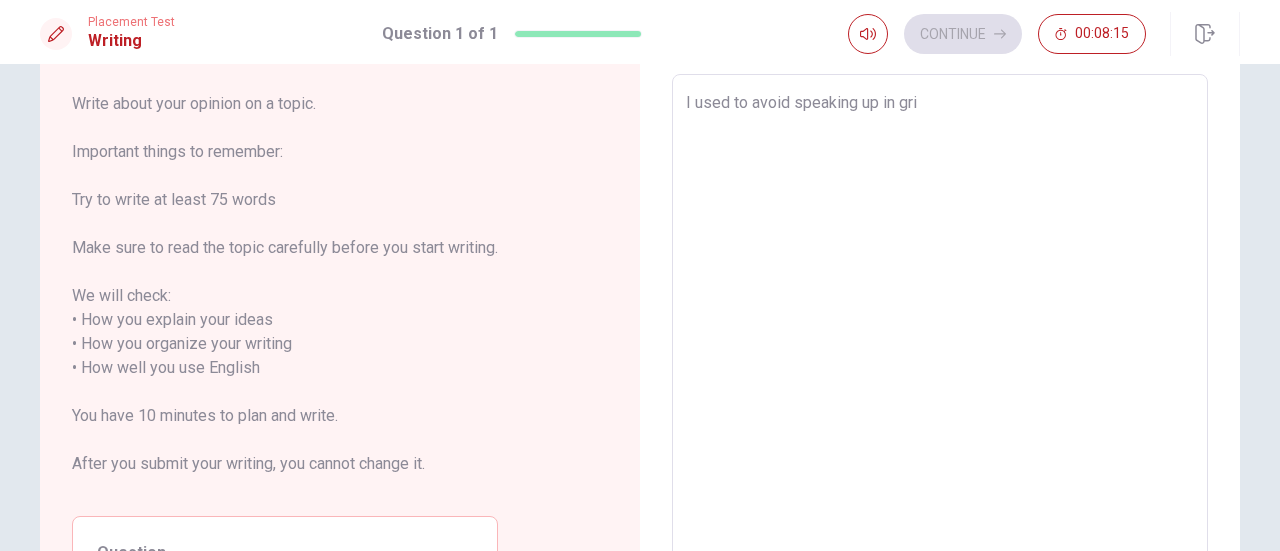 type on "x" 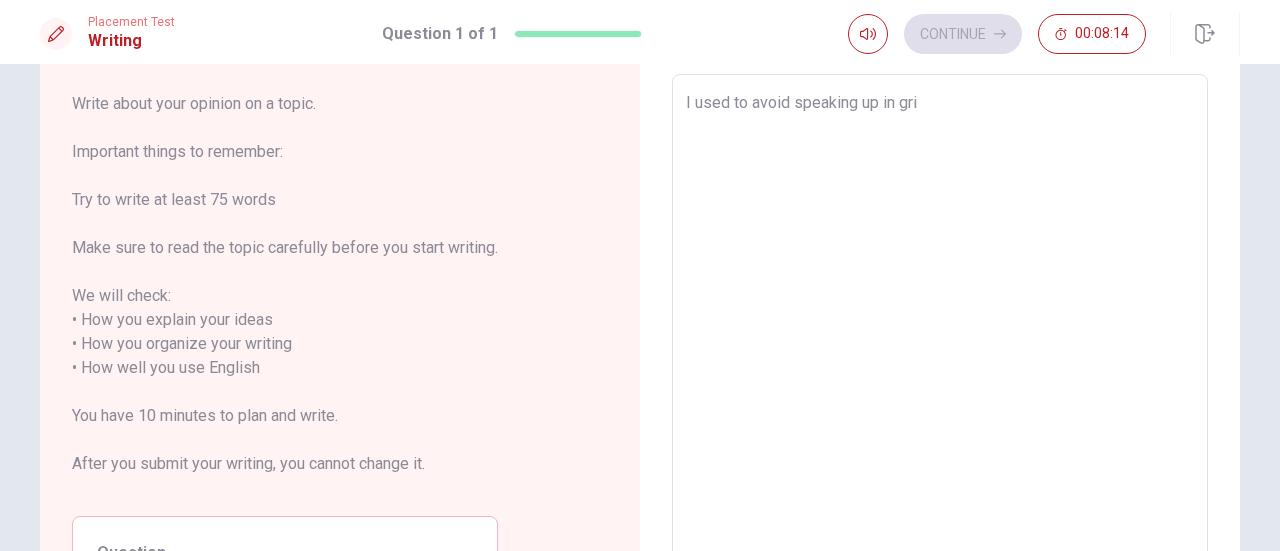 type on "I used to avoid speaking up in gr" 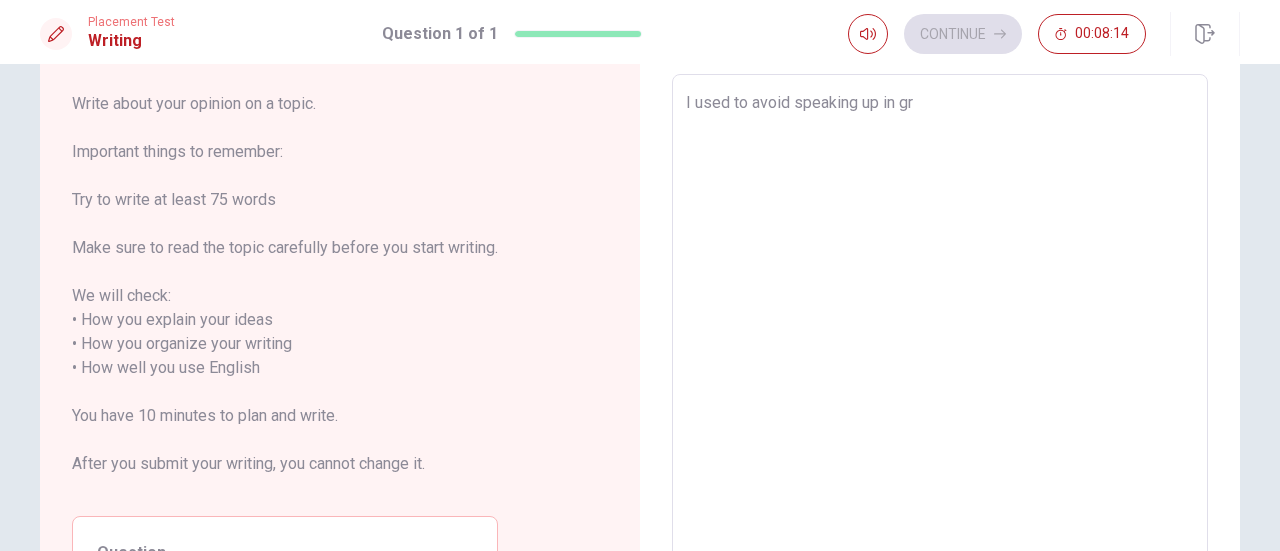 type on "x" 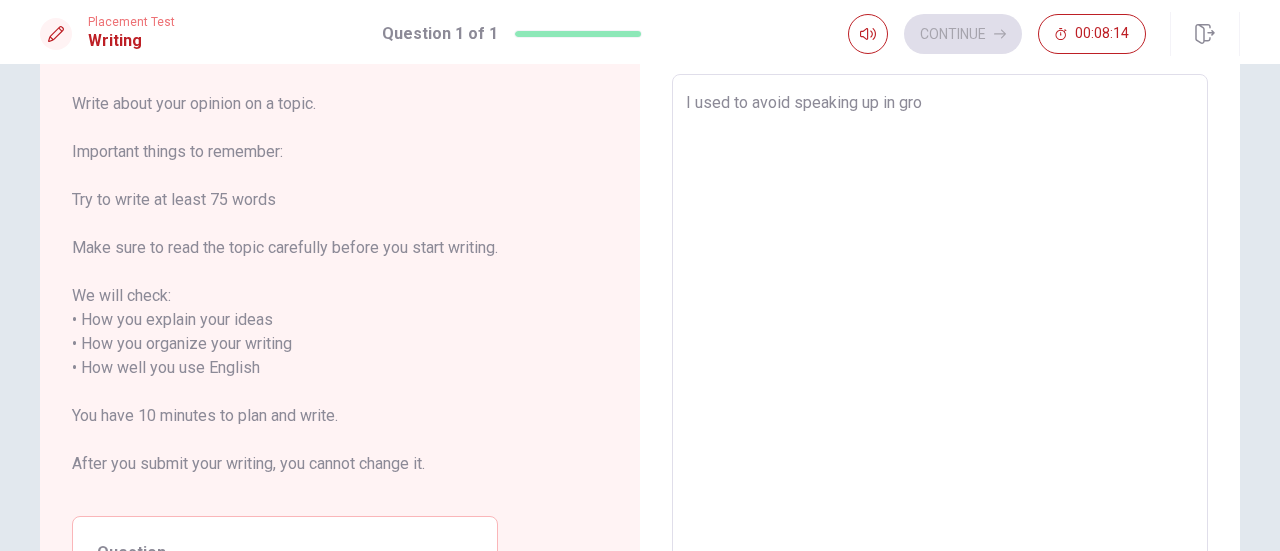 type on "x" 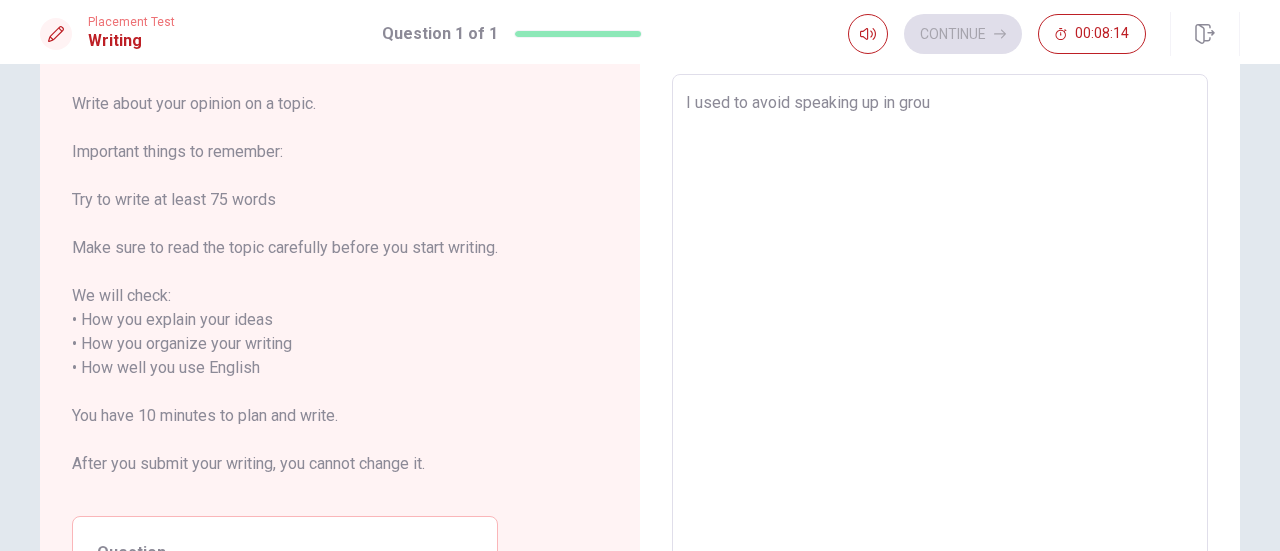 type on "x" 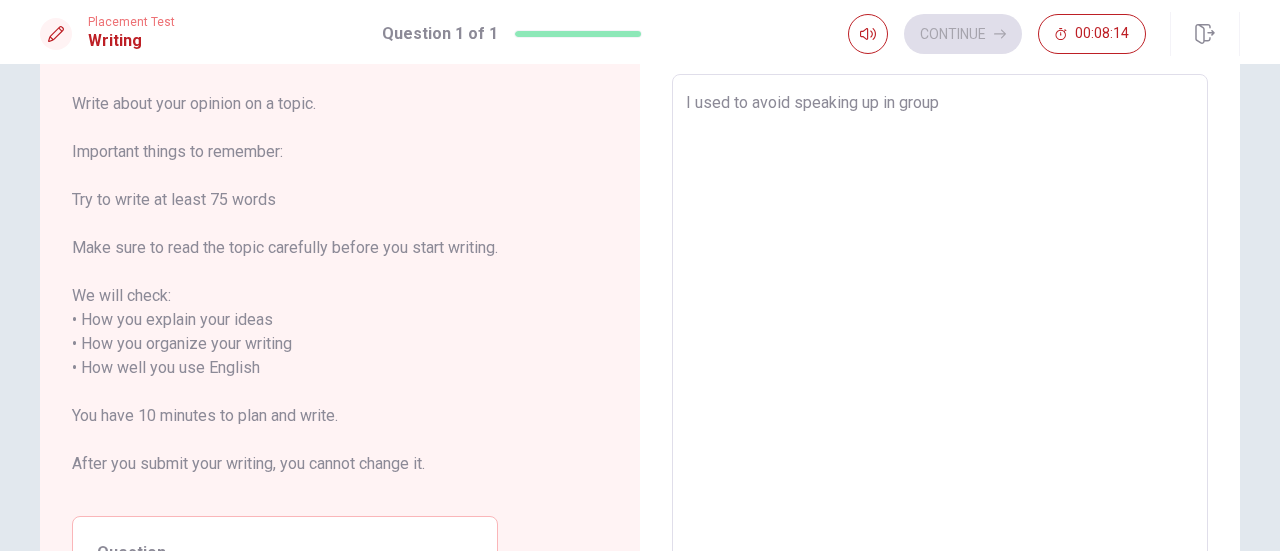 type on "x" 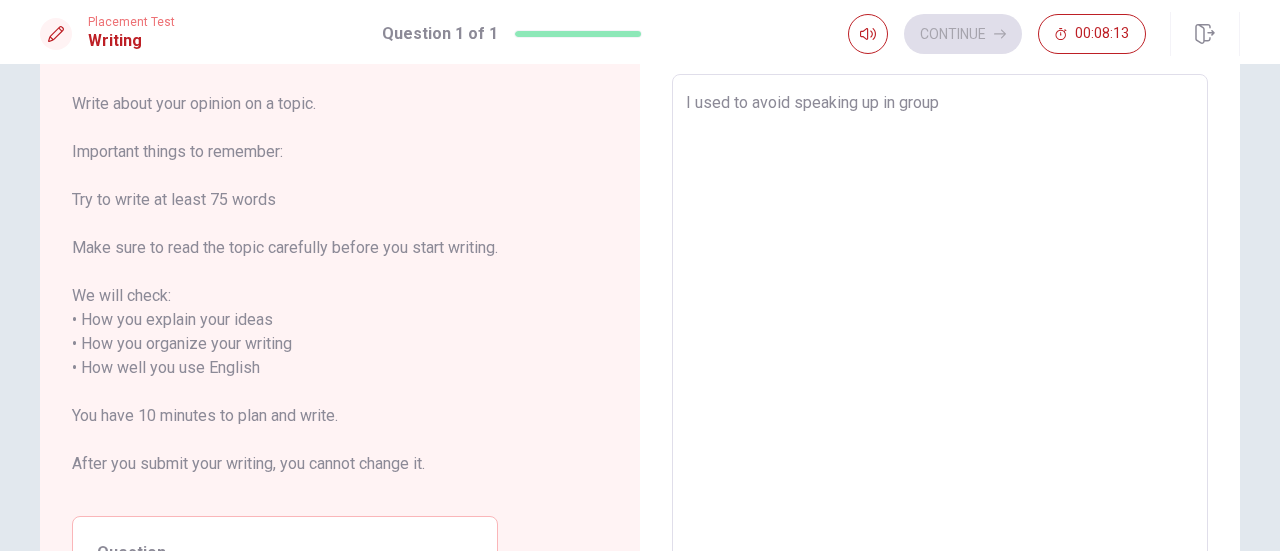 type on "I used to avoid speaking up in group d" 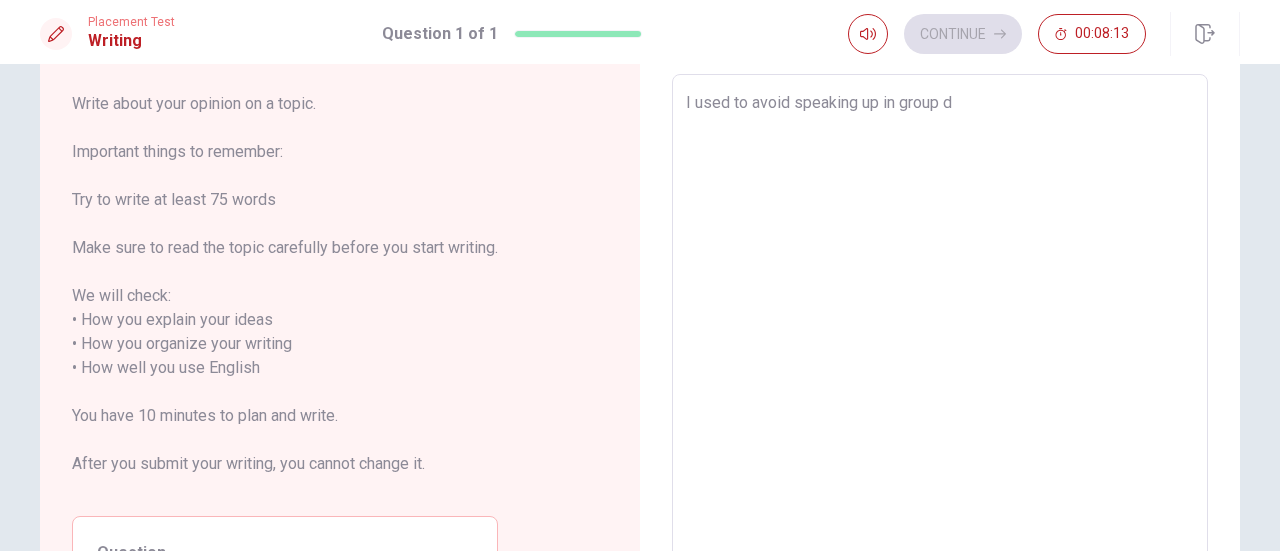 type on "x" 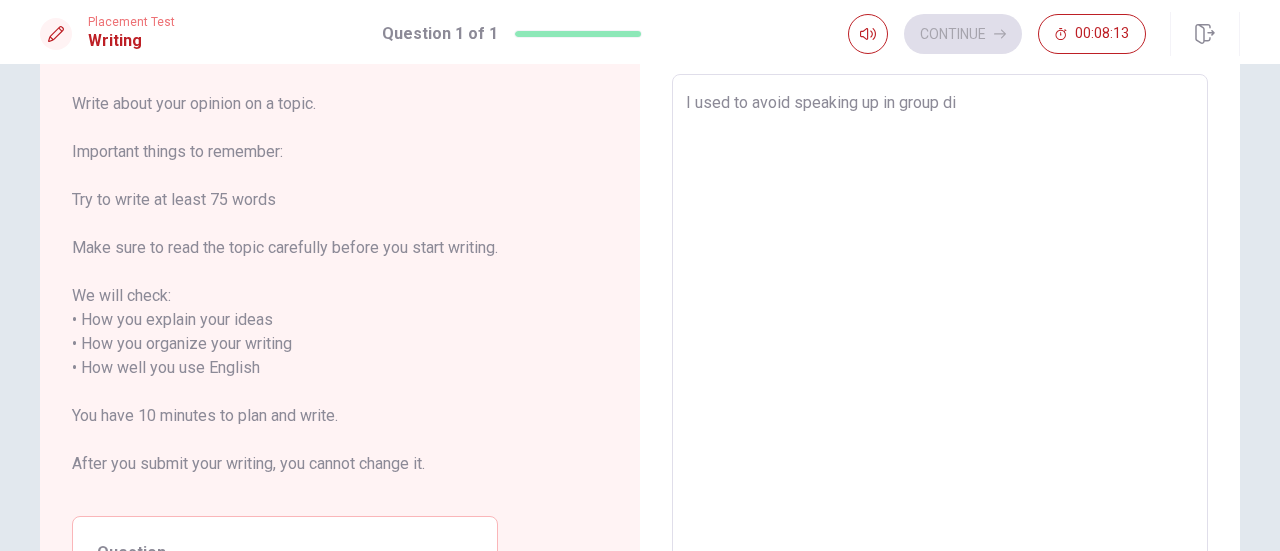 type on "x" 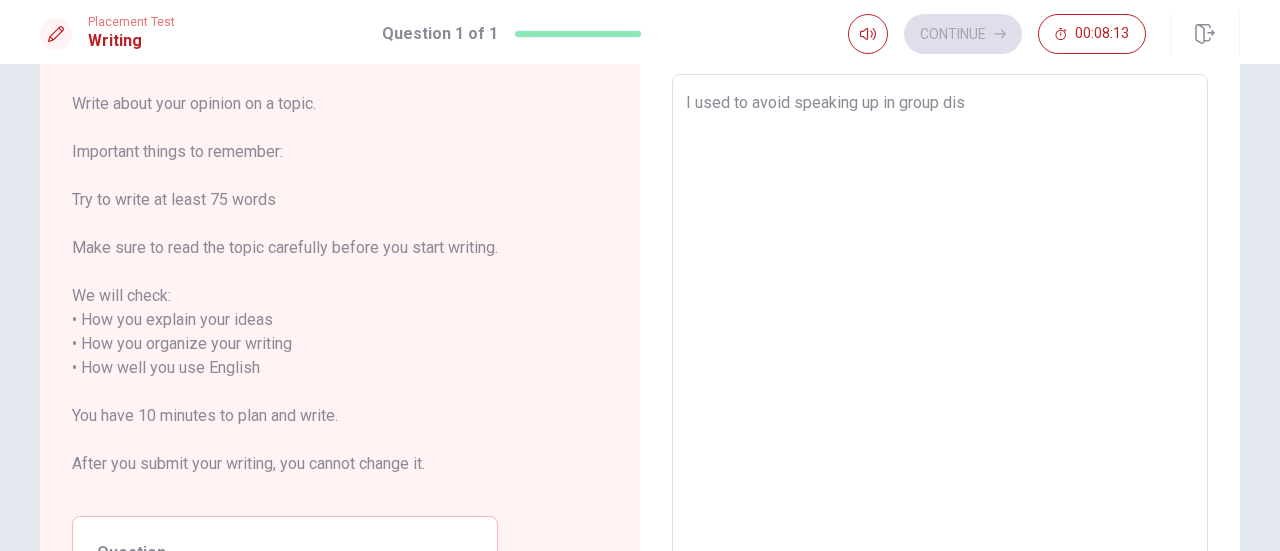 type on "x" 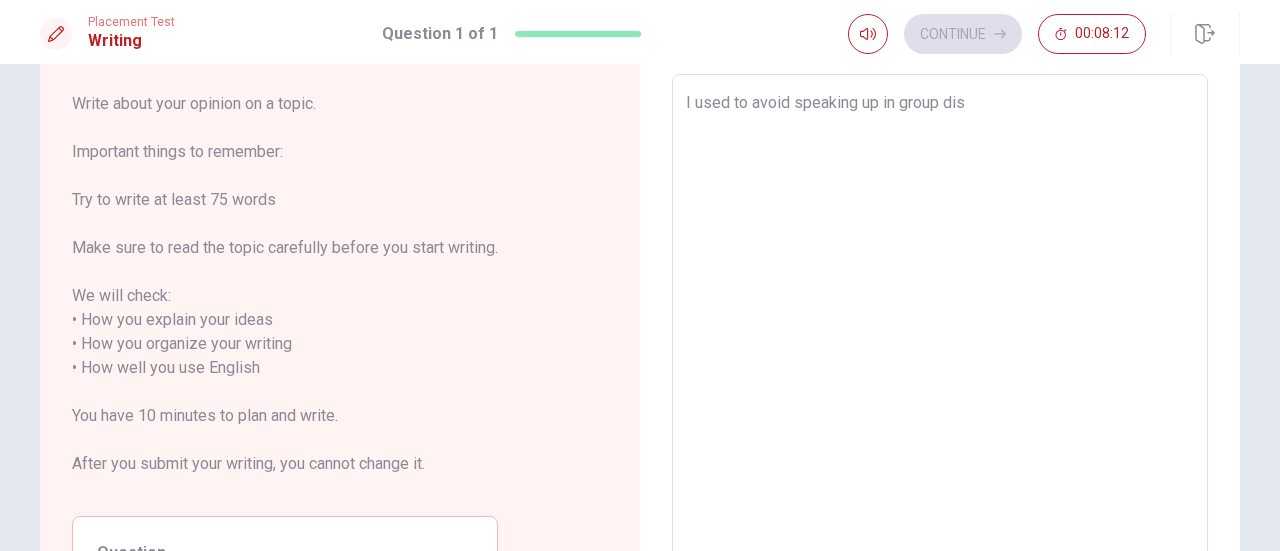 type on "I used to avoid speaking up in group disc" 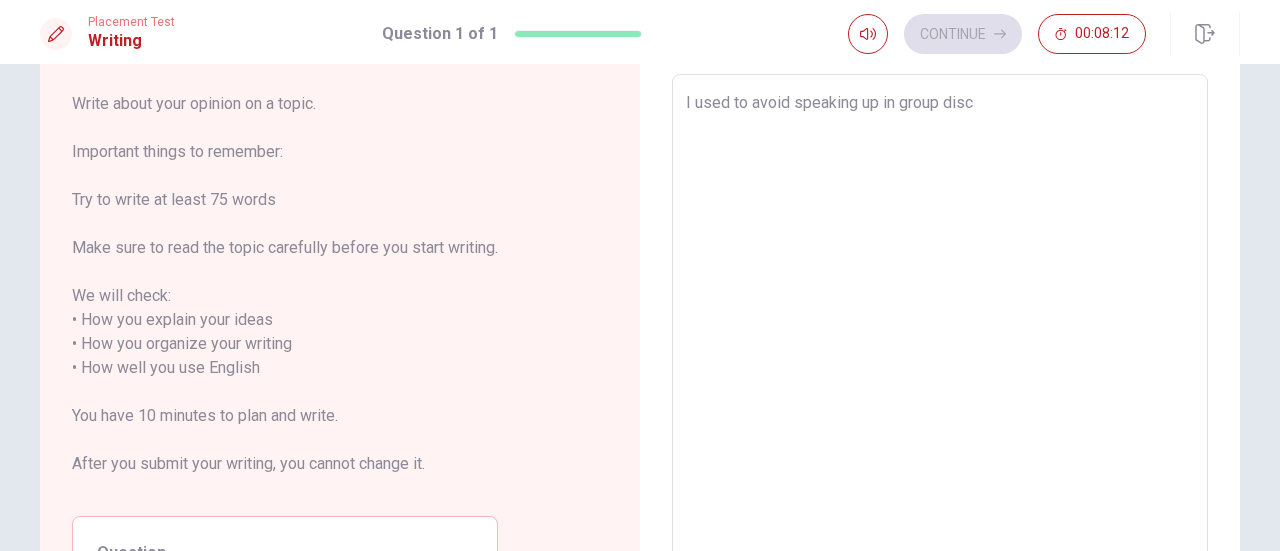 type on "x" 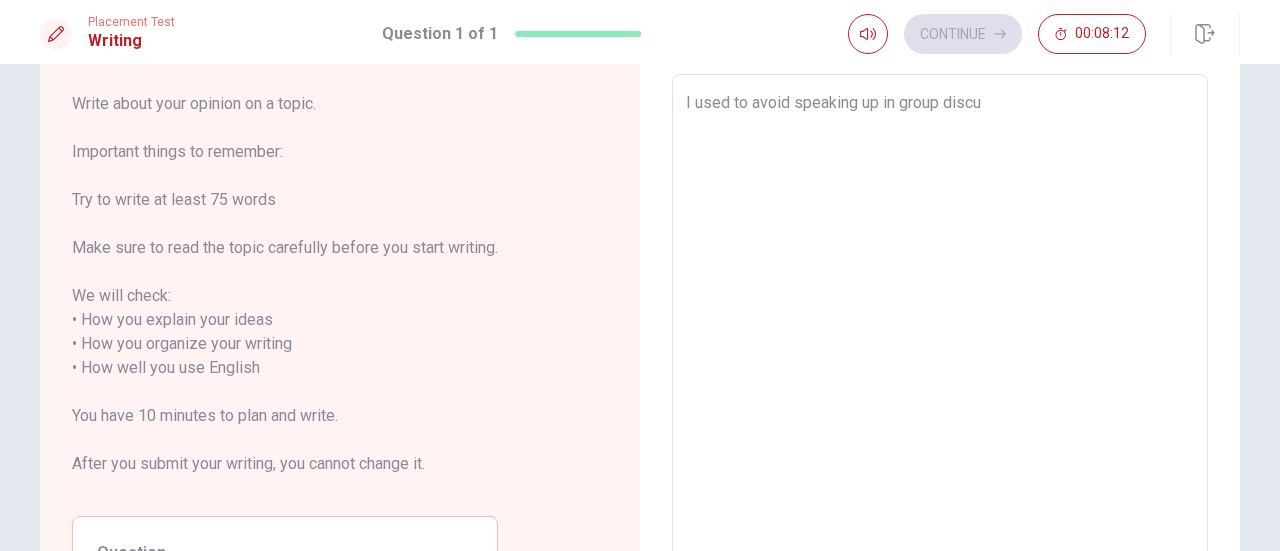 type on "x" 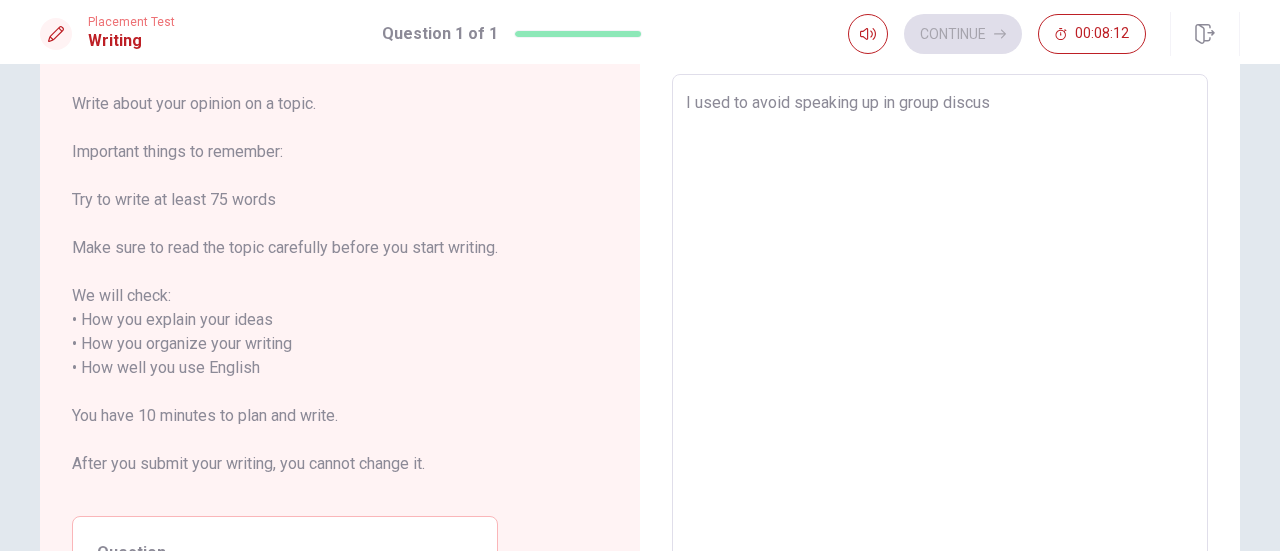 type on "x" 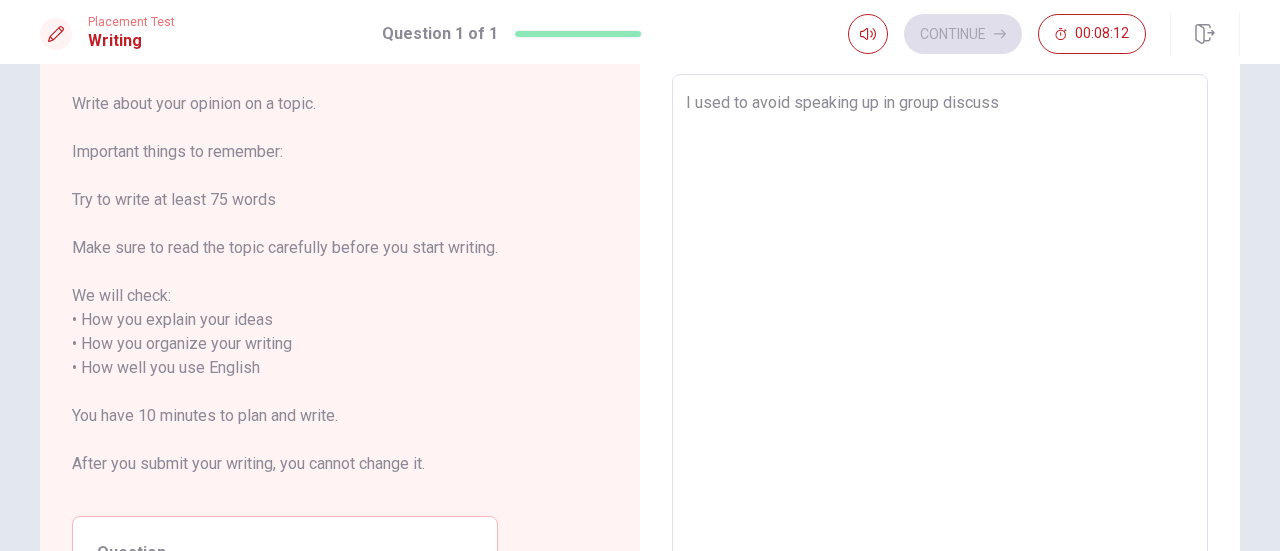 type on "x" 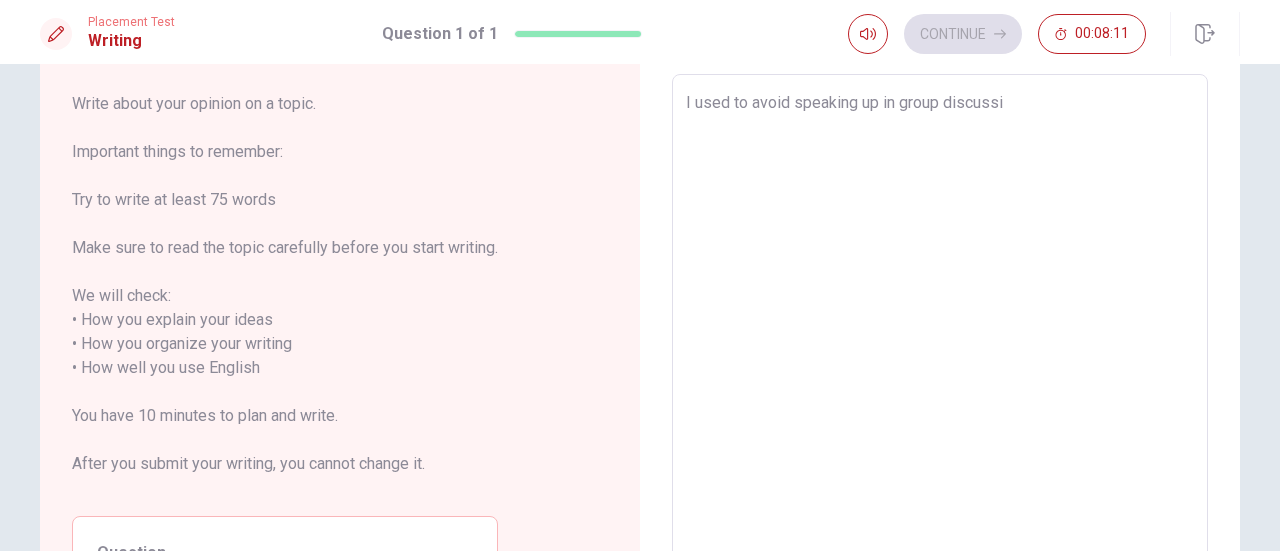 type on "x" 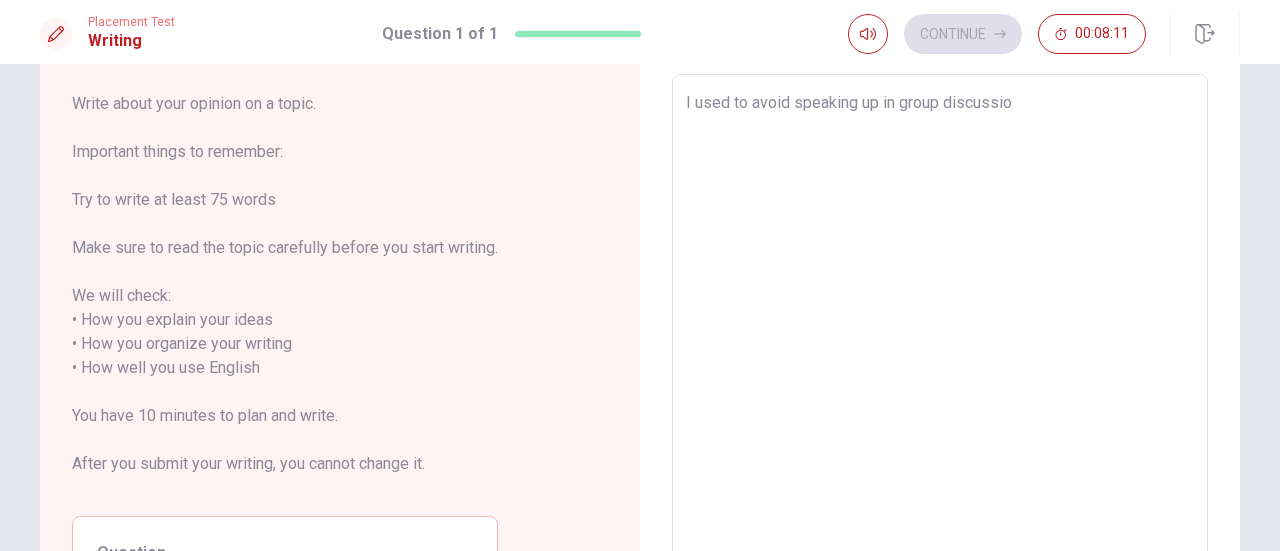 type on "I used to avoid speaking up in group discussion" 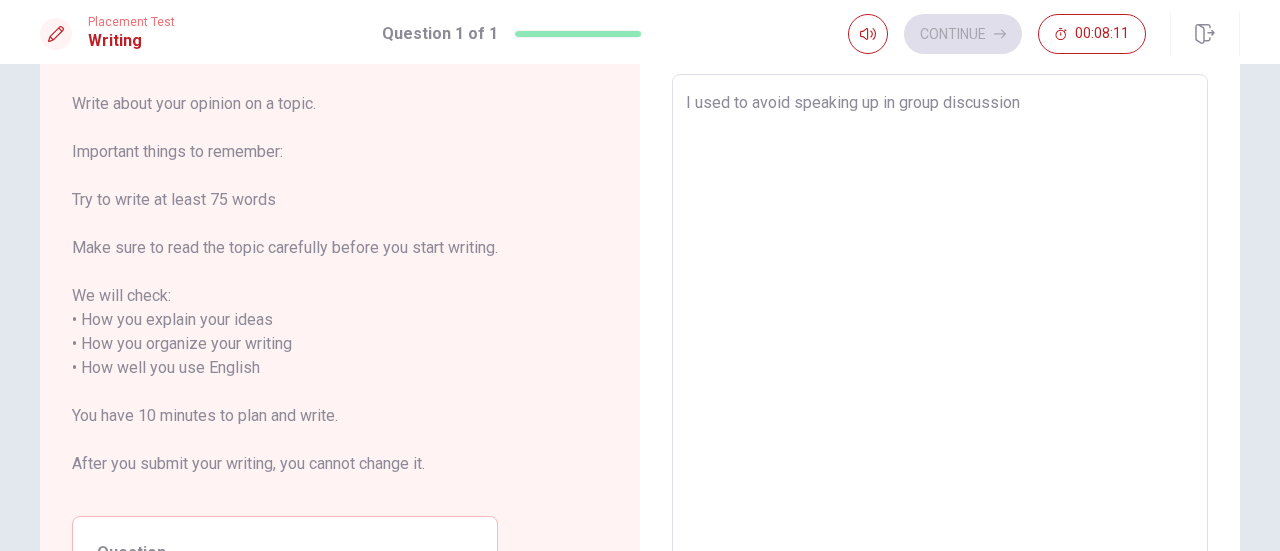 type on "x" 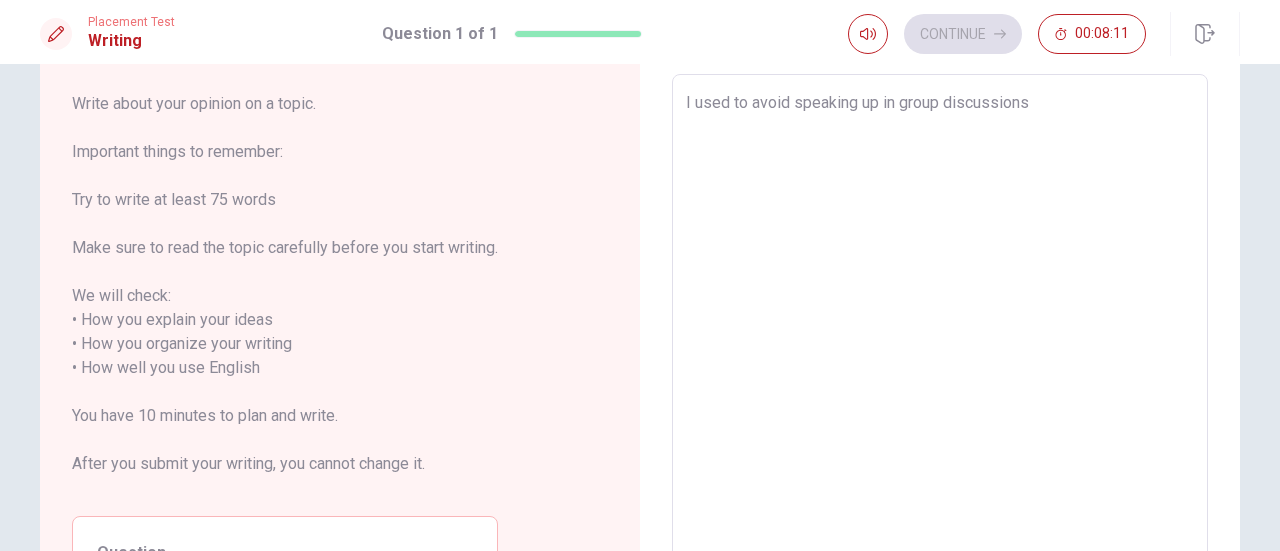 type on "x" 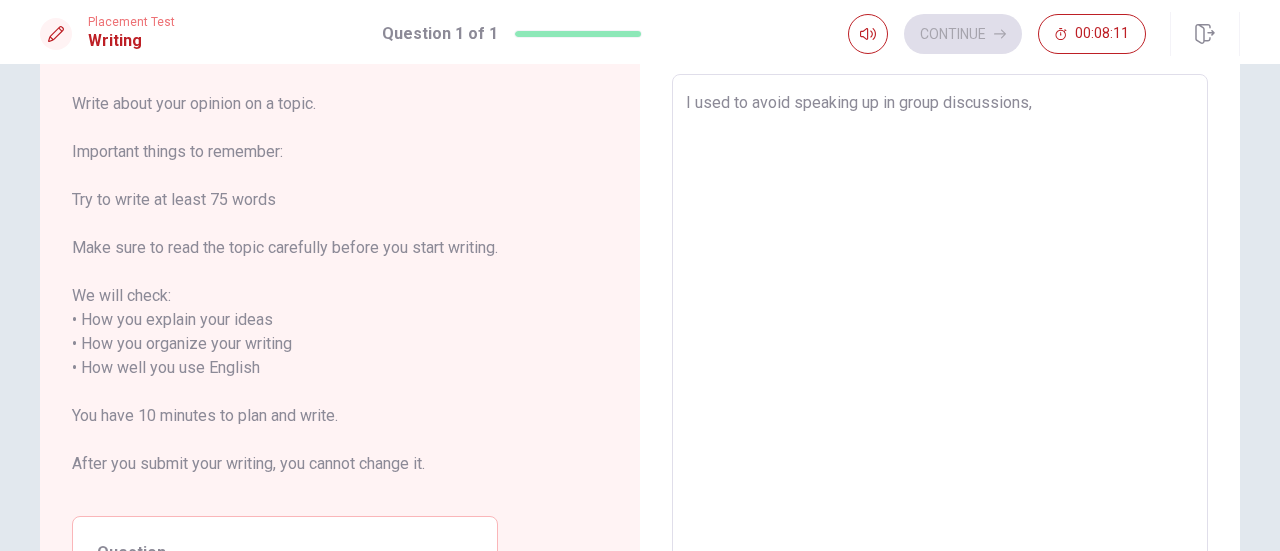 type on "x" 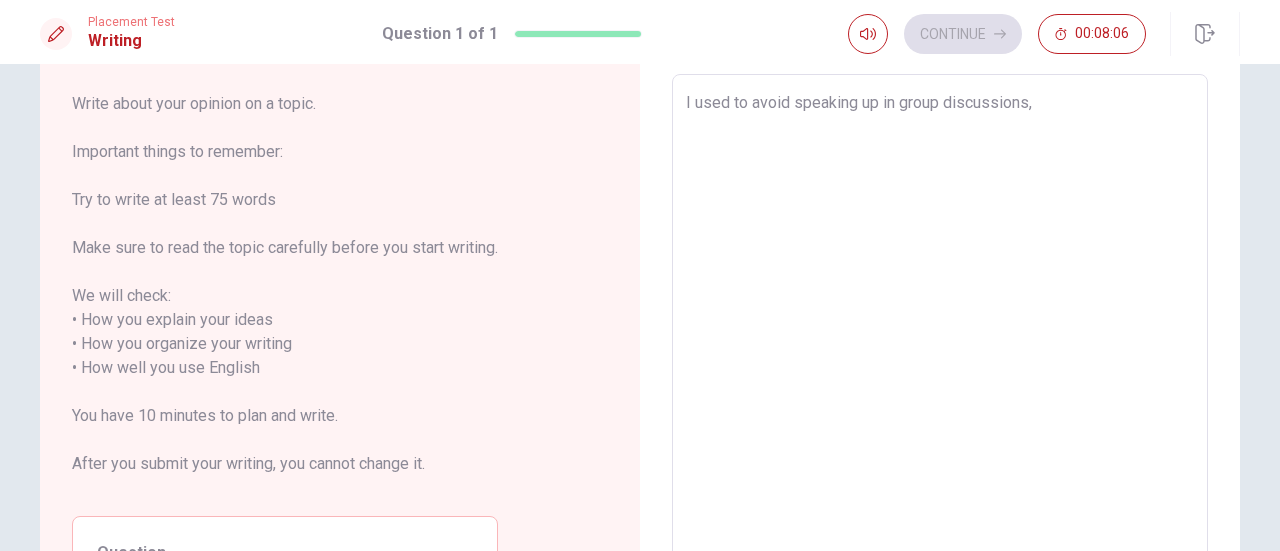 type on "x" 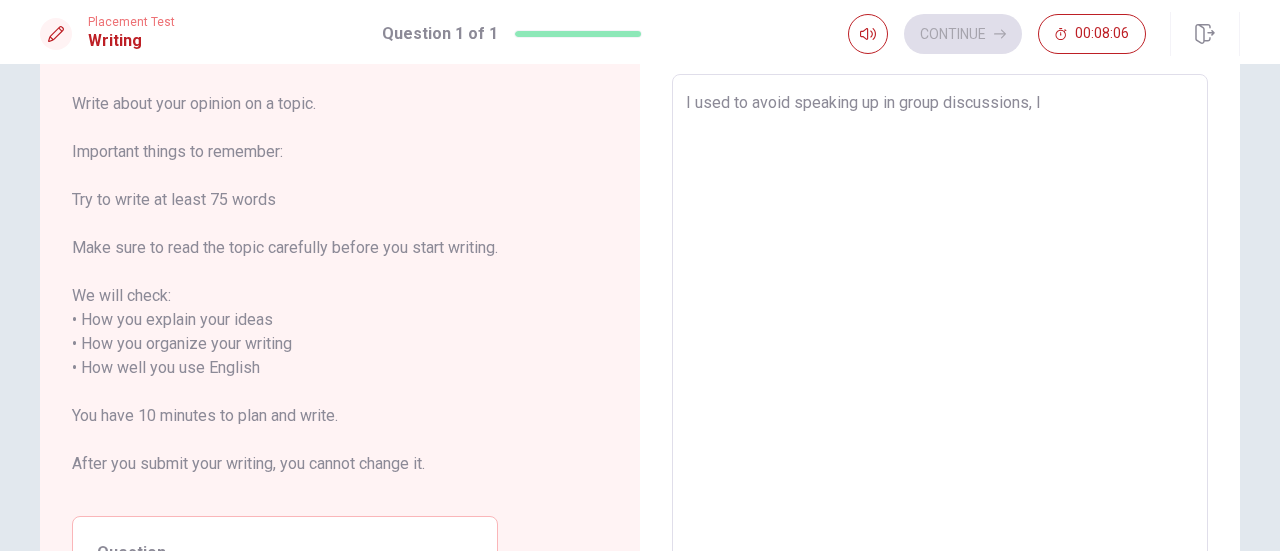 type on "x" 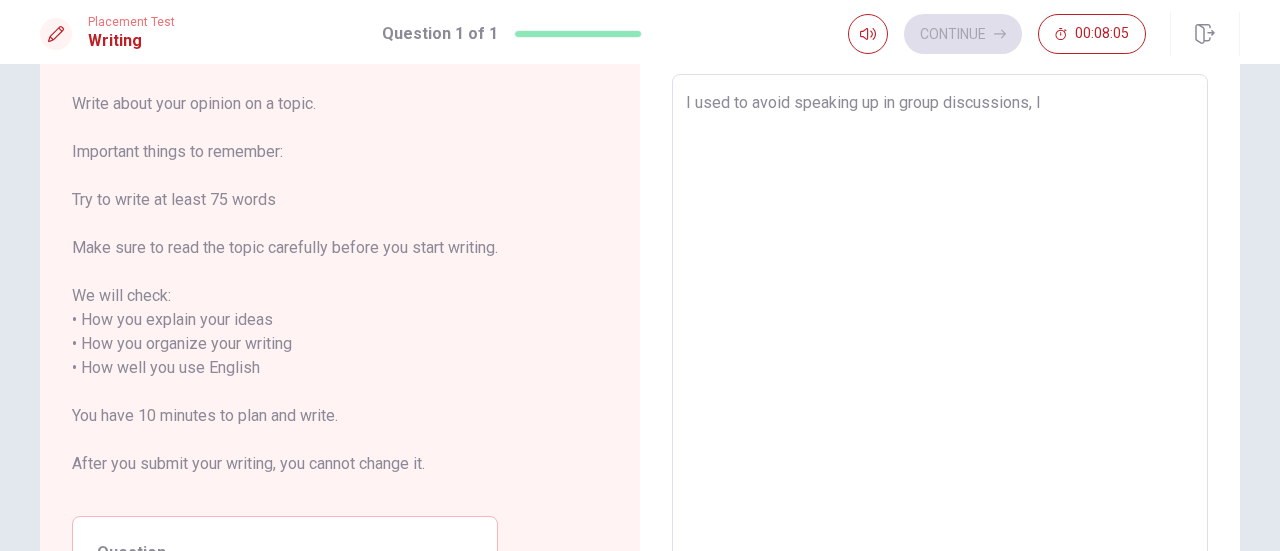 type on "I used to avoid speaking up in group discussions, I'" 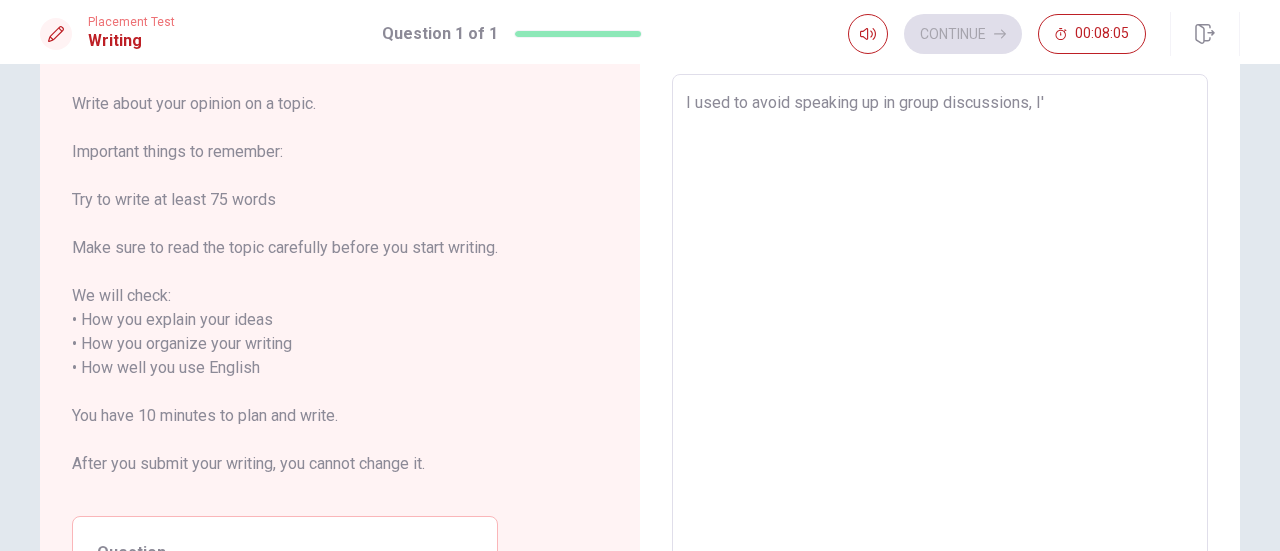 type on "x" 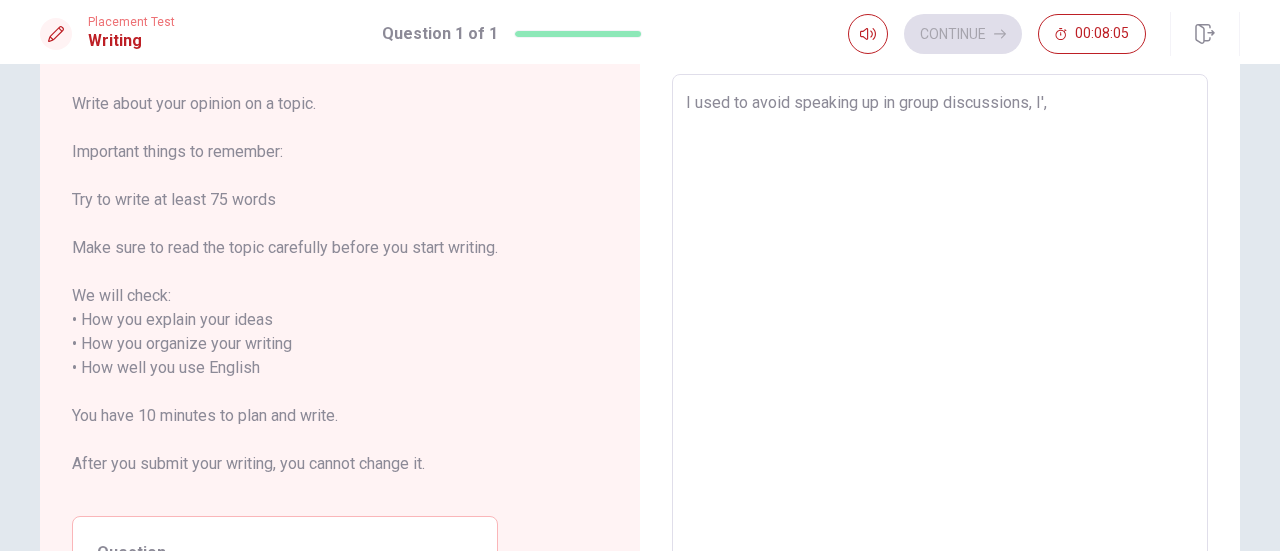 type on "x" 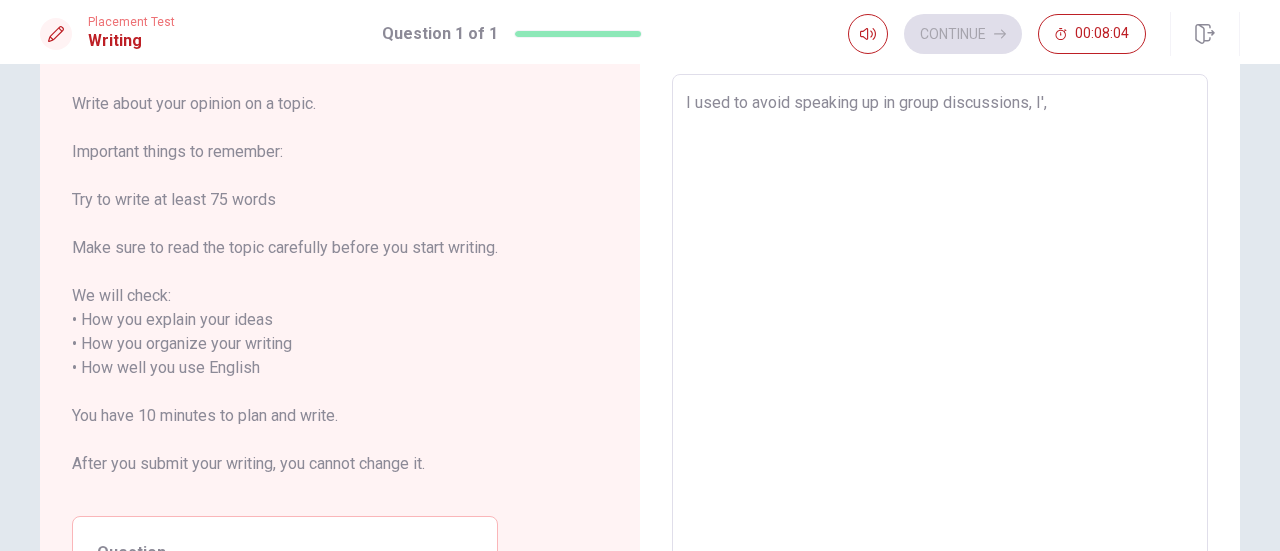 type on "I used to avoid speaking up in group discussions, I'," 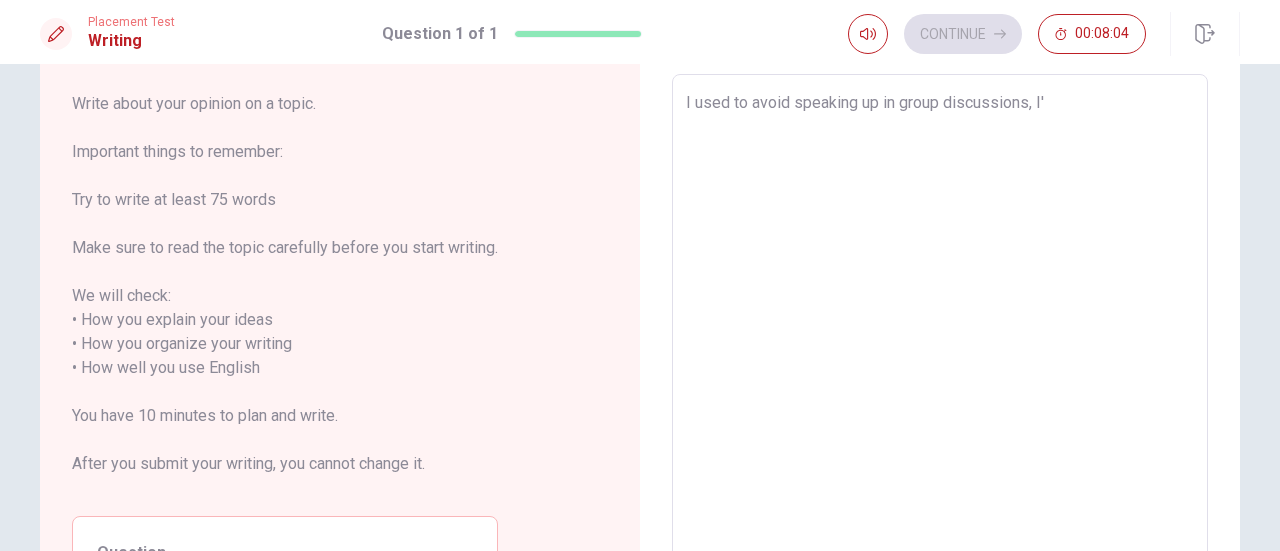 type on "x" 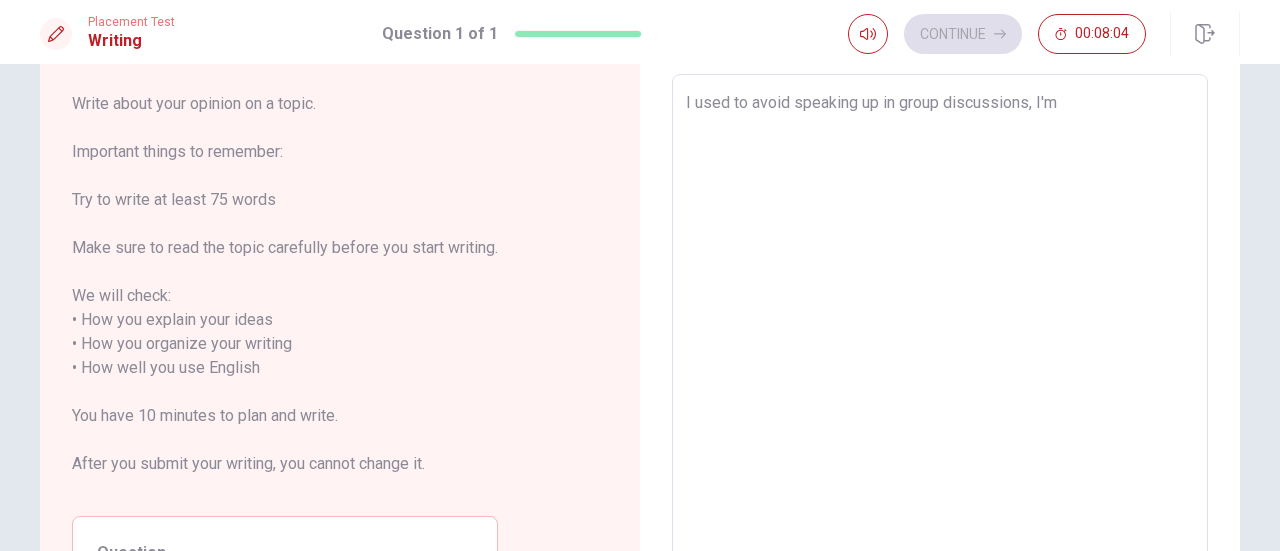 type on "x" 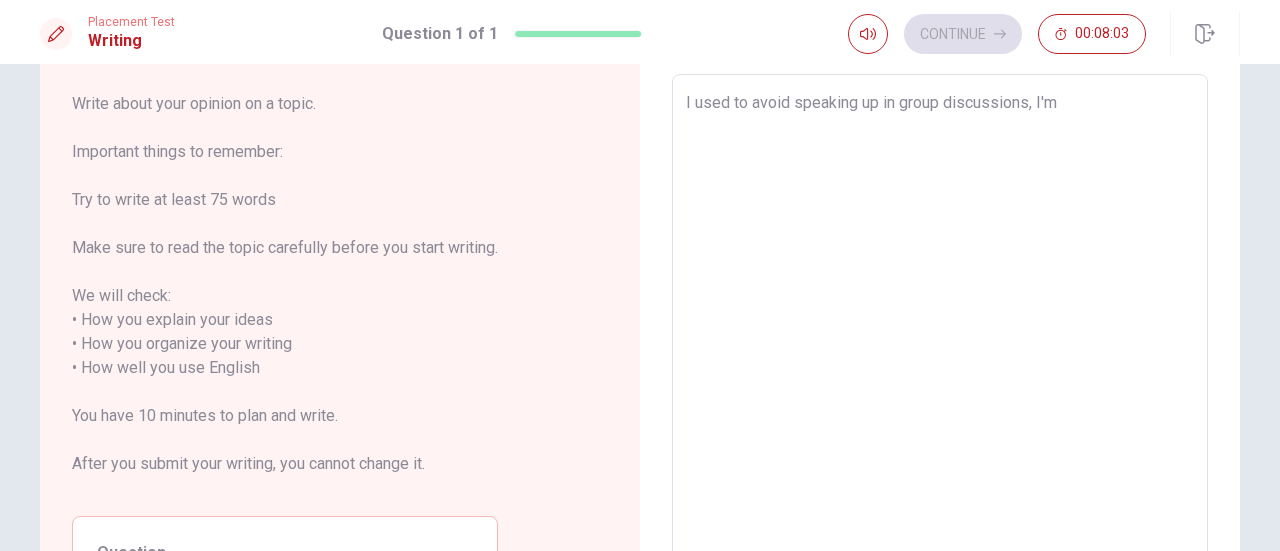 type on "I used to avoid speaking up in group discussions, I'm a" 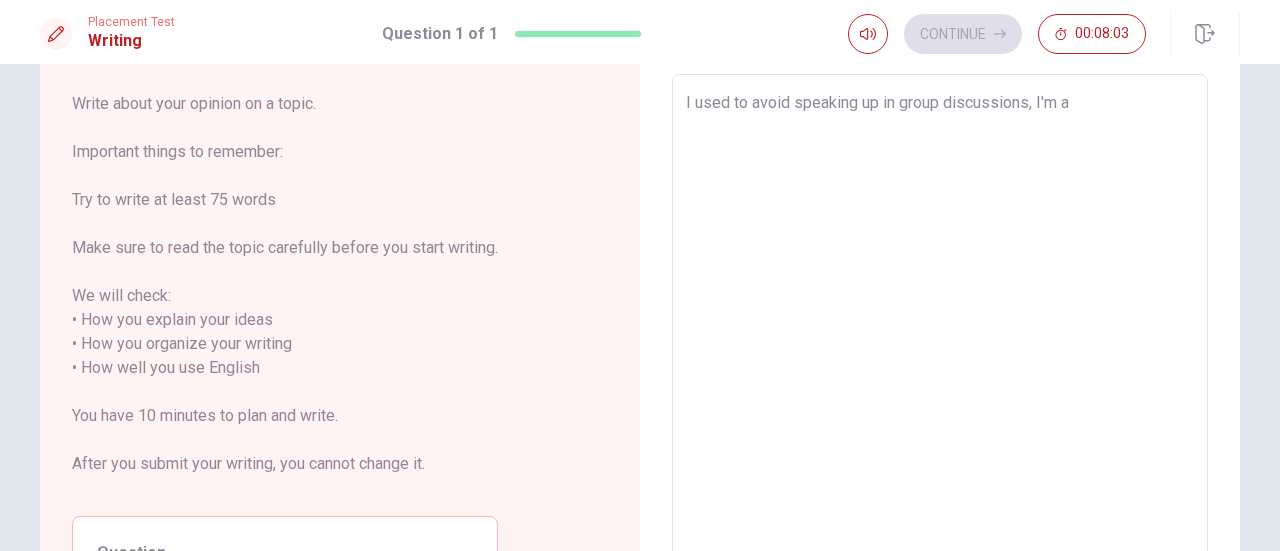 type on "x" 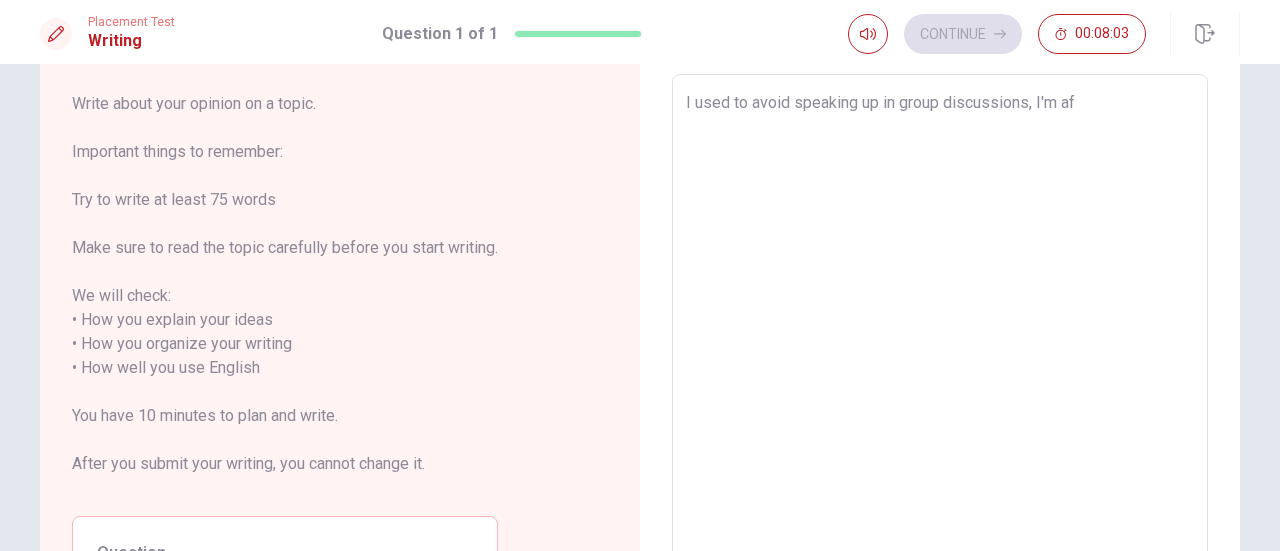 type on "x" 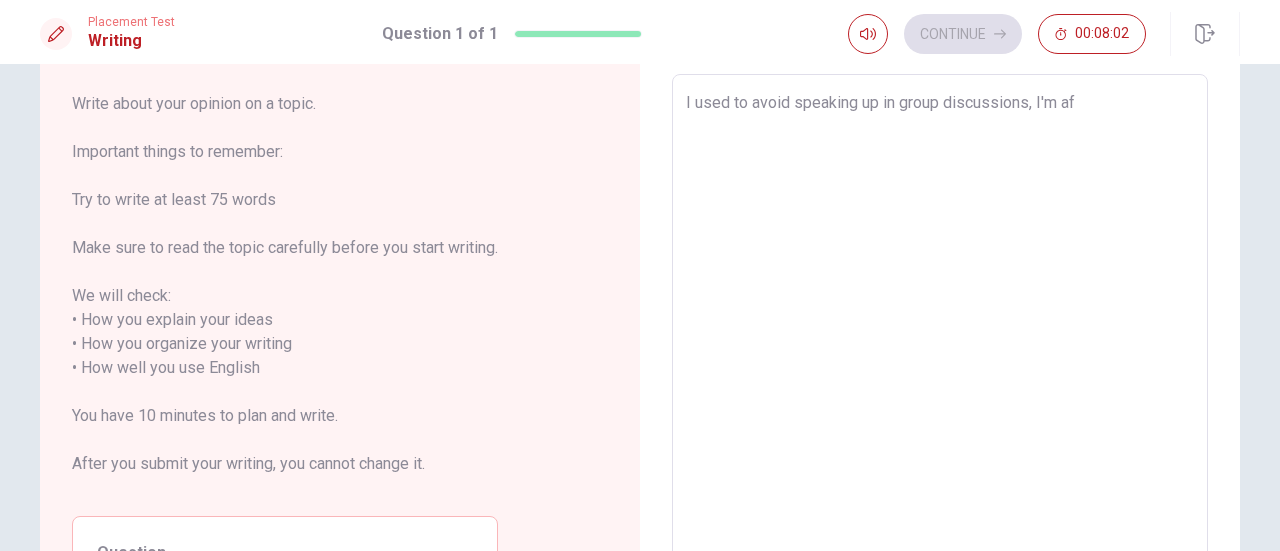 type on "I used to avoid speaking up in group discussions, I'm aft" 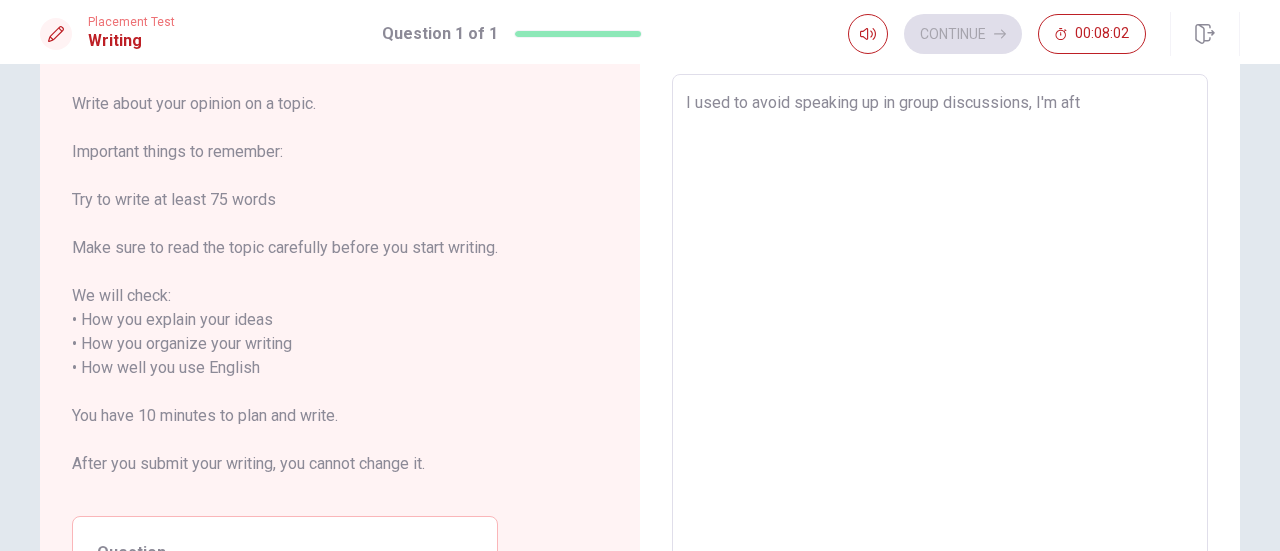 type on "x" 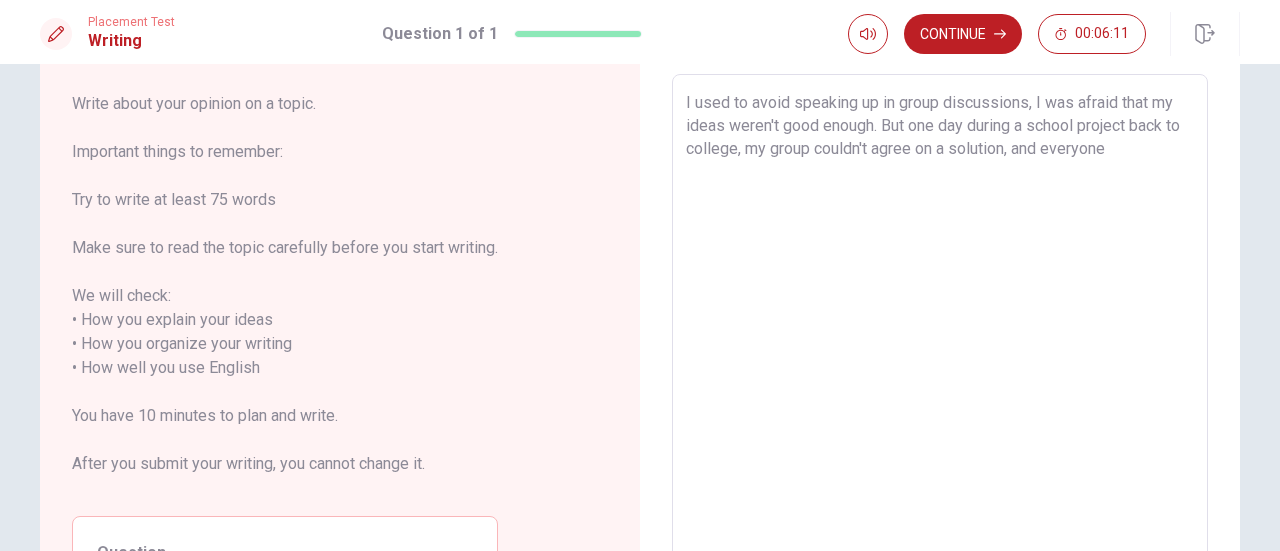 click on "I used to avoid speaking up in group discussions, I was afraid that my ideas weren't good enough. But one day during a school project back to college, my group couldn't agree on a solution, and everyone" at bounding box center [940, 356] 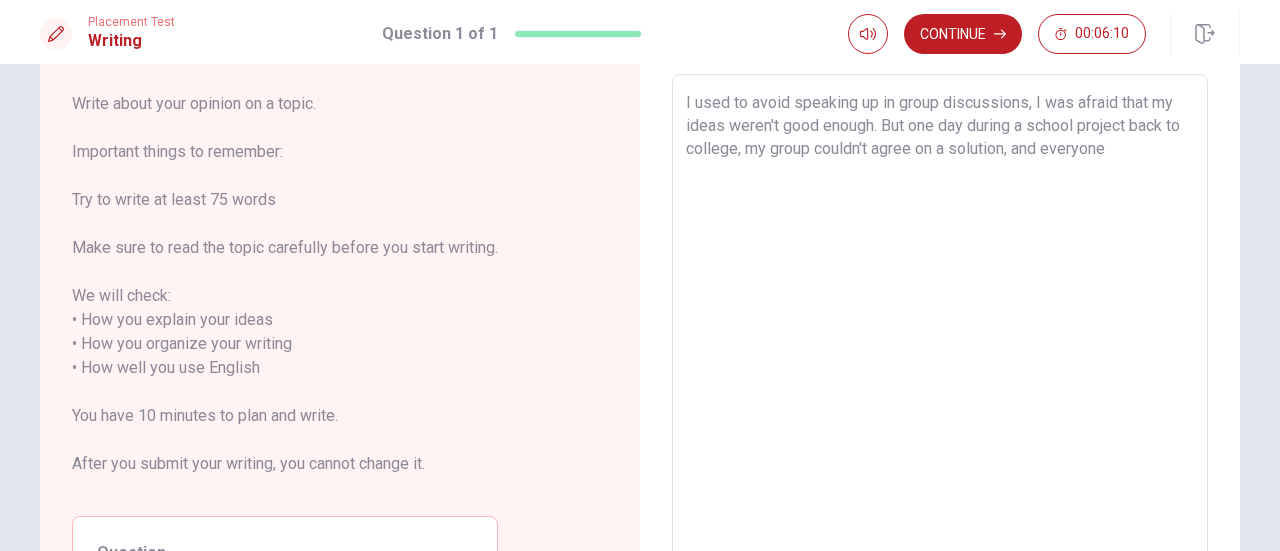 click on "I used to avoid speaking up in group discussions, I was afraid that my ideas weren't good enough. But one day during a school project back to college, my group couldn't agree on a solution, and everyone" at bounding box center (940, 356) 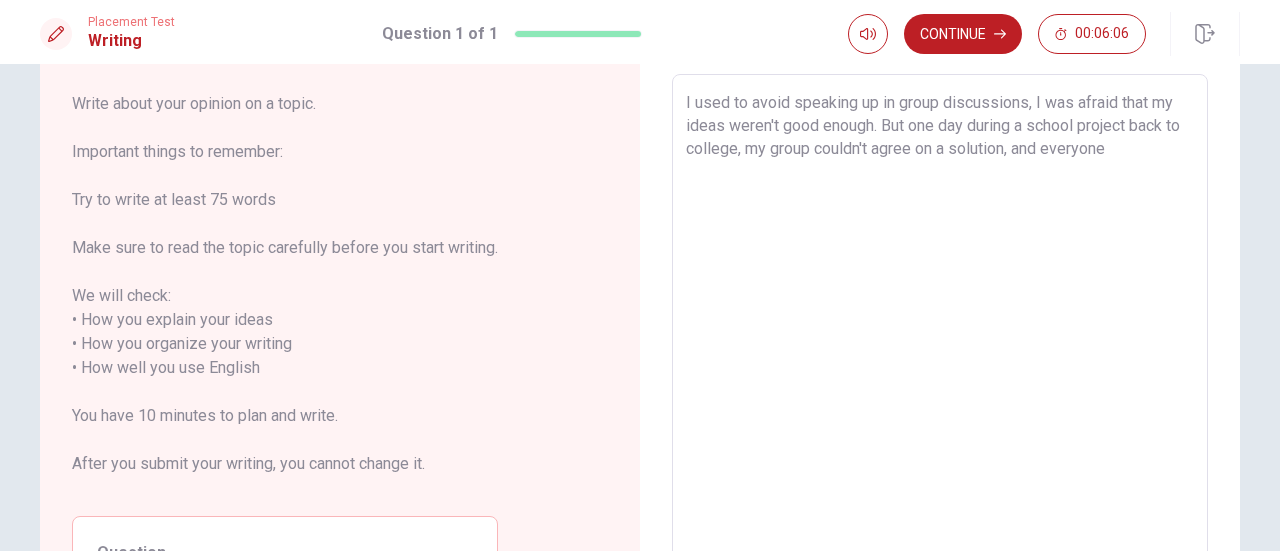 drag, startPoint x: 1024, startPoint y: 104, endPoint x: 897, endPoint y: 109, distance: 127.09839 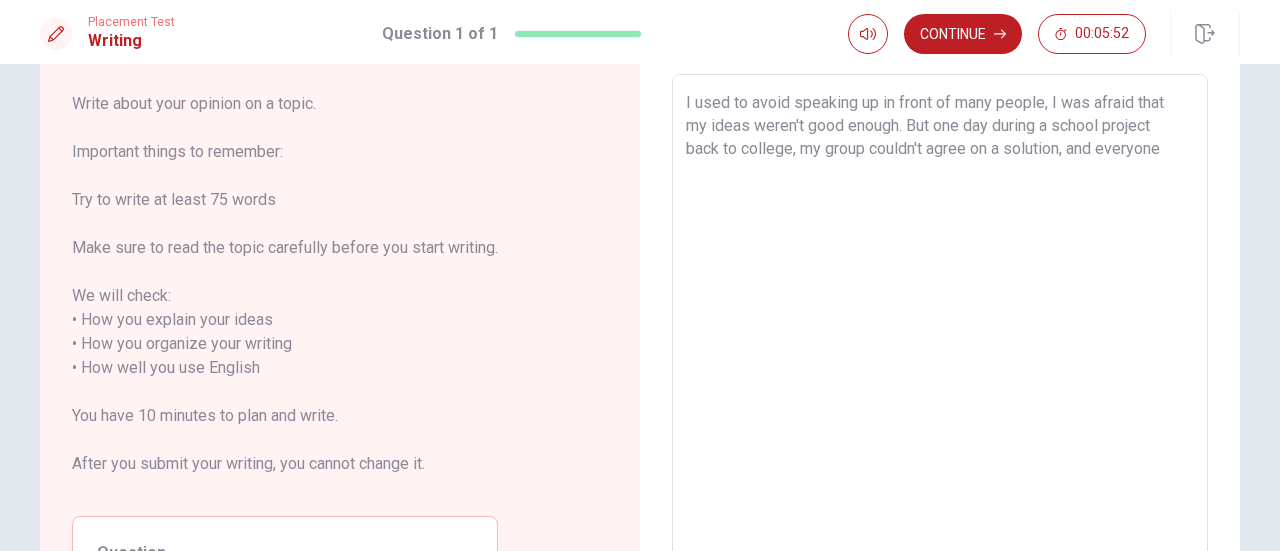 click on "Placement Test   Writing Question 1 of 1 Continue 00:05:52" at bounding box center (640, 32) 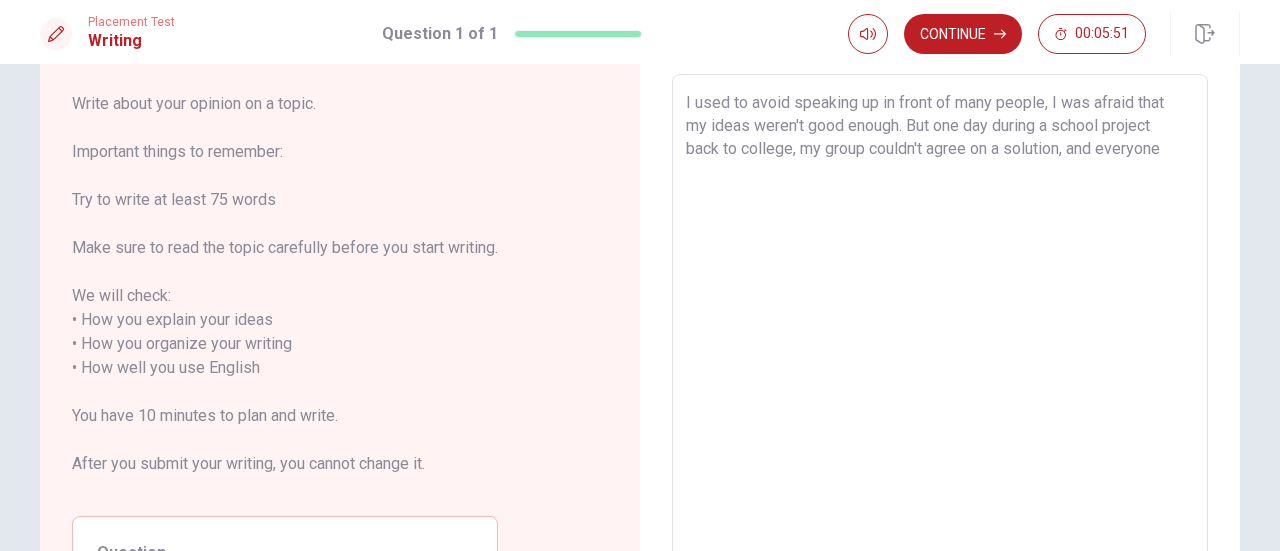 click on "I used to avoid speaking up in front of many people, I was afraid that my ideas weren't good enough. But one day during a school project back to college, my group couldn't agree on a solution, and everyone" at bounding box center [940, 356] 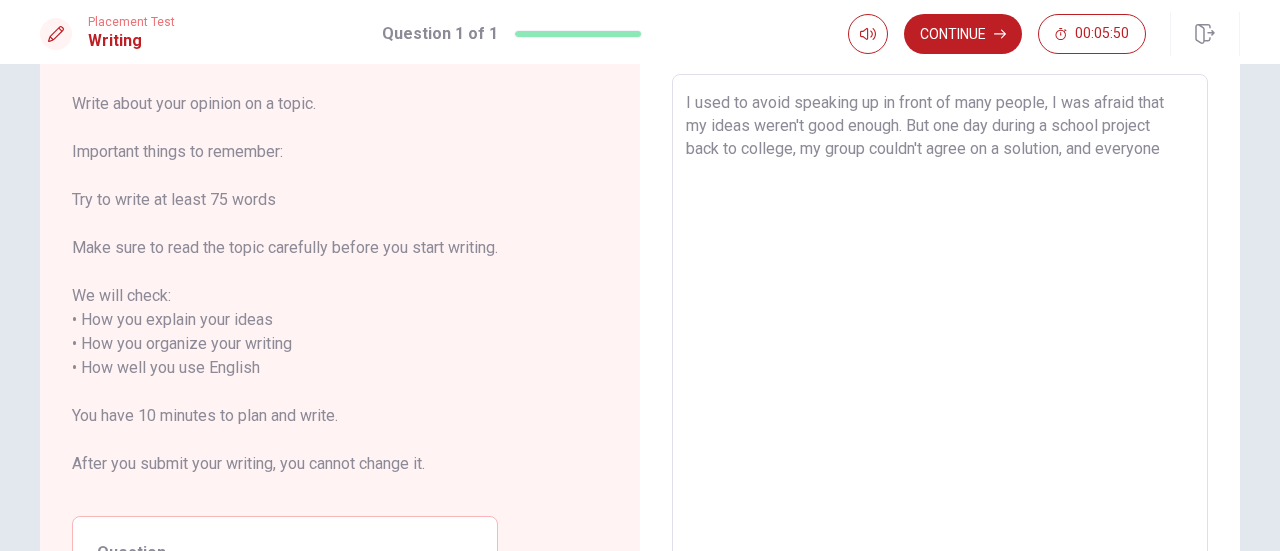 click on "I used to avoid speaking up in front of many people, I was afraid that my ideas weren't good enough. But one day during a school project back to college, my group couldn't agree on a solution, and everyone" at bounding box center [940, 356] 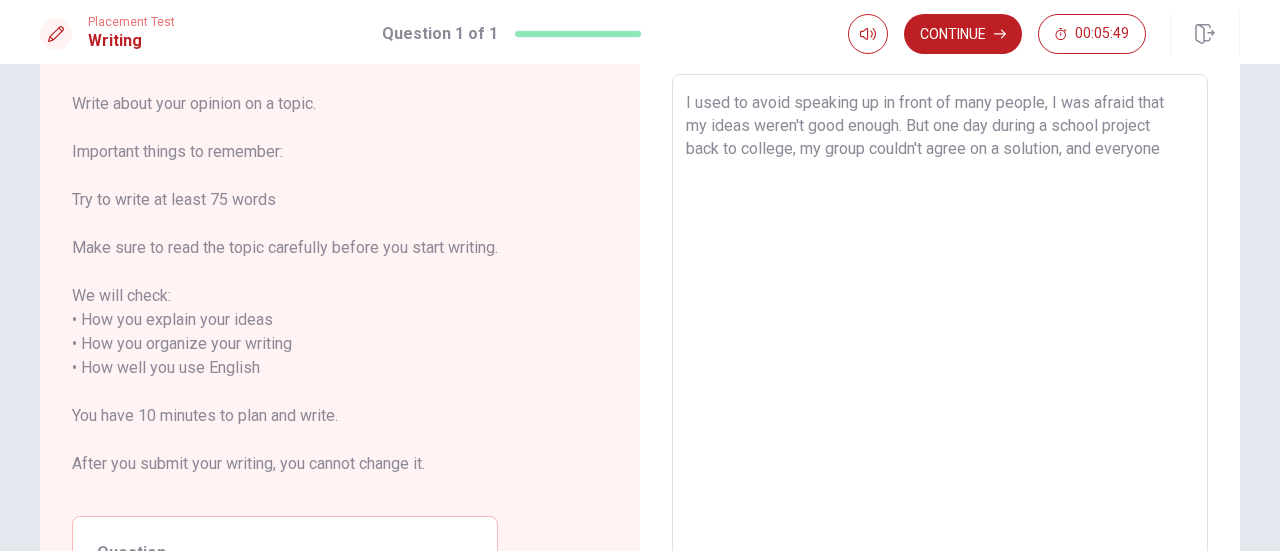 click on "I used to avoid speaking up in front of many people, I was afraid that my ideas weren't good enough. But one day during a school project back to college, my group couldn't agree on a solution, and everyone" at bounding box center [940, 356] 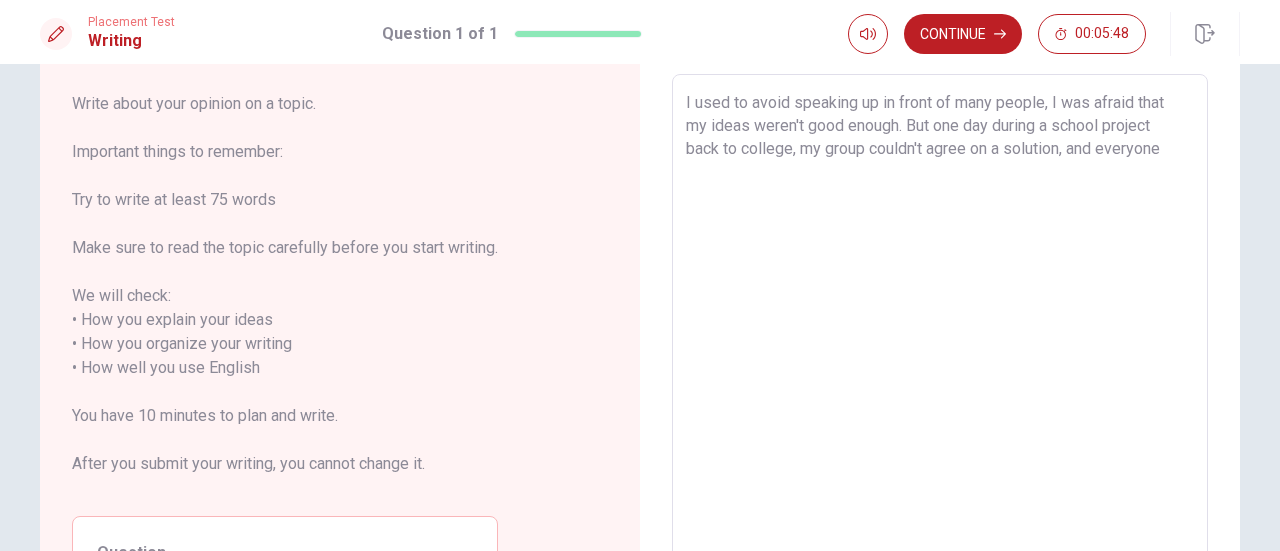 click on "I used to avoid speaking up in front of many people, I was afraid that my ideas weren't good enough. But one day during a school project back to college, my group couldn't agree on a solution, and everyone" at bounding box center [940, 356] 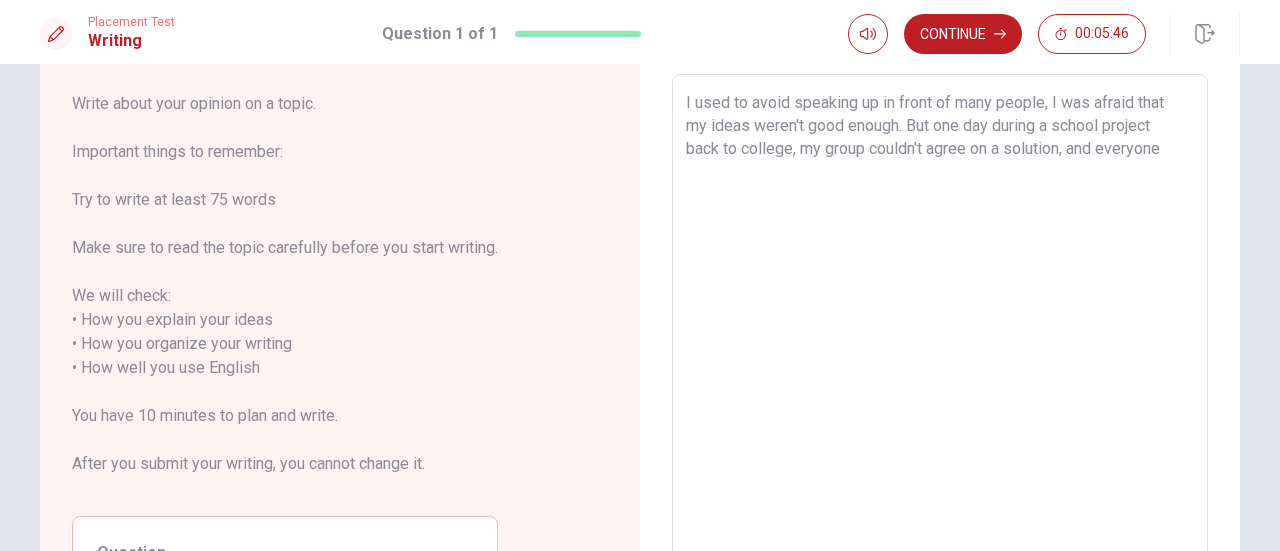 drag, startPoint x: 746, startPoint y: 127, endPoint x: 700, endPoint y: 133, distance: 46.389652 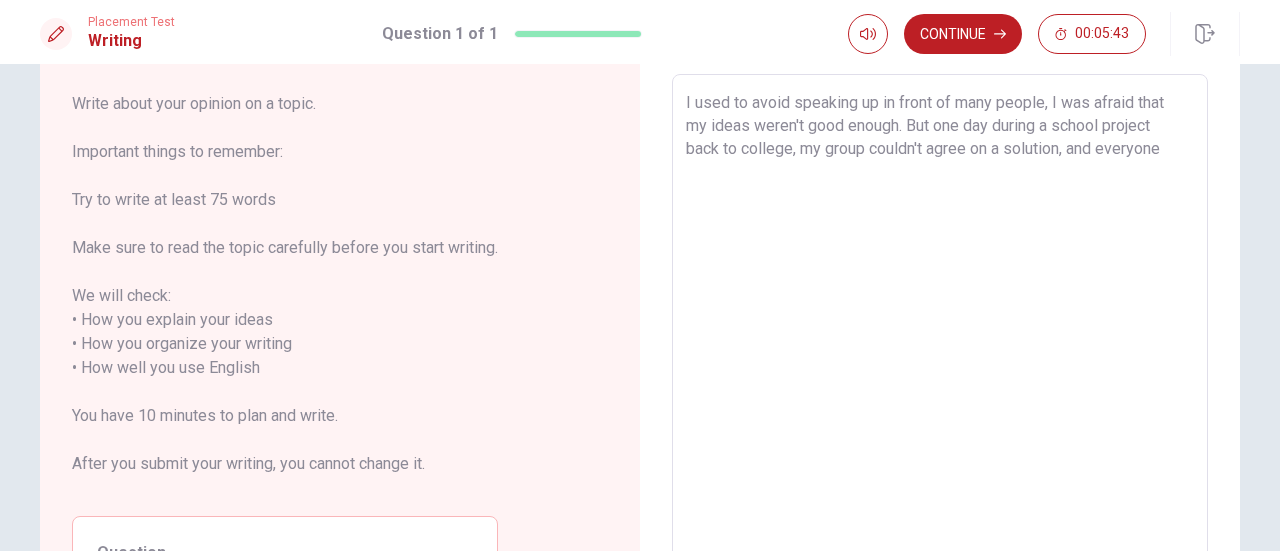 drag, startPoint x: 894, startPoint y: 127, endPoint x: 685, endPoint y: 133, distance: 209.0861 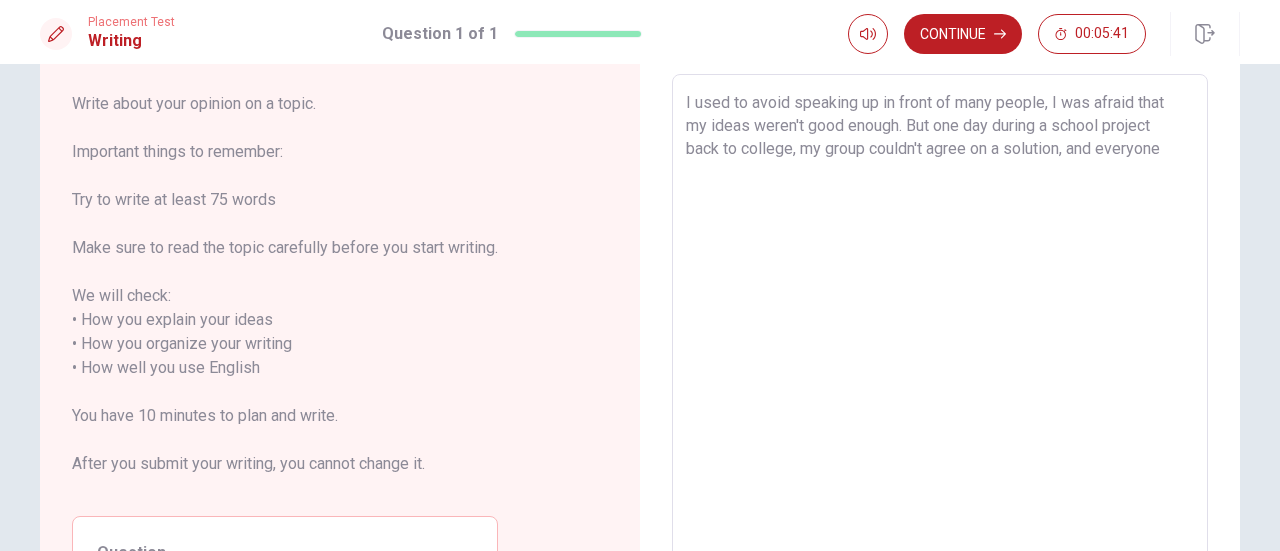 drag, startPoint x: 742, startPoint y: 129, endPoint x: 674, endPoint y: 131, distance: 68.0294 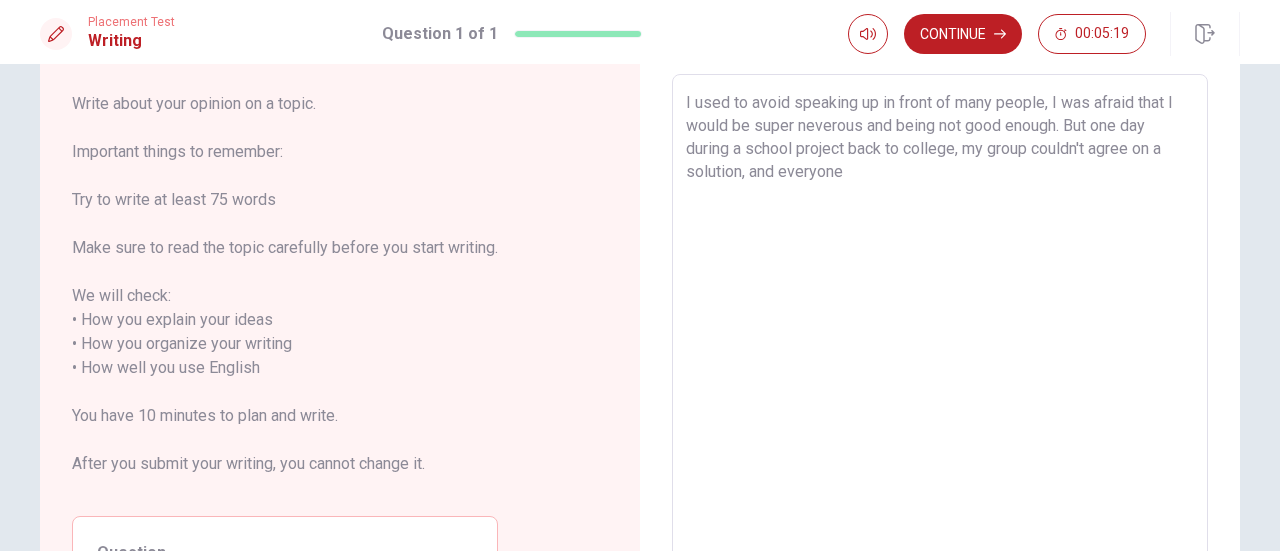 click on "I used to avoid speaking up in front of many people, I was afraid that I would be super neverous and being not good enough. But one day during a school project back to college, my group couldn't agree on a solution, and everyone" at bounding box center (940, 356) 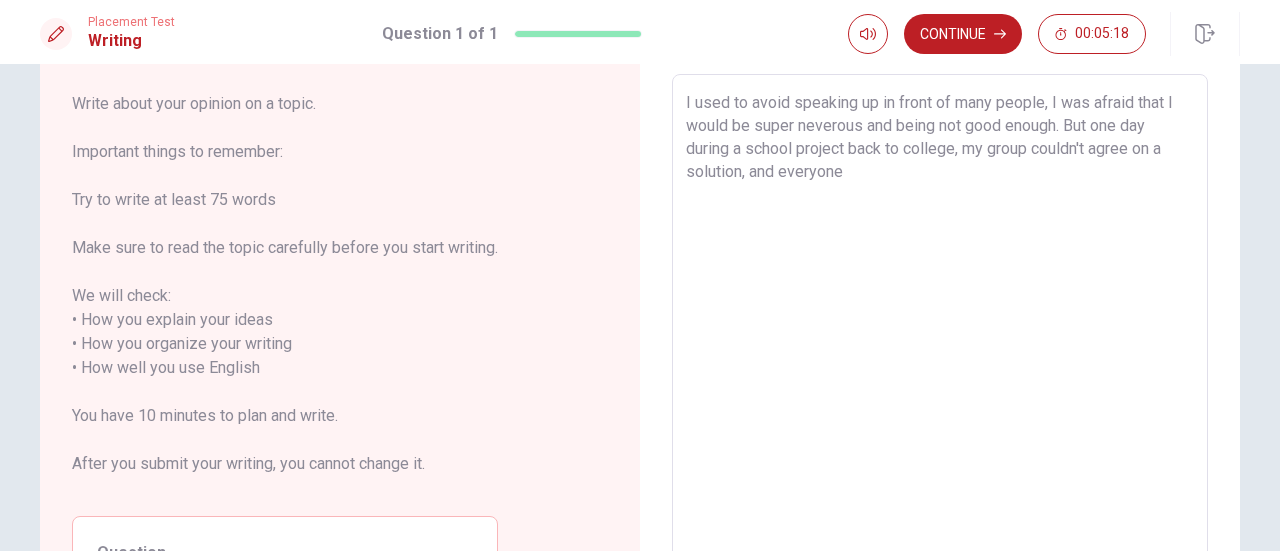 click on "I used to avoid speaking up in front of many people, I was afraid that I would be super neverous and being not good enough. But one day during a school project back to college, my group couldn't agree on a solution, and everyone" at bounding box center (940, 356) 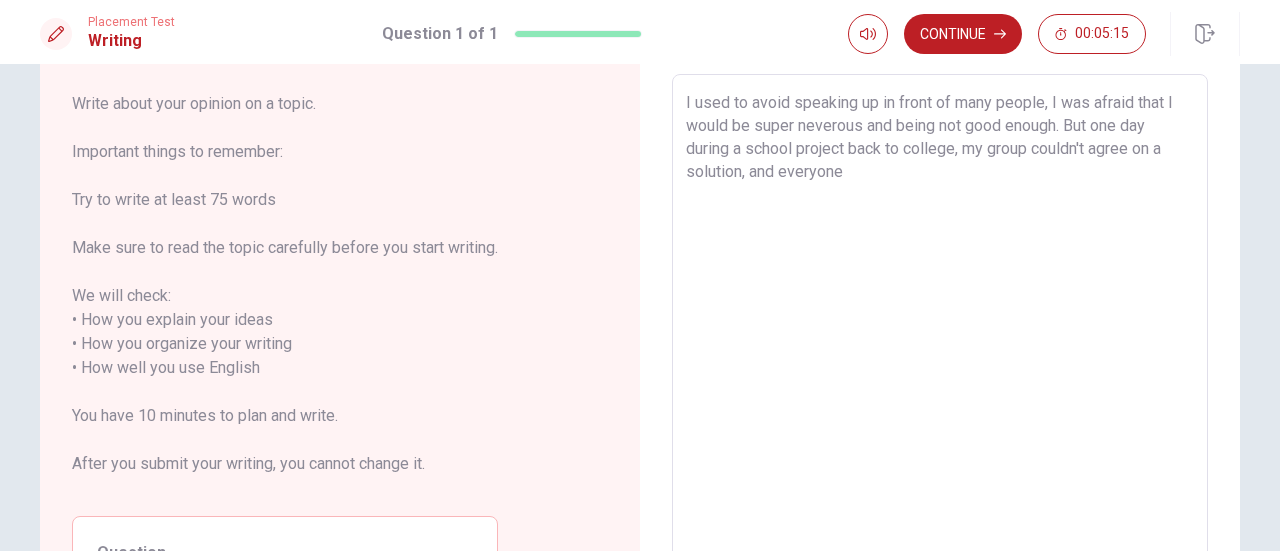 drag, startPoint x: 1034, startPoint y: 123, endPoint x: 892, endPoint y: 127, distance: 142.05632 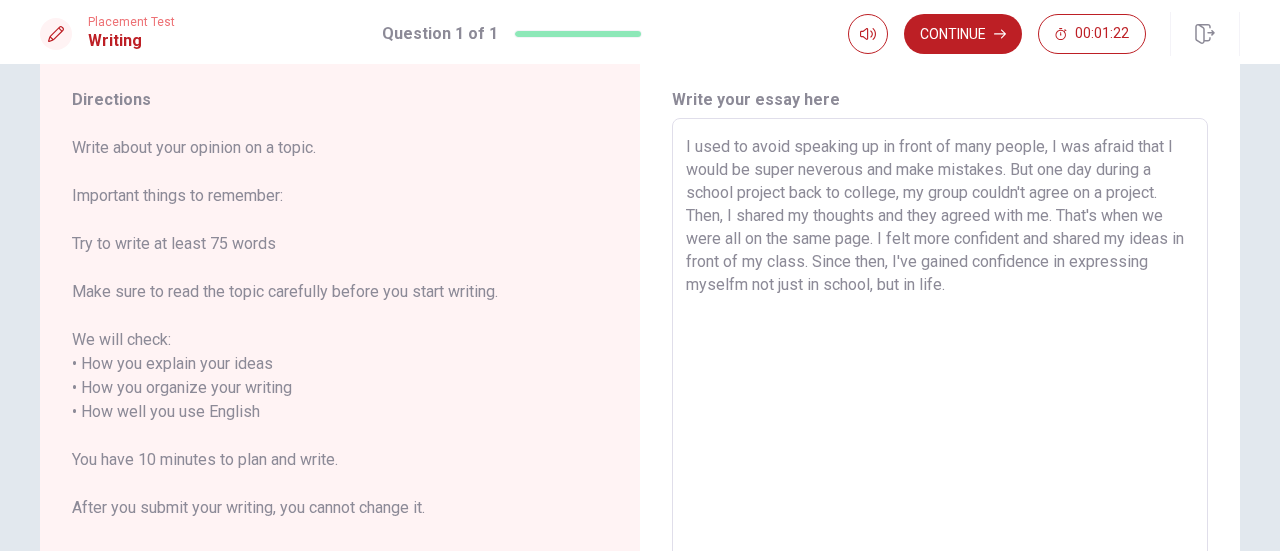 scroll, scrollTop: 24, scrollLeft: 0, axis: vertical 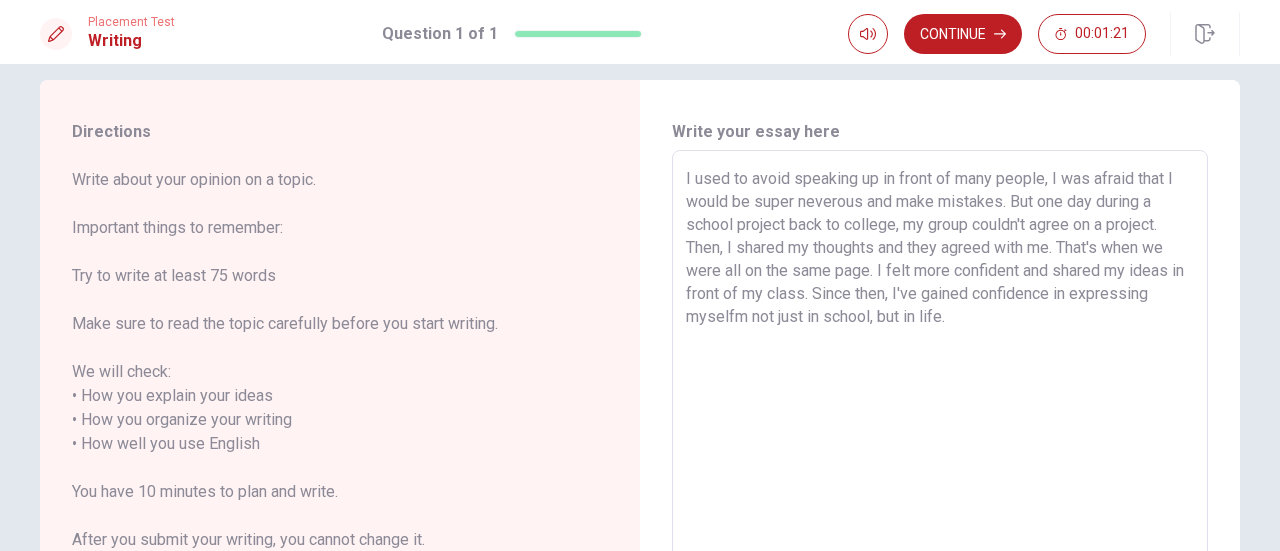 drag, startPoint x: 1002, startPoint y: 243, endPoint x: 762, endPoint y: 205, distance: 242.98972 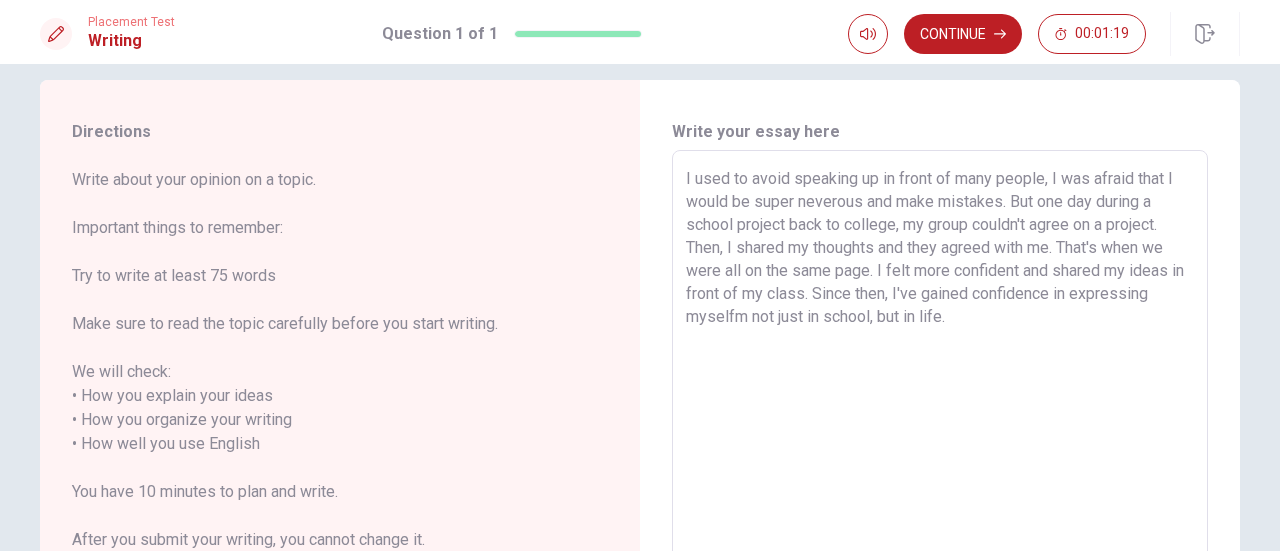 click on "I used to avoid speaking up in front of many people, I was afraid that I would be super neverous and make mistakes. But one day during a school project back to college, my group couldn't agree on a project. Then, I shared my thoughts and they agreed with me. That's when we were all on the same page. I felt more confident and shared my ideas in front of my class. Since then, I've gained confidence in expressing myselfm not just in school, but in life." at bounding box center (940, 432) 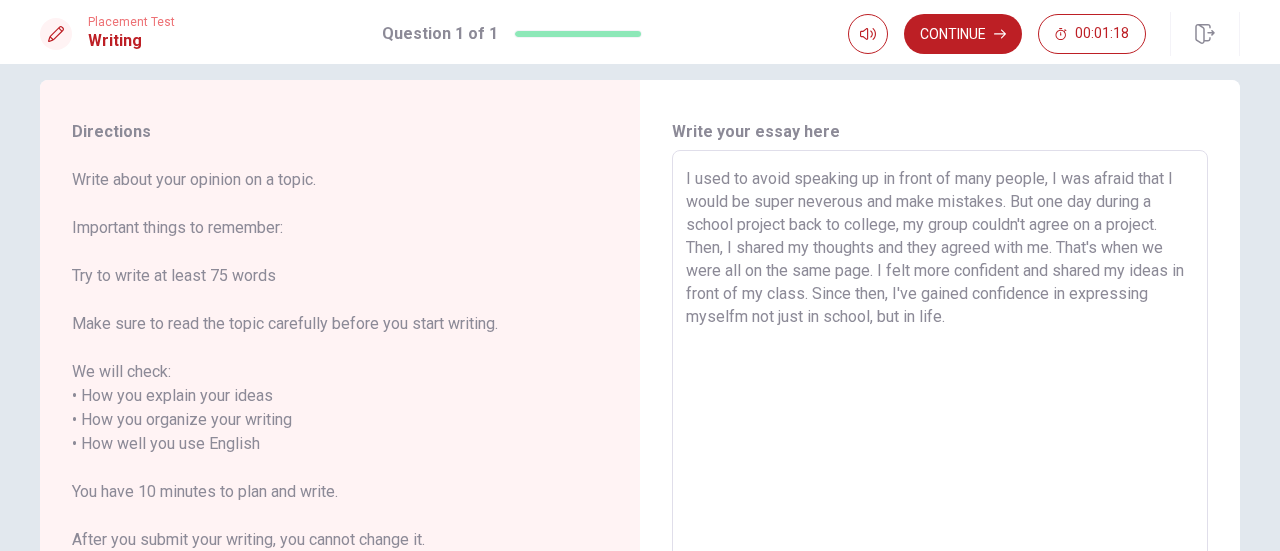 click on "I used to avoid speaking up in front of many people, I was afraid that I would be super neverous and make mistakes. But one day during a school project back to college, my group couldn't agree on a project. Then, I shared my thoughts and they agreed with me. That's when we were all on the same page. I felt more confident and shared my ideas in front of my class. Since then, I've gained confidence in expressing myselfm not just in school, but in life." at bounding box center (940, 432) 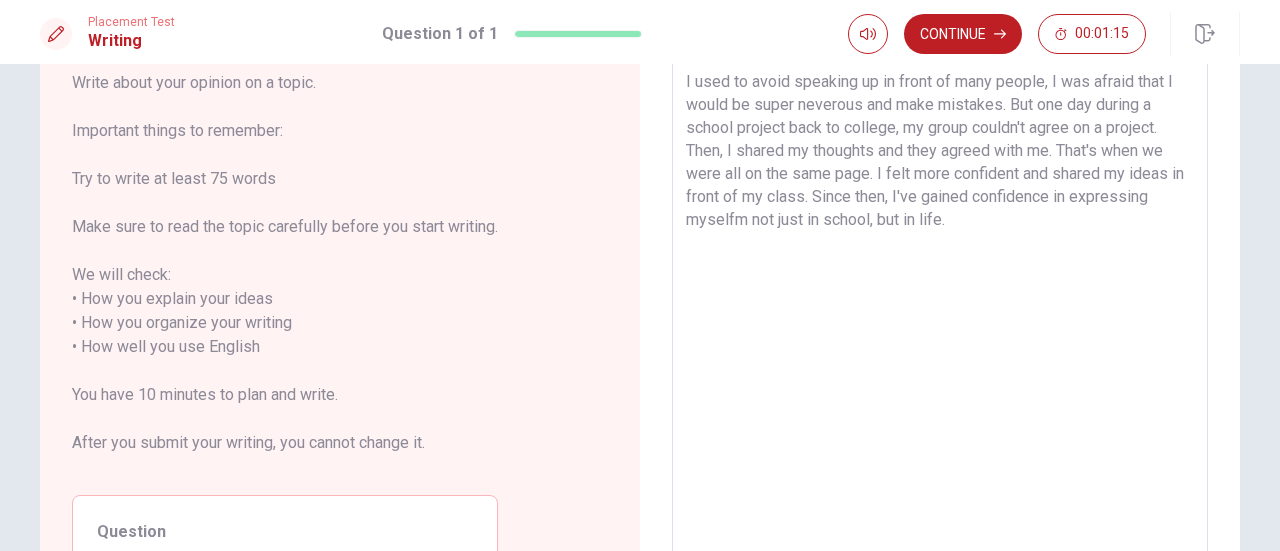 scroll, scrollTop: 124, scrollLeft: 0, axis: vertical 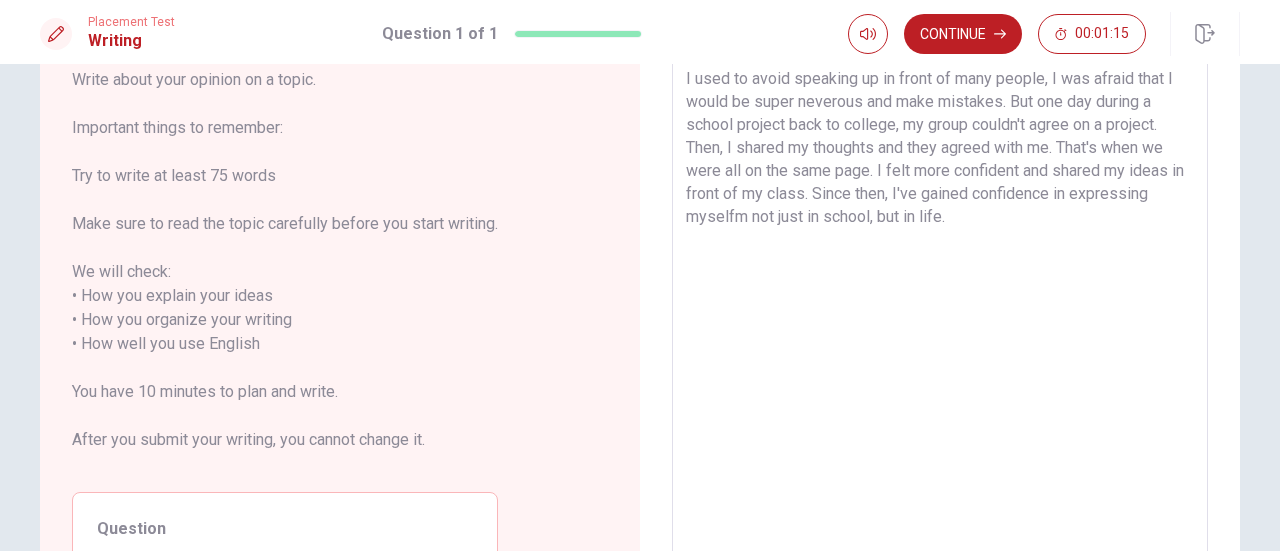 click on "I used to avoid speaking up in front of many people, I was afraid that I would be super neverous and make mistakes. But one day during a school project back to college, my group couldn't agree on a project. Then, I shared my thoughts and they agreed with me. That's when we were all on the same page. I felt more confident and shared my ideas in front of my class. Since then, I've gained confidence in expressing myselfm not just in school, but in life." at bounding box center (940, 332) 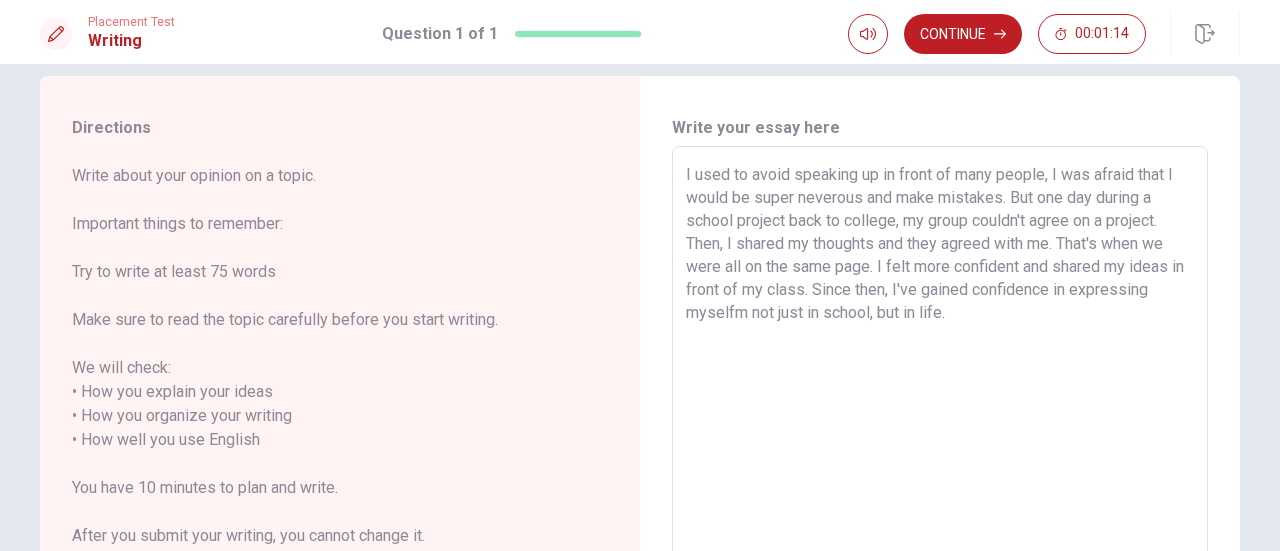 scroll, scrollTop: 24, scrollLeft: 0, axis: vertical 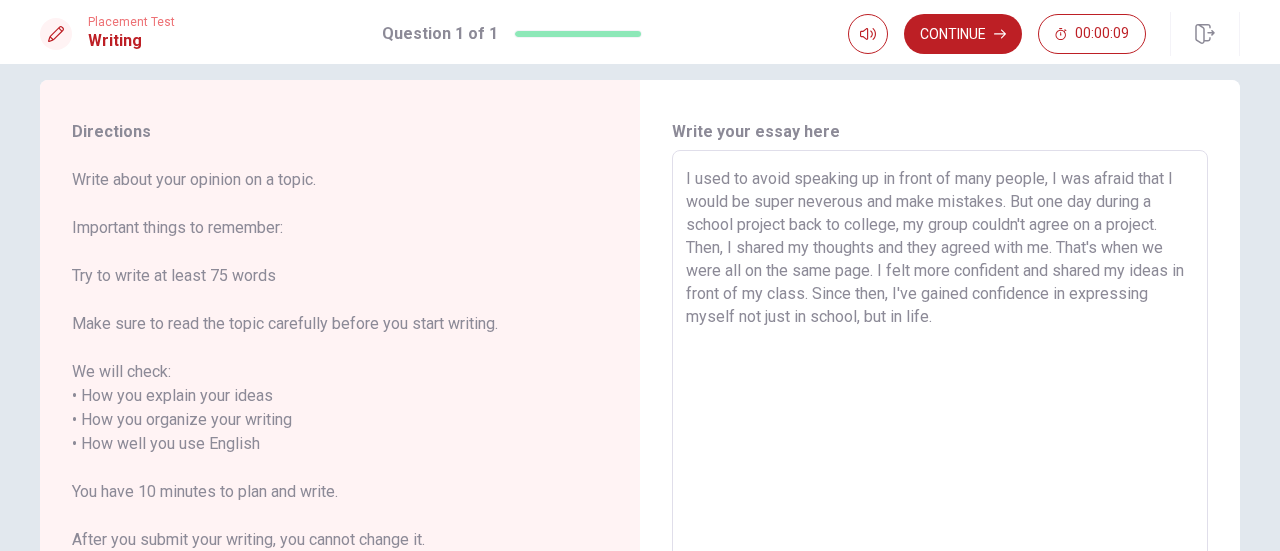 click on "I used to avoid speaking up in front of many people, I was afraid that I would be super neverous and make mistakes. But one day during a school project back to college, my group couldn't agree on a project. Then, I shared my thoughts and they agreed with me. That's when we were all on the same page. I felt more confident and shared my ideas in front of my class. Since then, I've gained confidence in expressing myself not just in school, but in life." at bounding box center [940, 432] 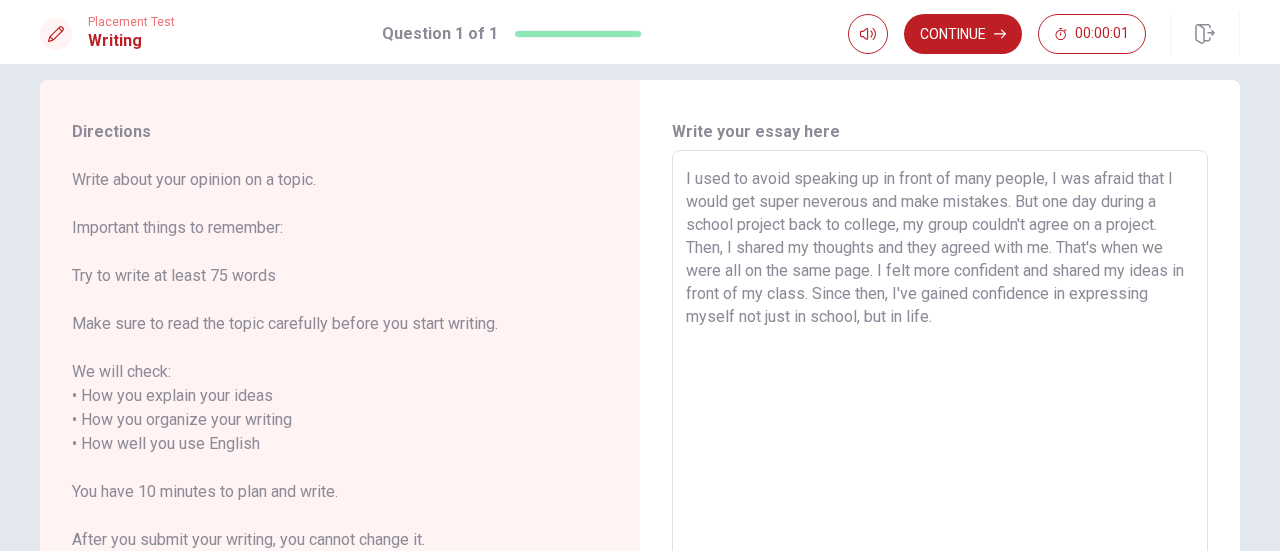 click on "I used to avoid speaking up in front of many people, I was afraid that I would get super neverous and make mistakes. But one day during a school project back to college, my group couldn't agree on a project. Then, I shared my thoughts and they agreed with me. That's when we were all on the same page. I felt more confident and shared my ideas in front of my class. Since then, I've gained confidence in expressing myself not just in school, but in life." at bounding box center [940, 432] 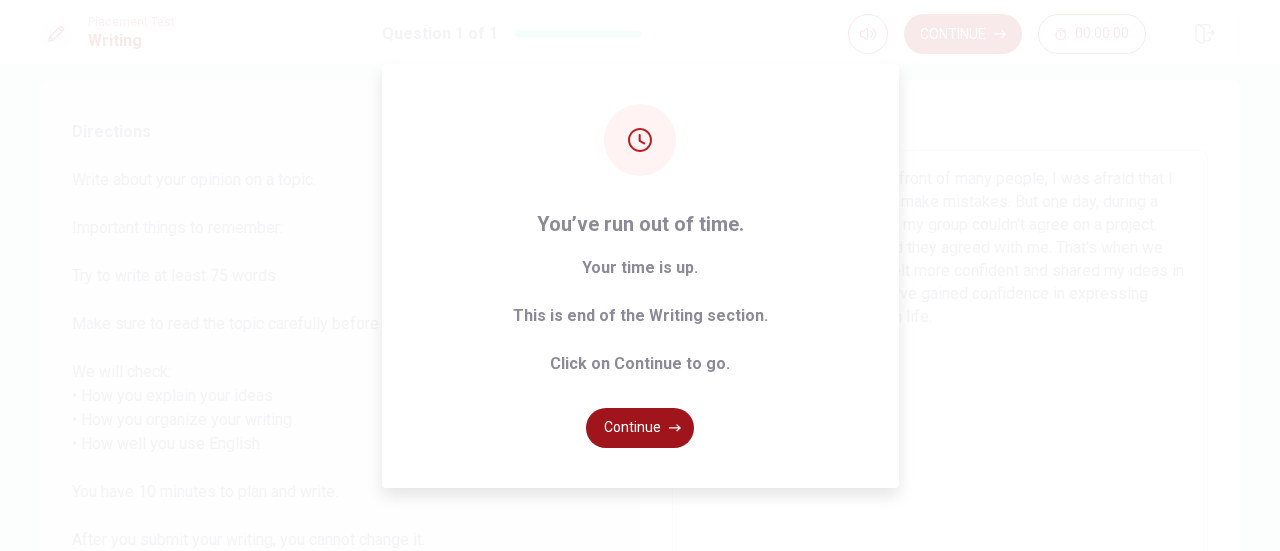 click on "Continue" at bounding box center [640, 428] 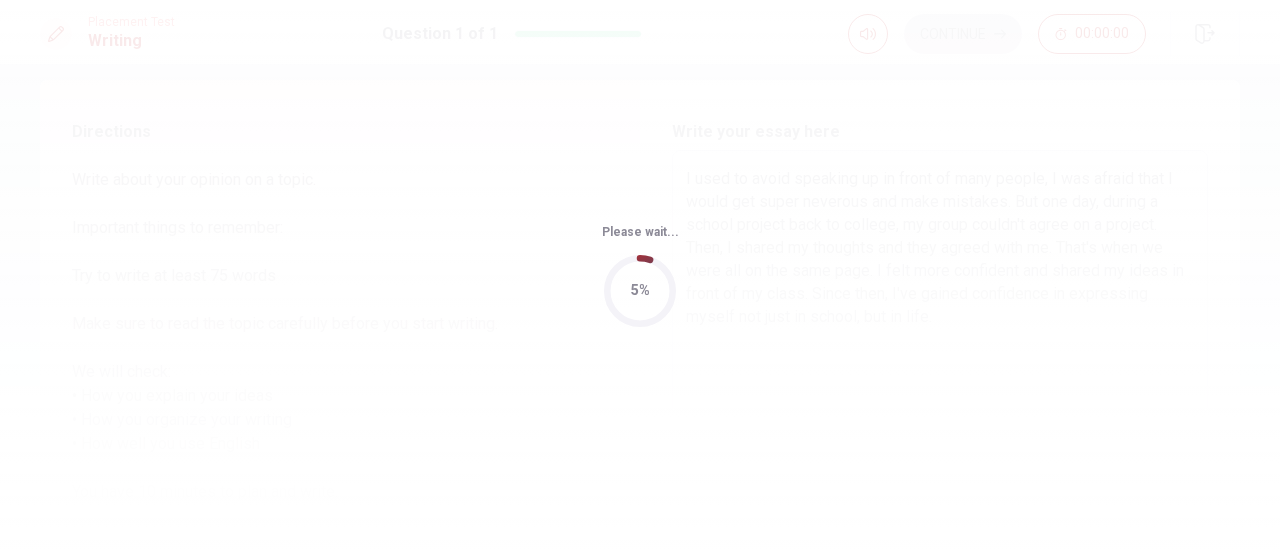scroll, scrollTop: 0, scrollLeft: 0, axis: both 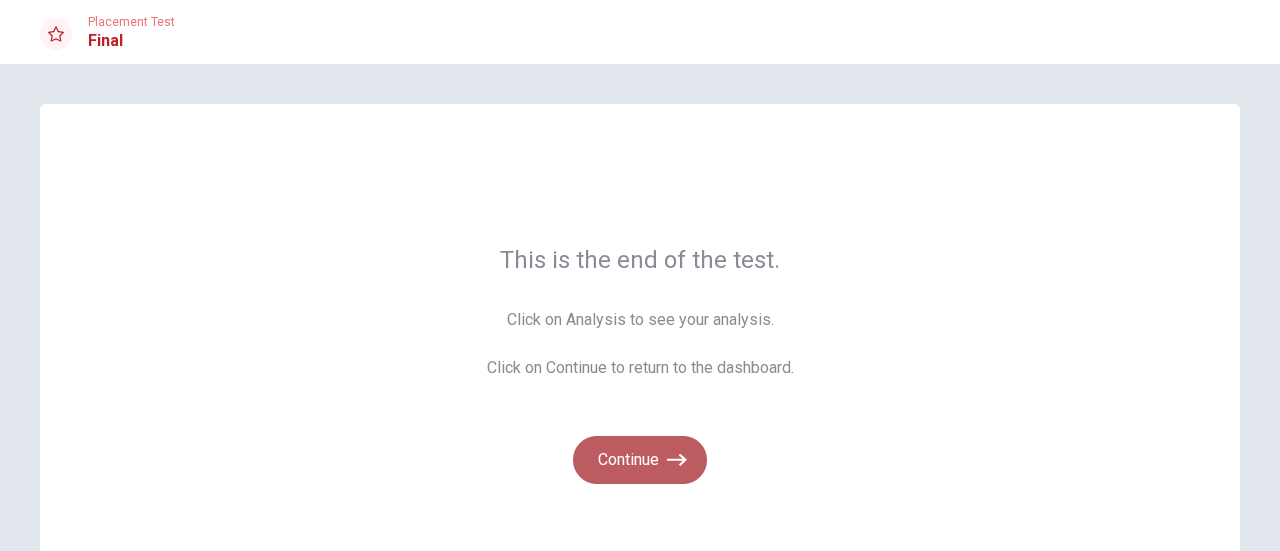 click on "Continue" at bounding box center (640, 460) 